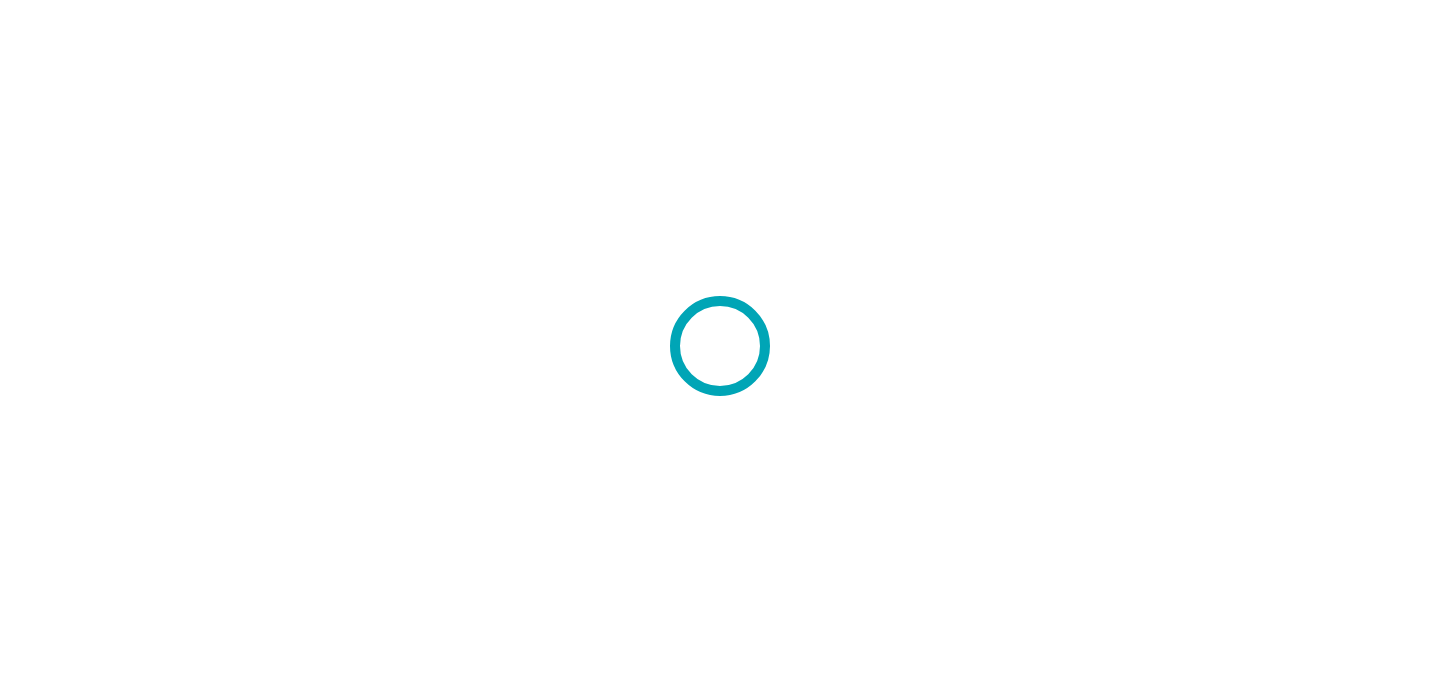 scroll, scrollTop: 0, scrollLeft: 0, axis: both 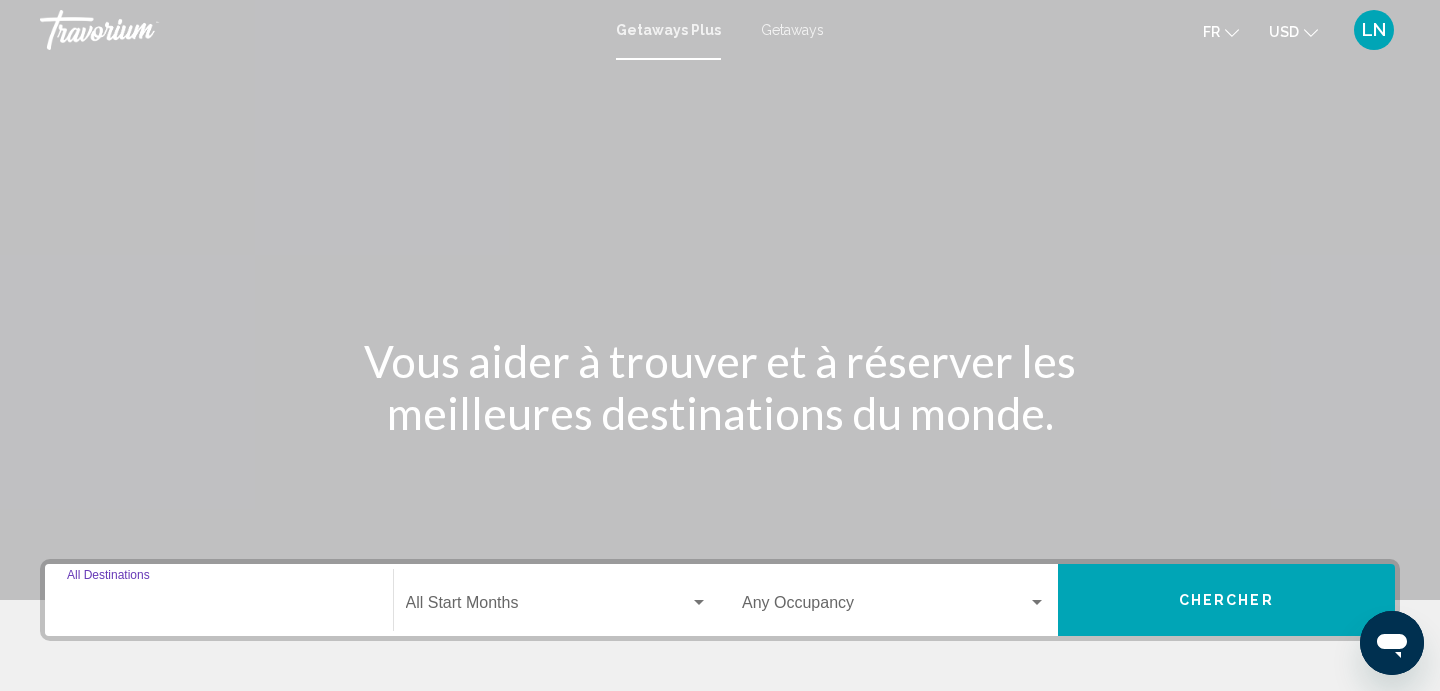 click on "Destination All Destinations" at bounding box center [219, 607] 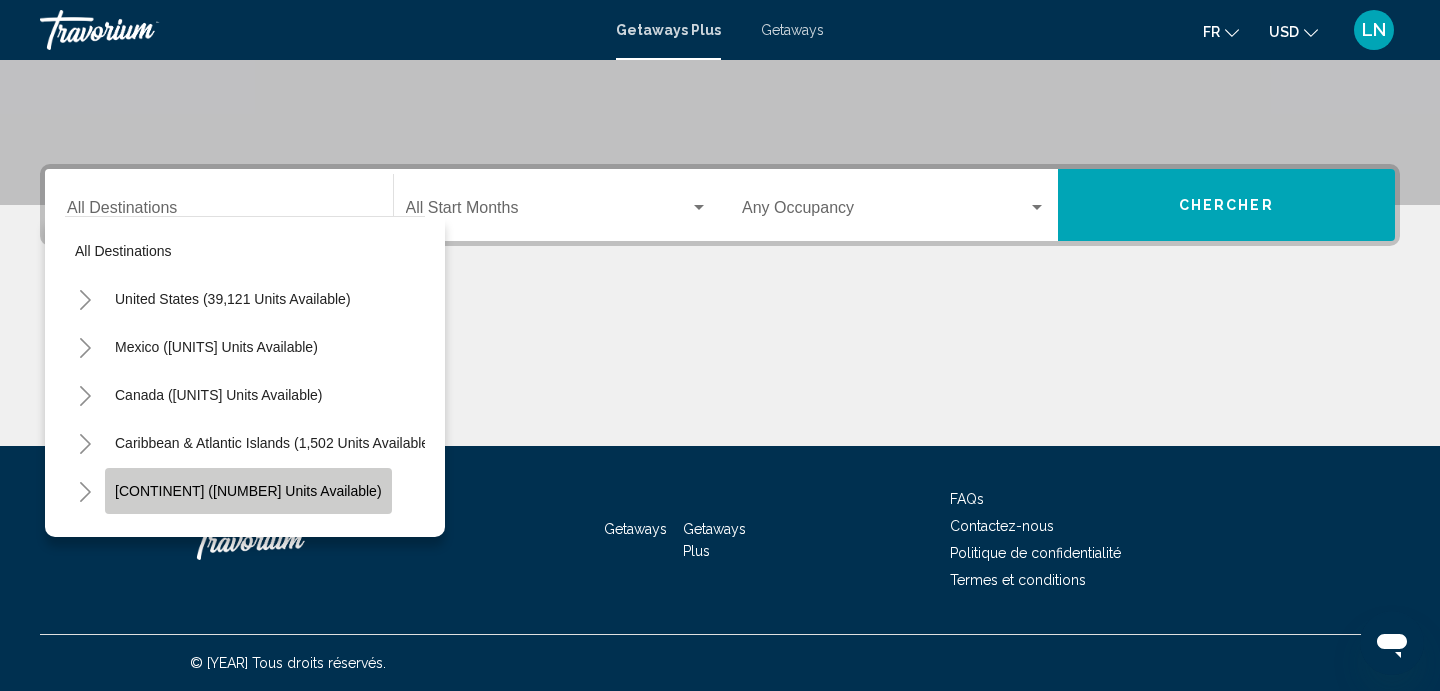 click on "[CONTINENT] ([NUMBER] units available)" at bounding box center [233, 299] 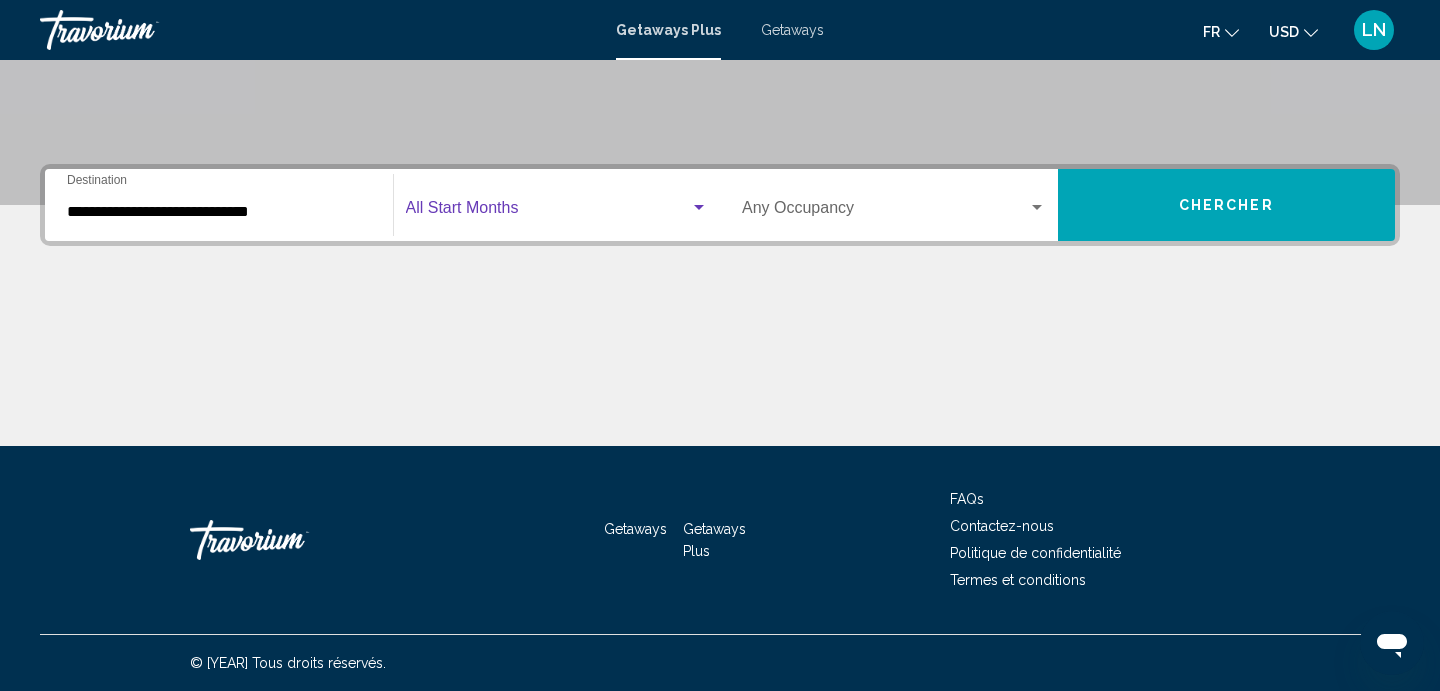 click at bounding box center (548, 212) 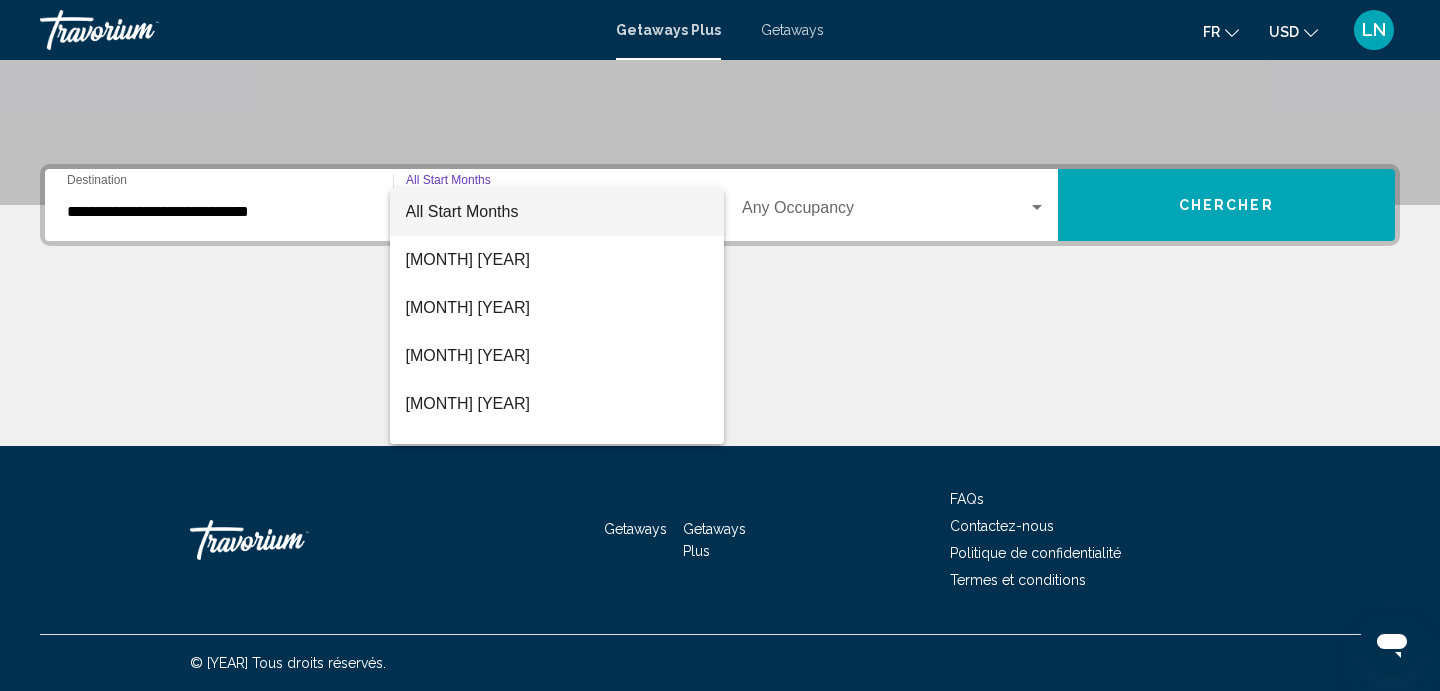 click at bounding box center (720, 345) 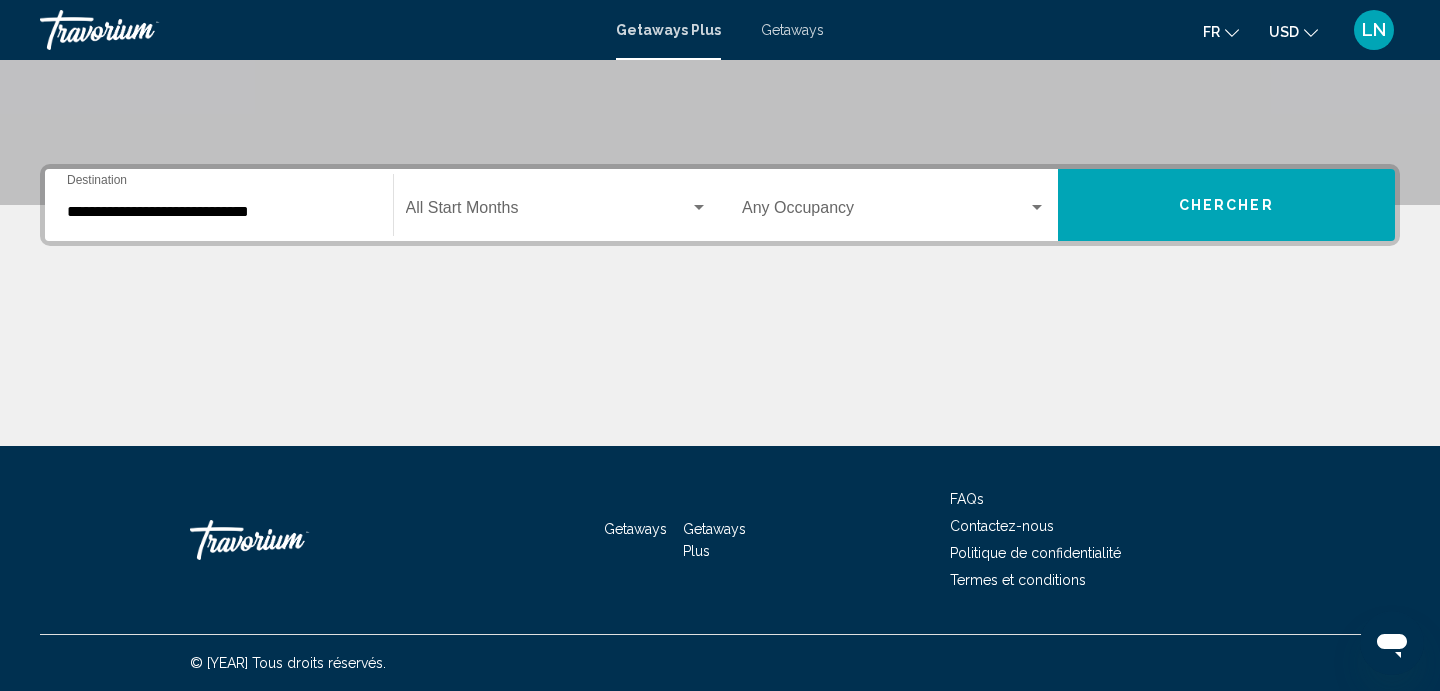 click at bounding box center [885, 212] 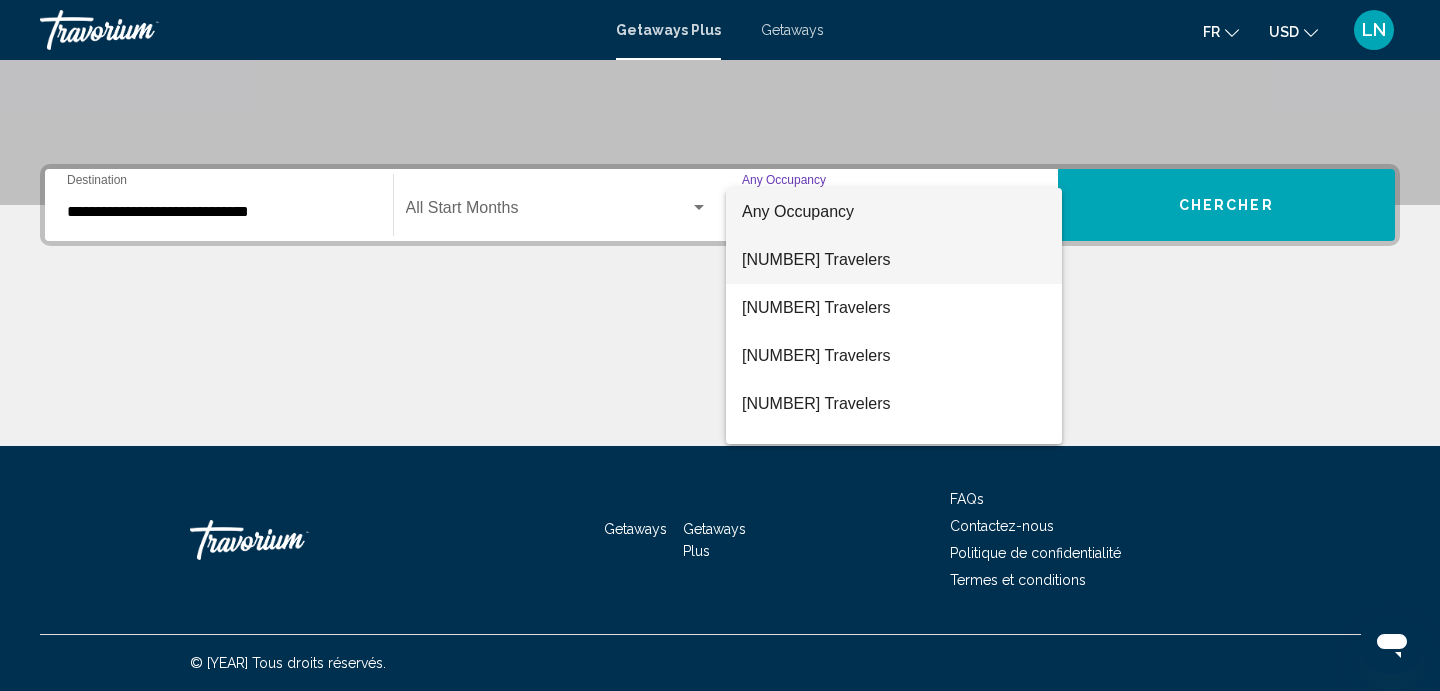 click on "[NUMBER] Travelers" at bounding box center (894, 260) 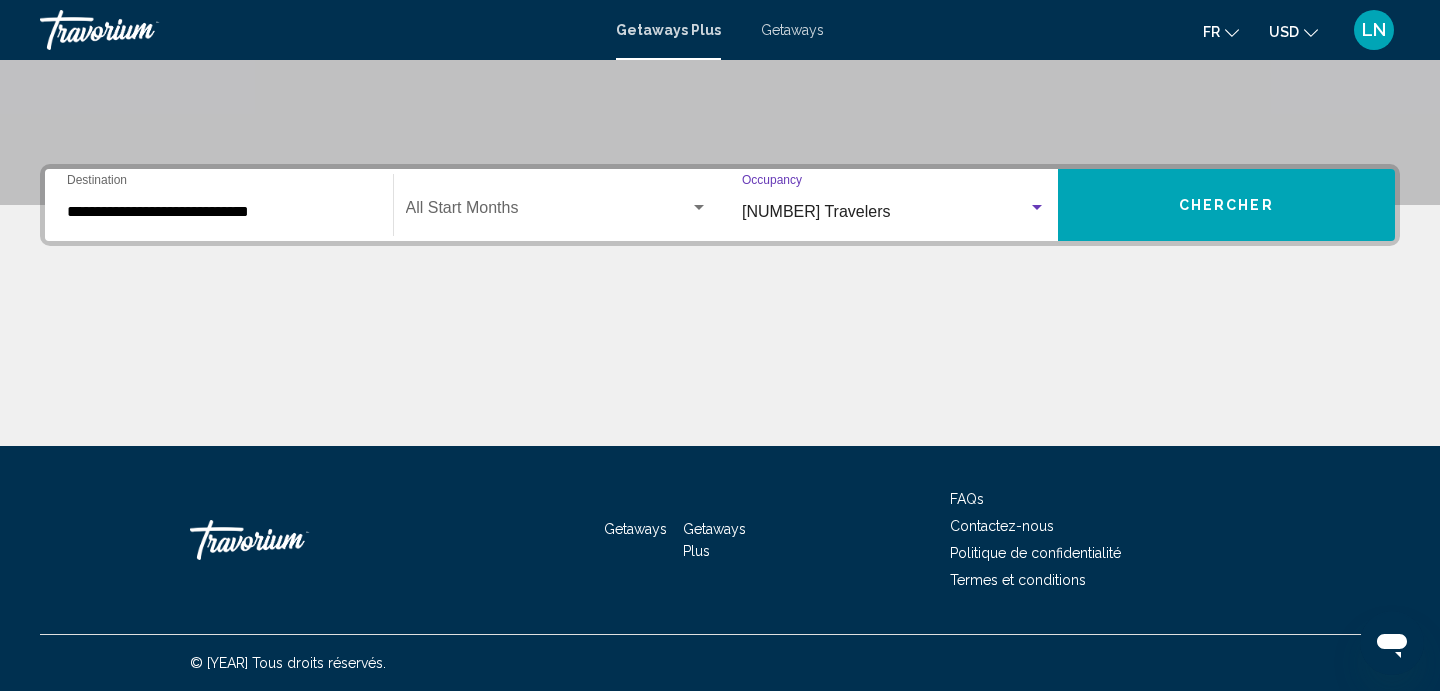 click on "Chercher" at bounding box center [1227, 205] 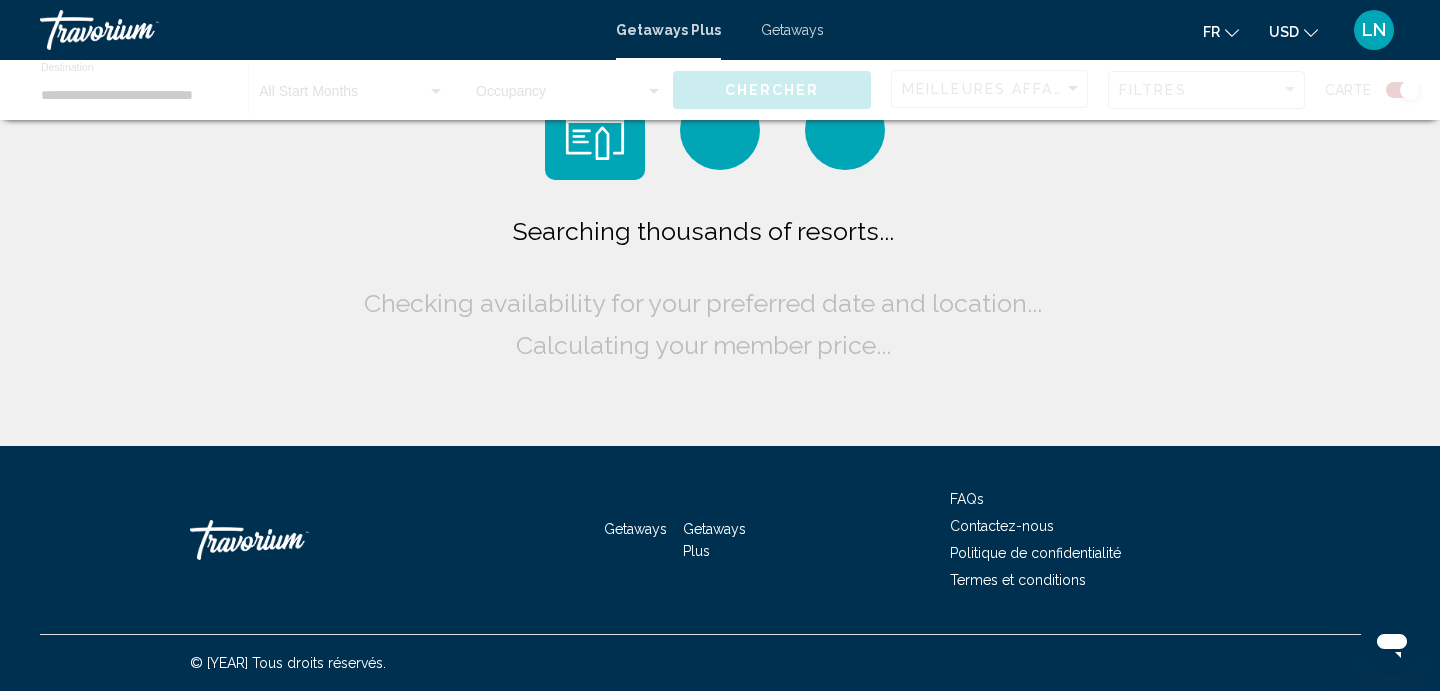 scroll, scrollTop: 0, scrollLeft: 0, axis: both 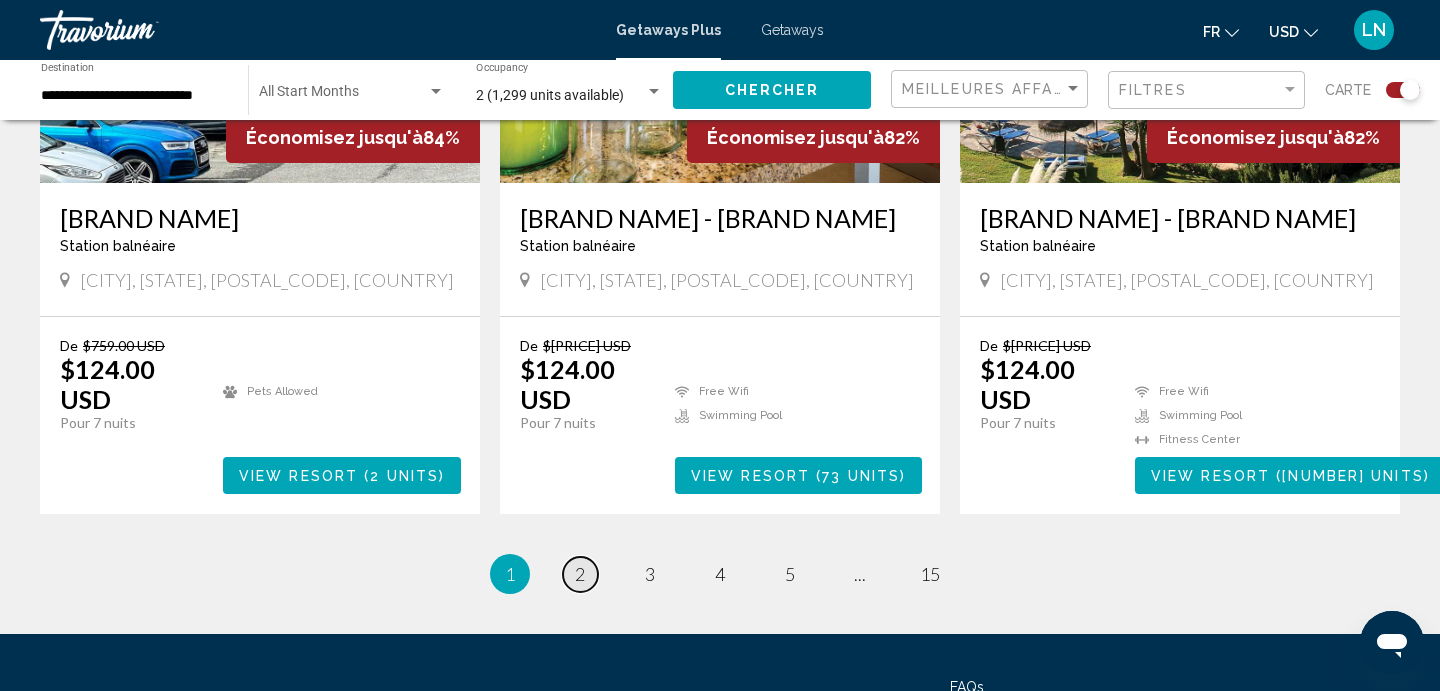 click on "2" at bounding box center [580, 574] 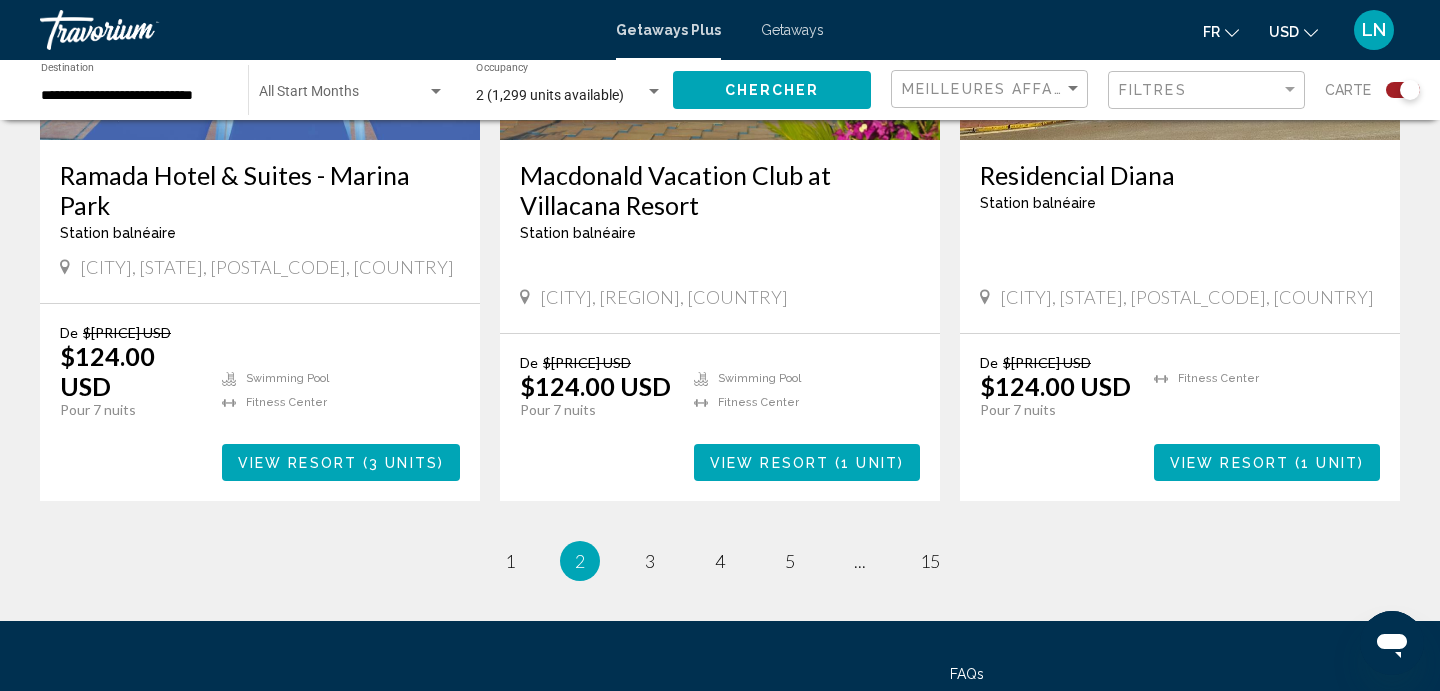 scroll, scrollTop: 3137, scrollLeft: 0, axis: vertical 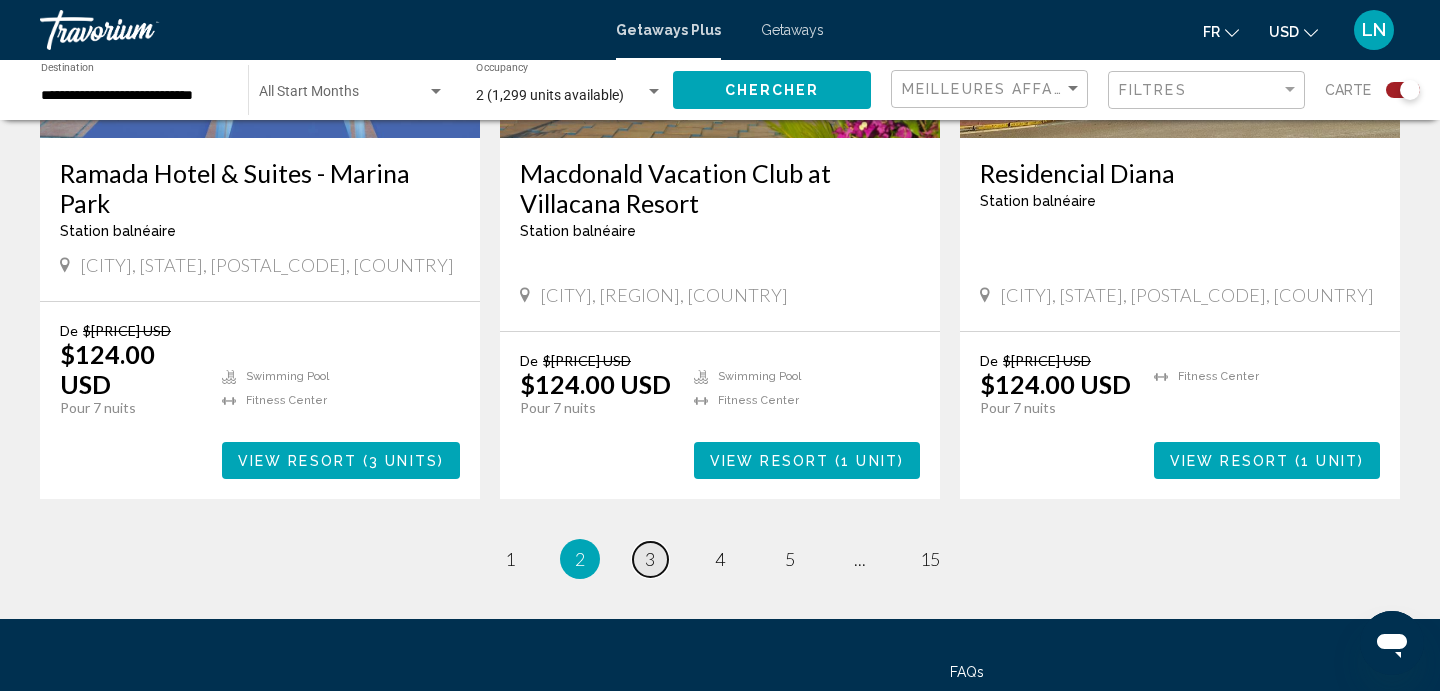 click on "3" at bounding box center [510, 559] 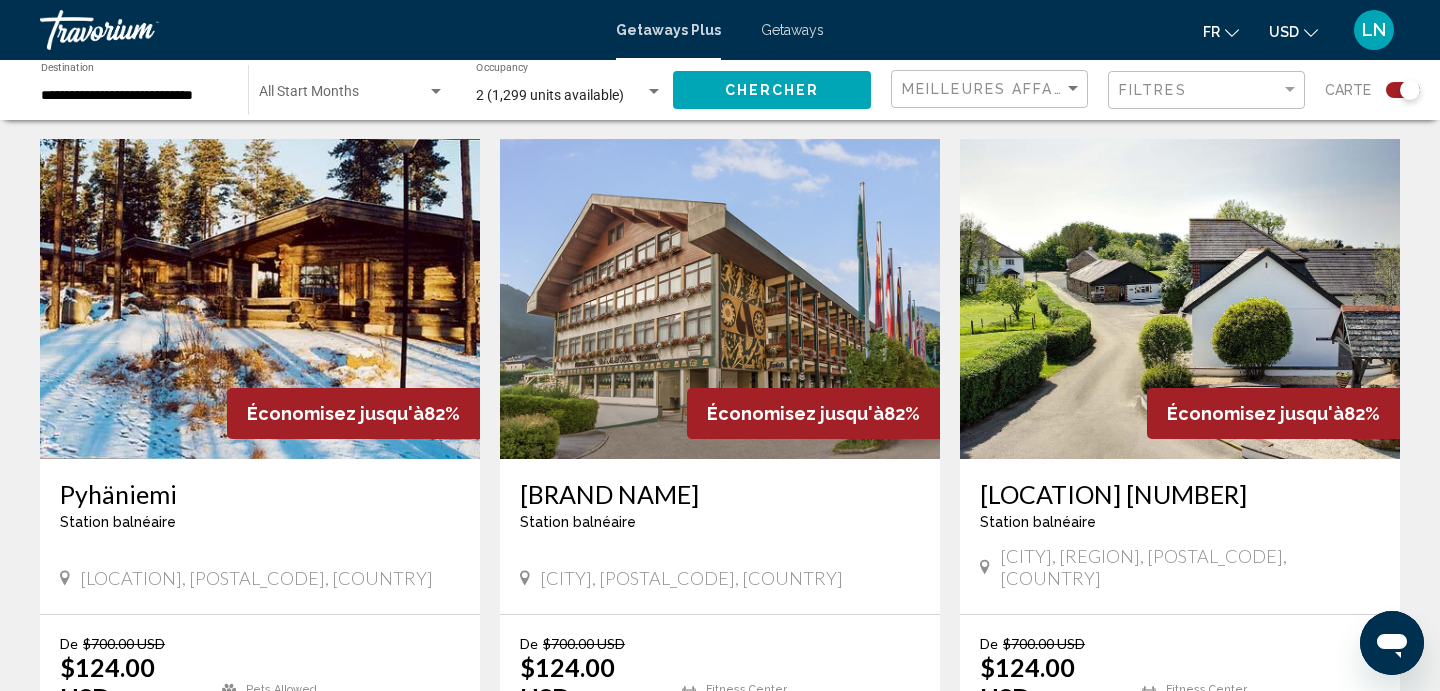 scroll, scrollTop: 692, scrollLeft: 0, axis: vertical 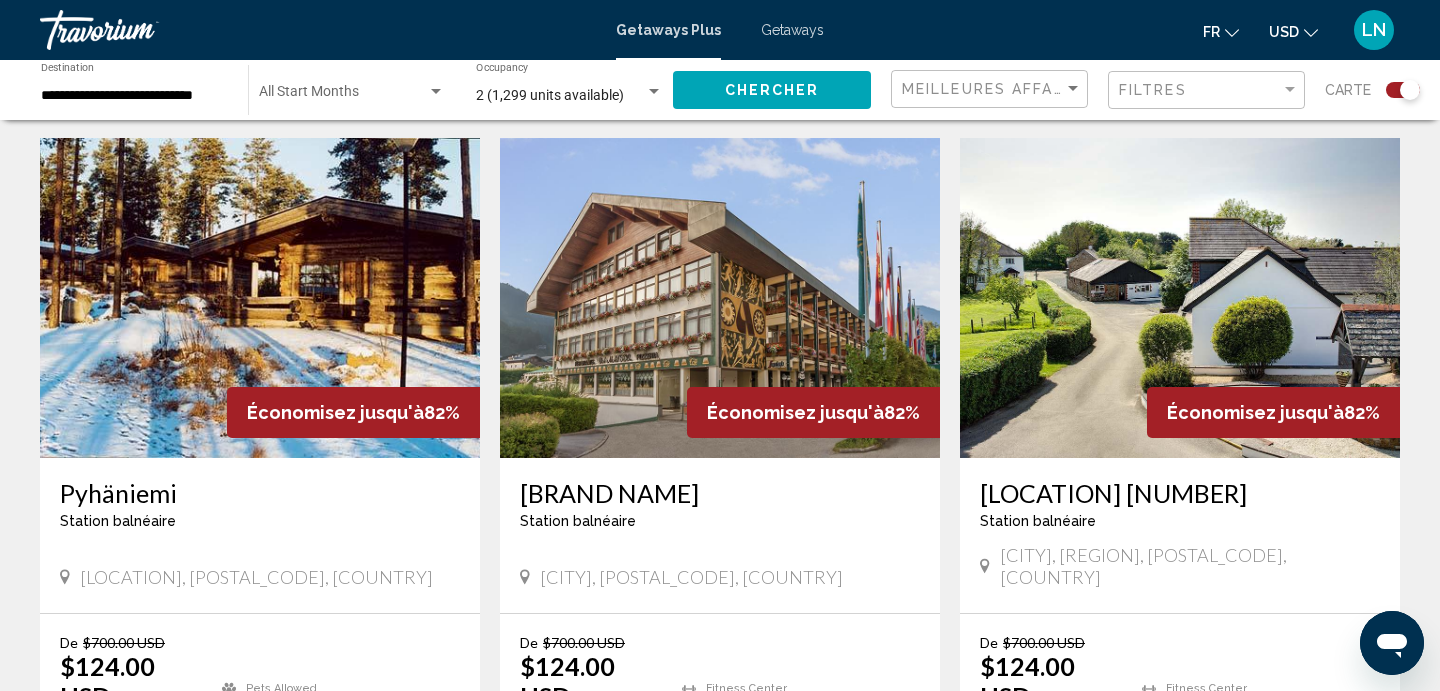 click at bounding box center (260, 298) 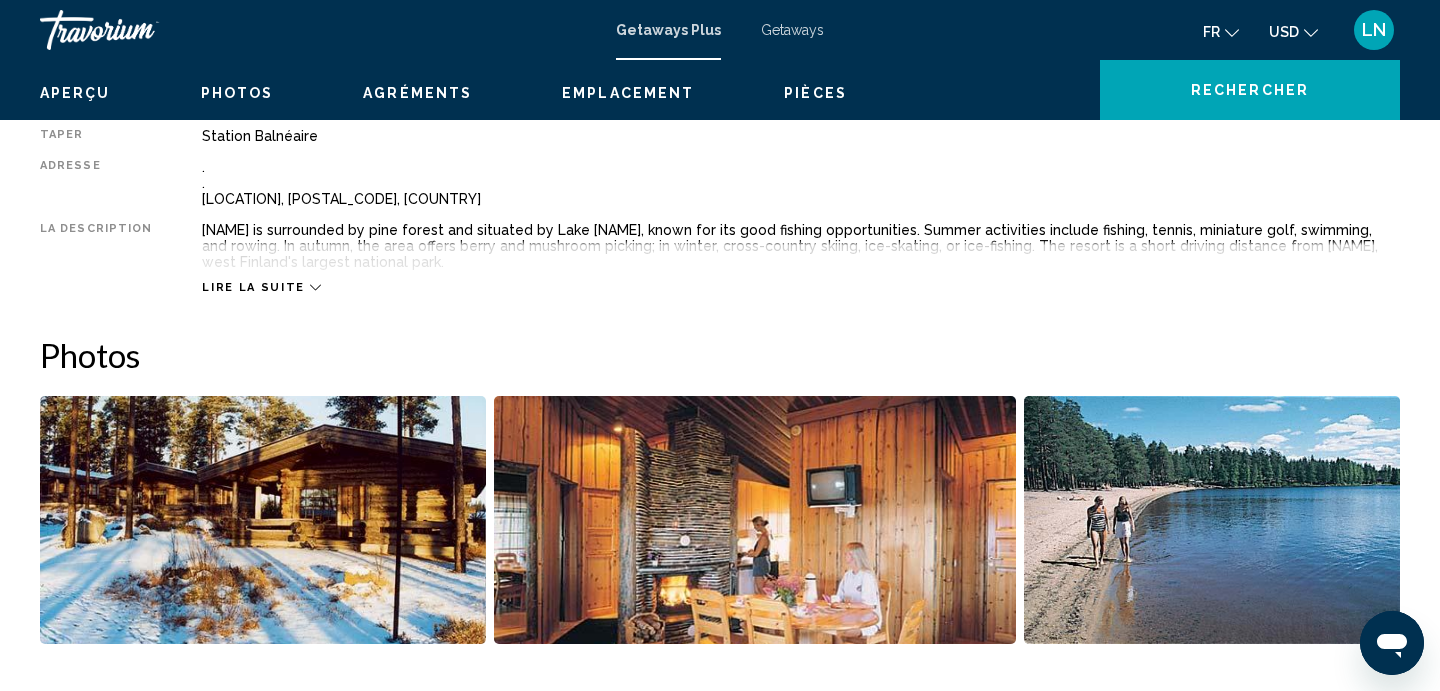 scroll, scrollTop: 105, scrollLeft: 0, axis: vertical 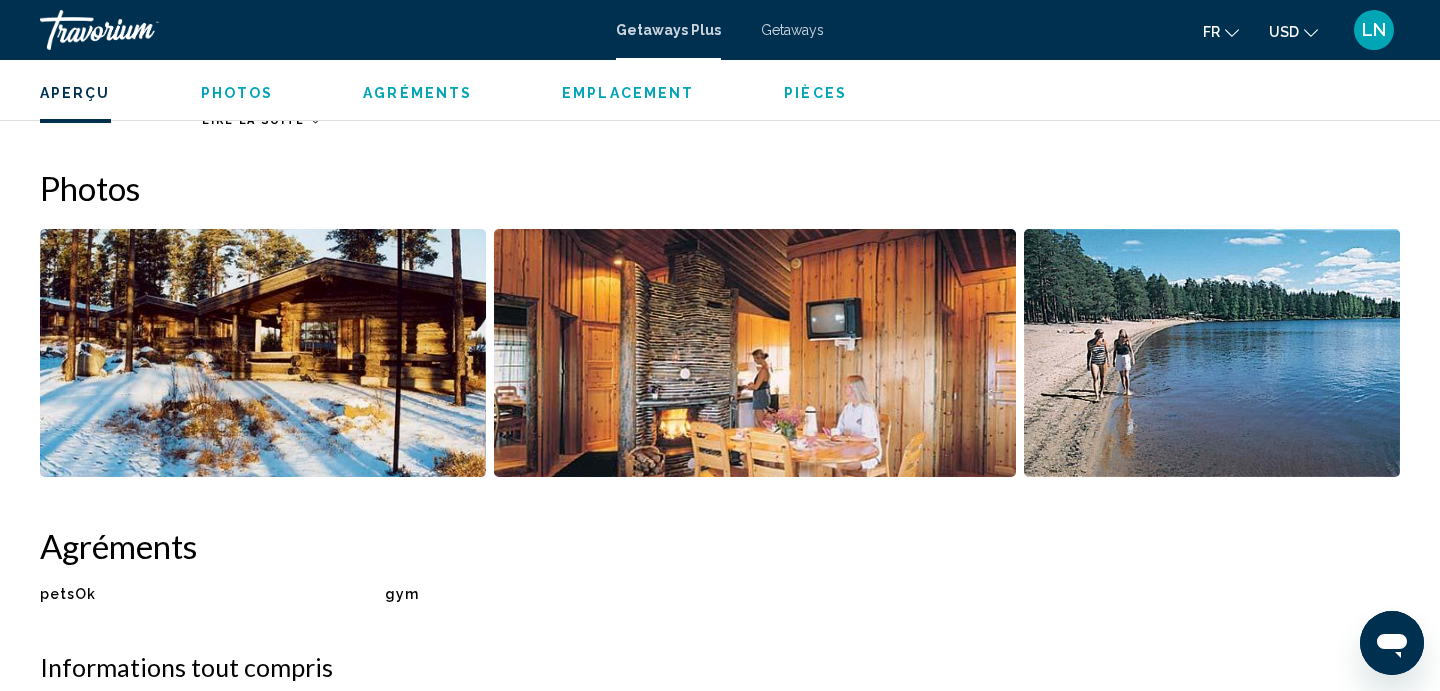 click at bounding box center [263, 353] 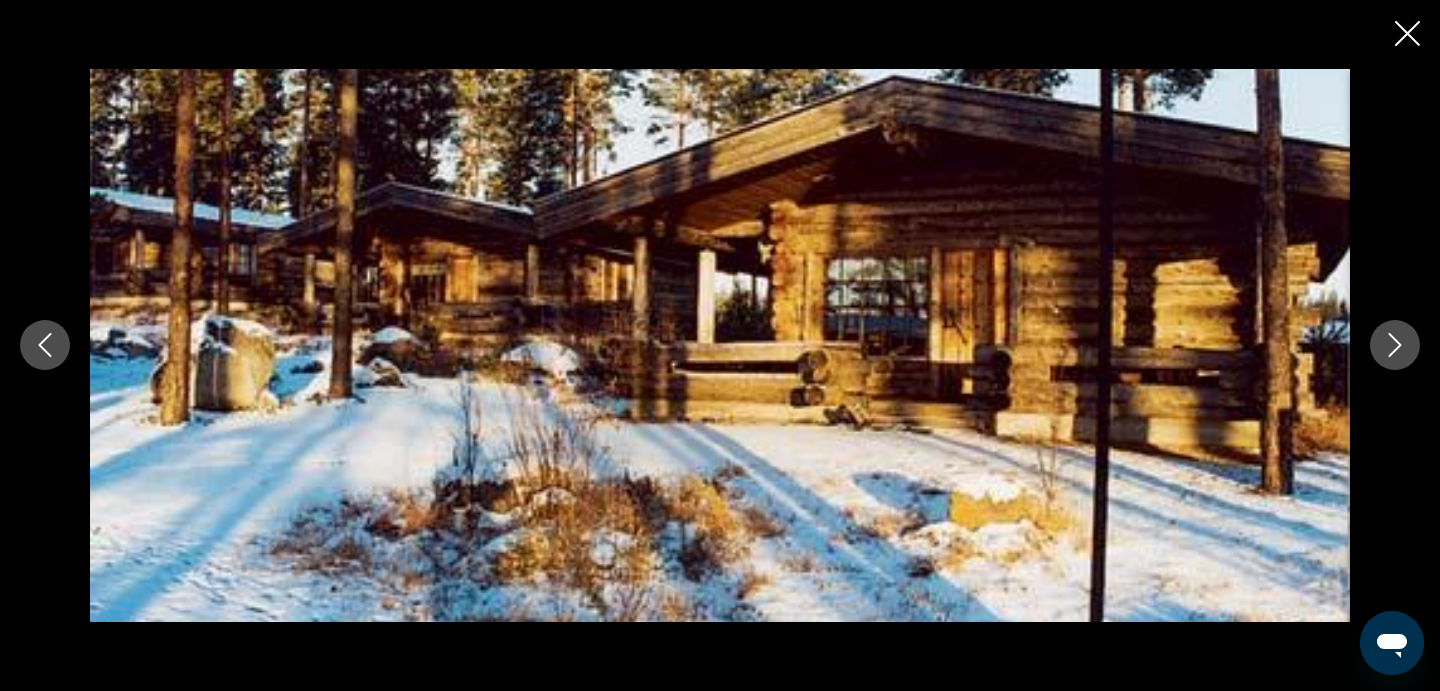 click at bounding box center (1395, 345) 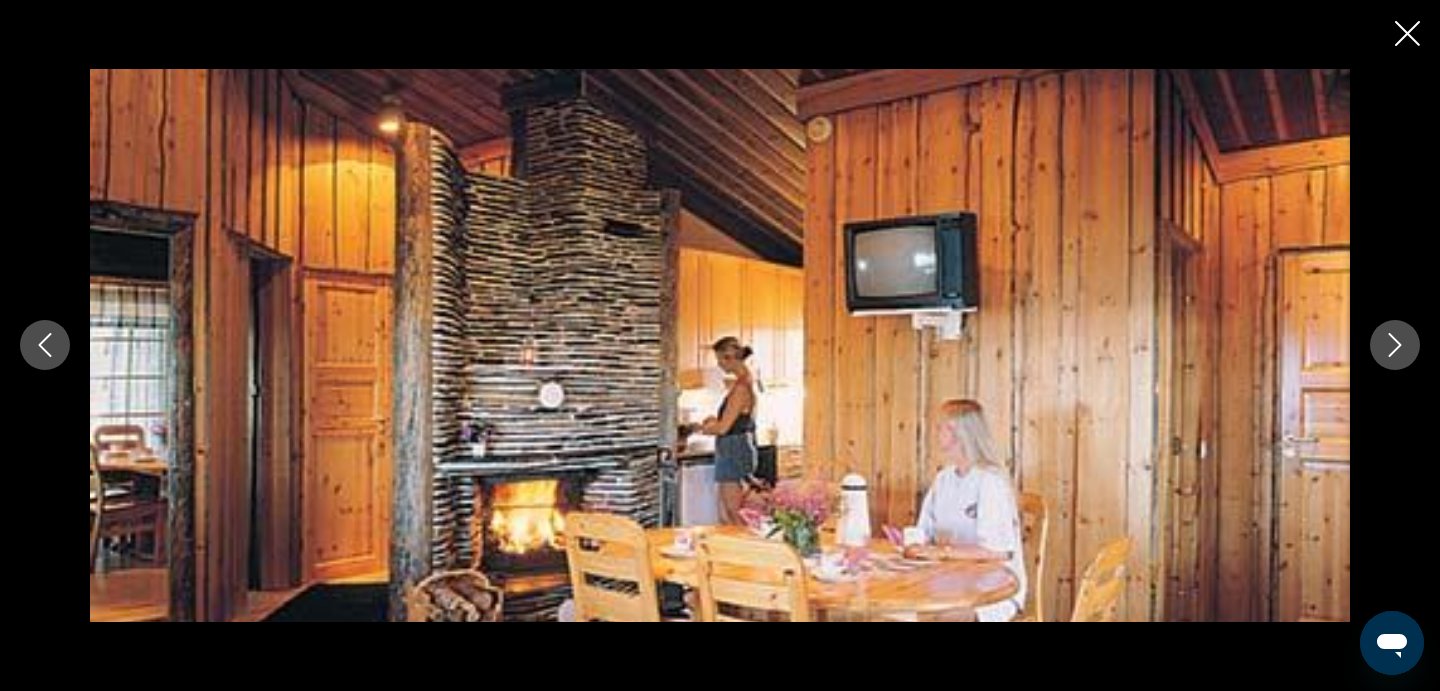 click at bounding box center [1395, 345] 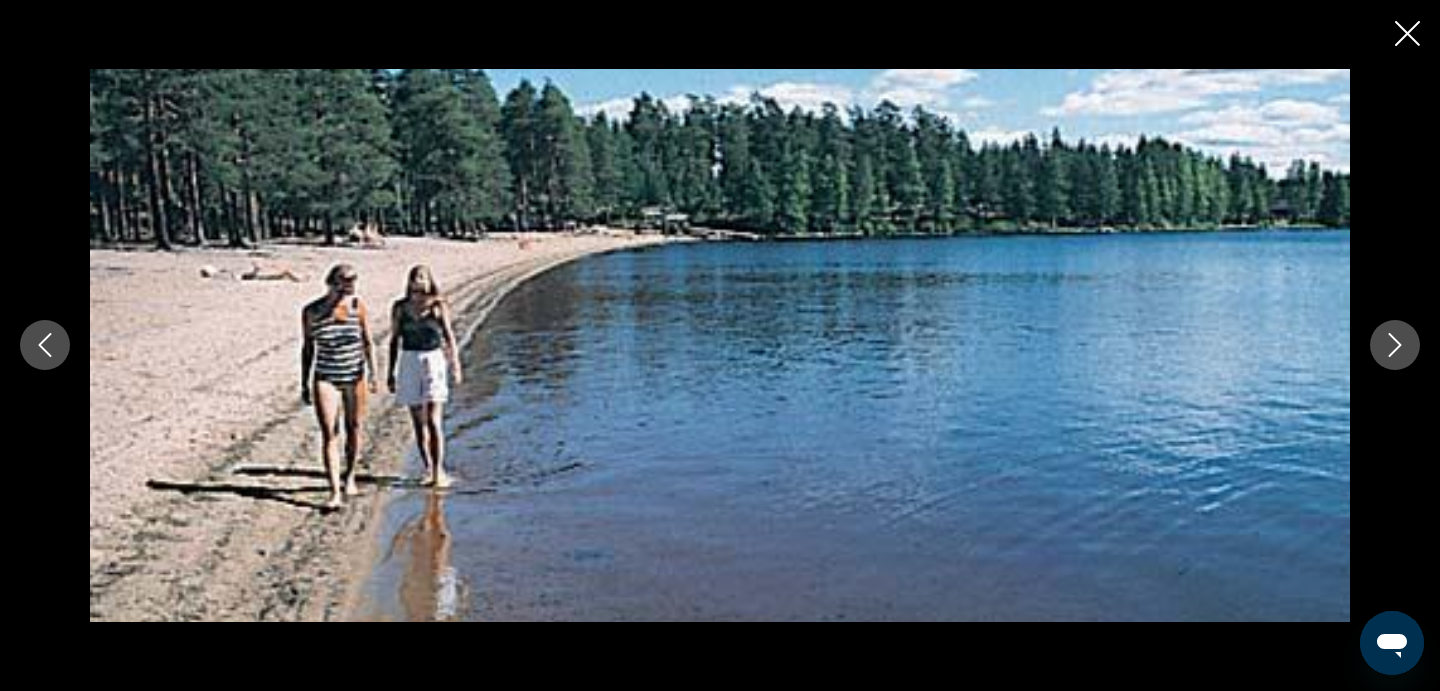 click at bounding box center (1395, 345) 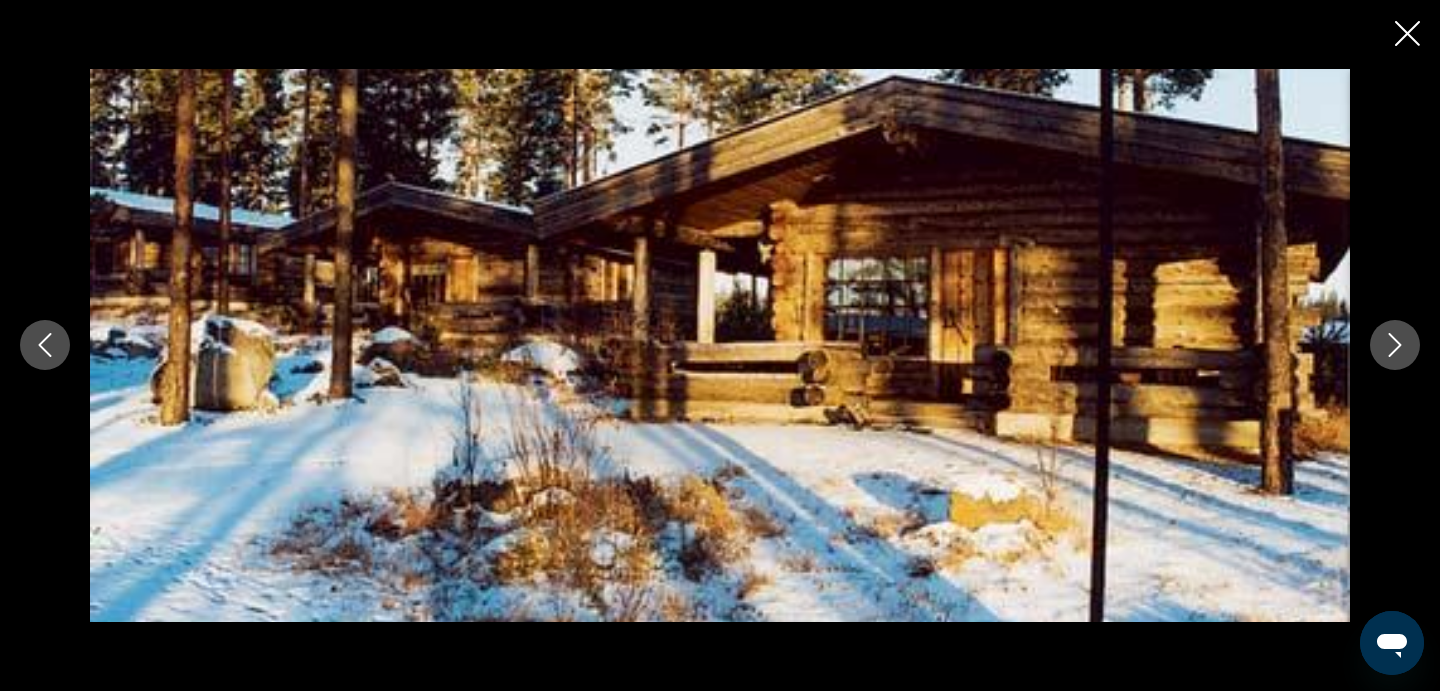 click at bounding box center (1395, 345) 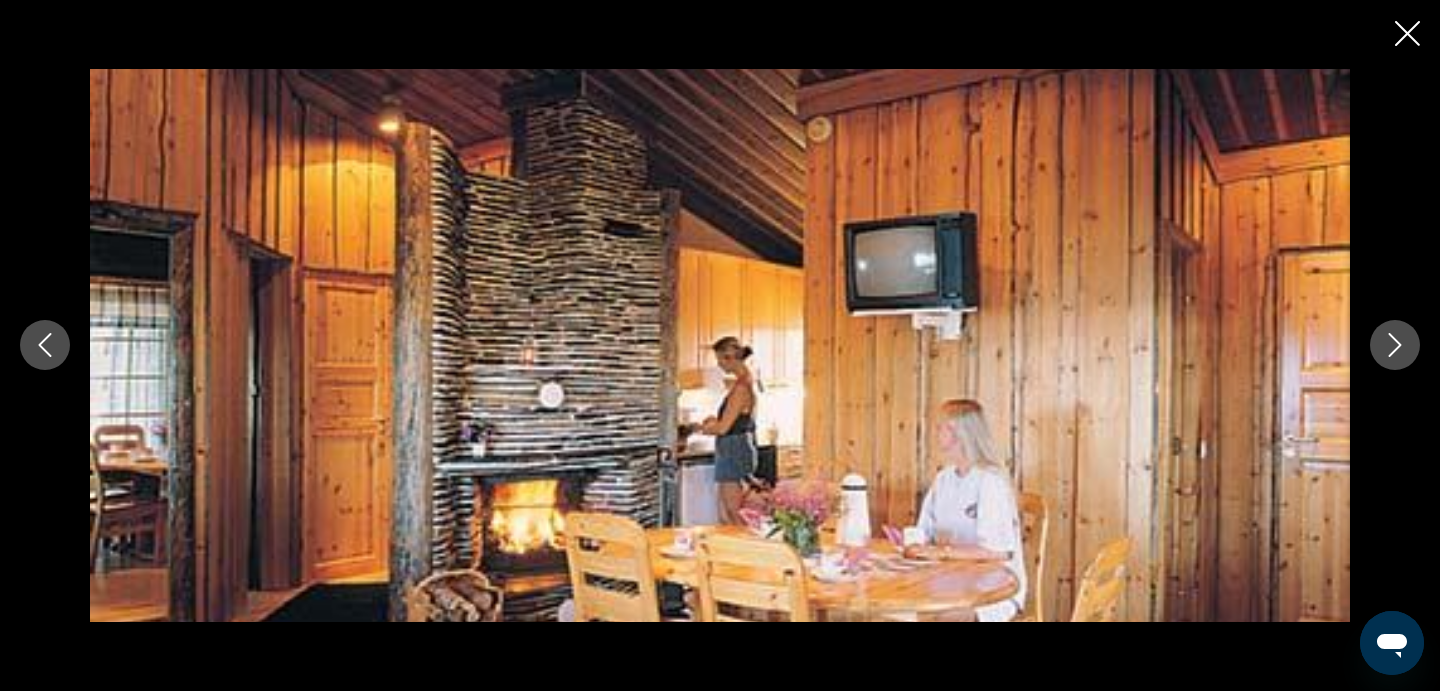 click at bounding box center [1407, 33] 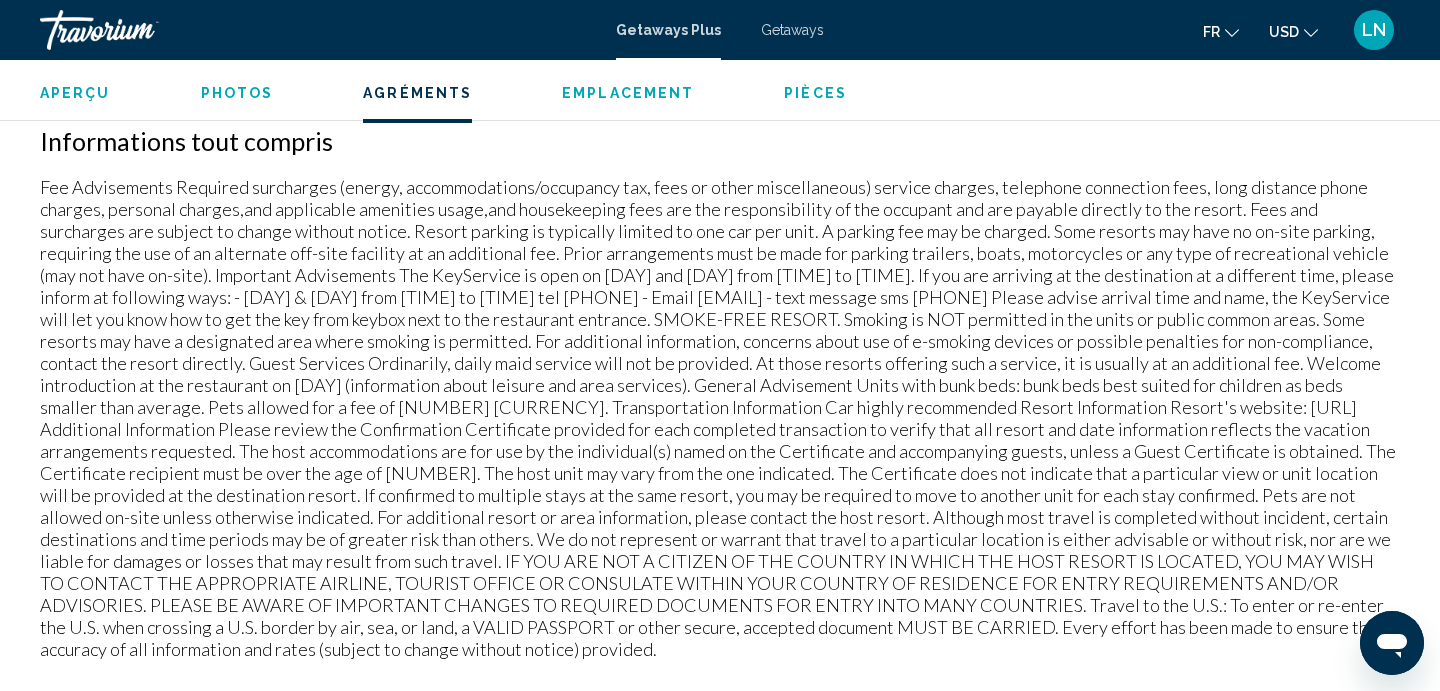 scroll, scrollTop: 1388, scrollLeft: 0, axis: vertical 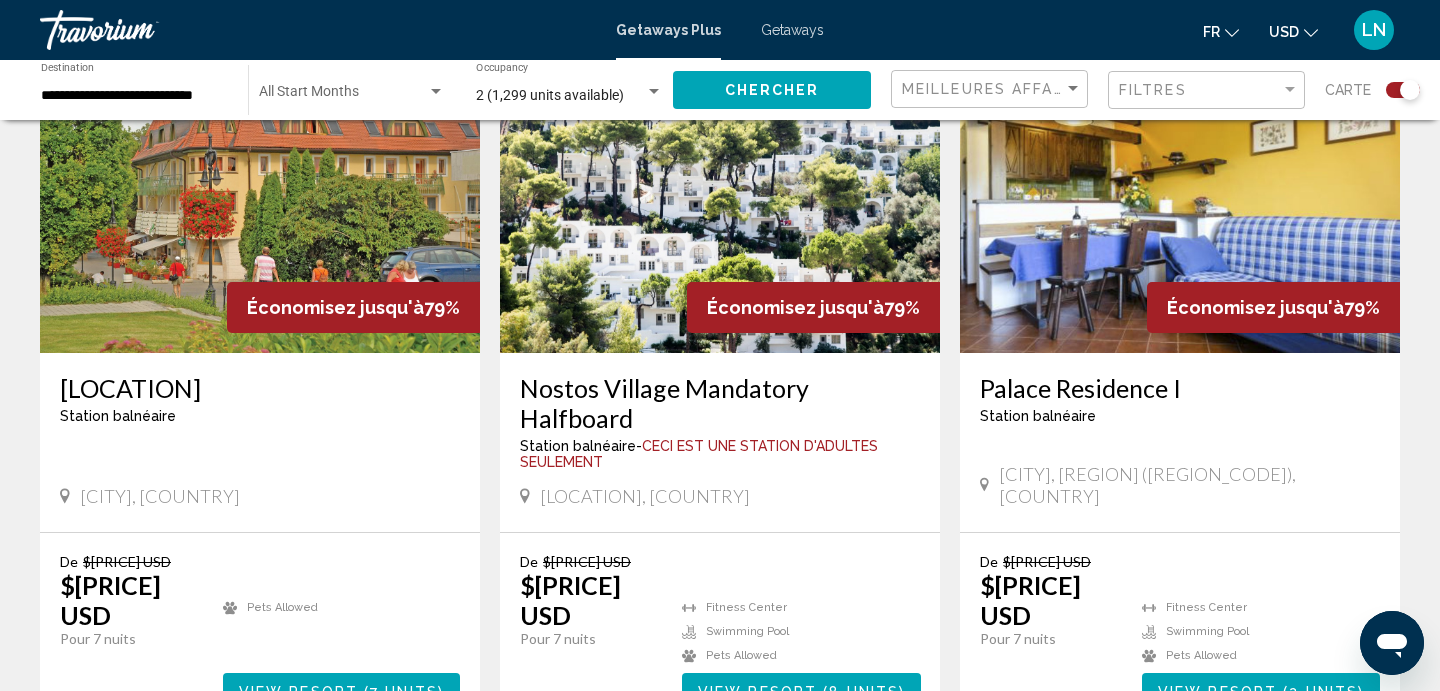 click on "View Resort" at bounding box center [757, 692] 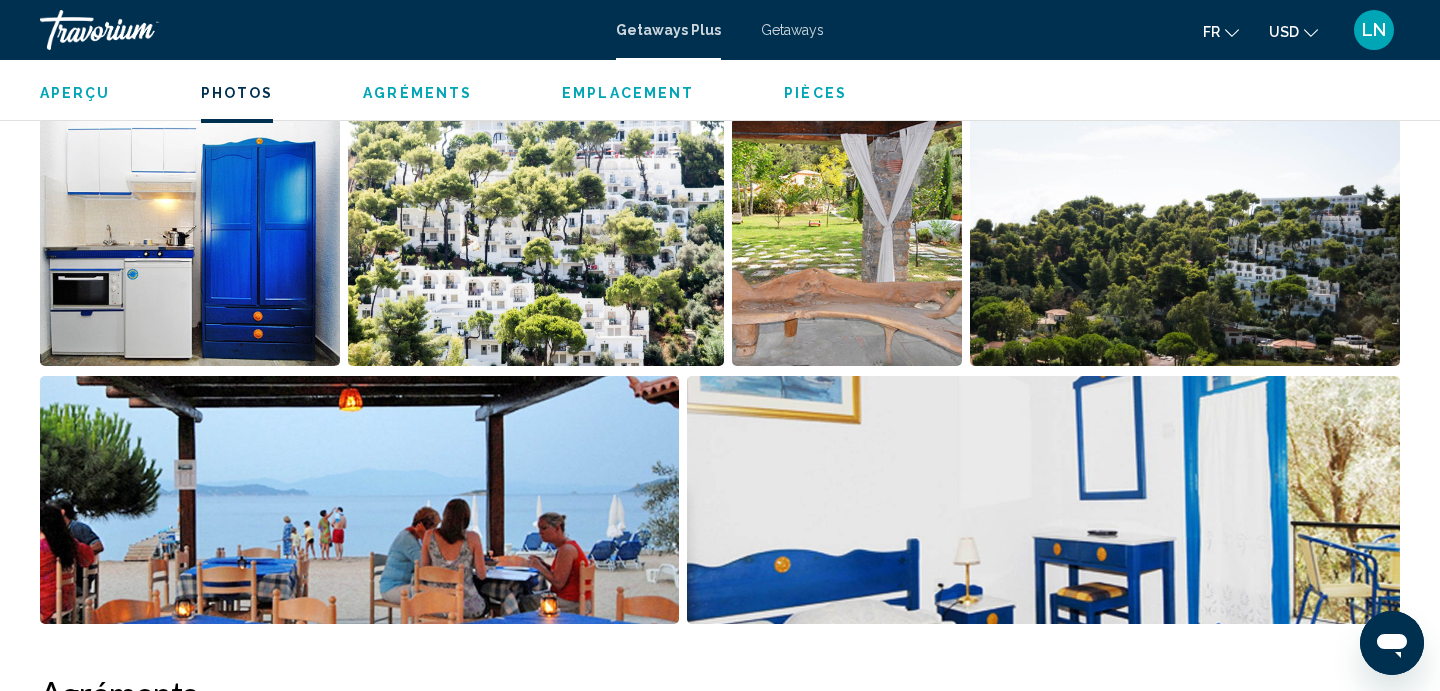 scroll, scrollTop: 973, scrollLeft: 0, axis: vertical 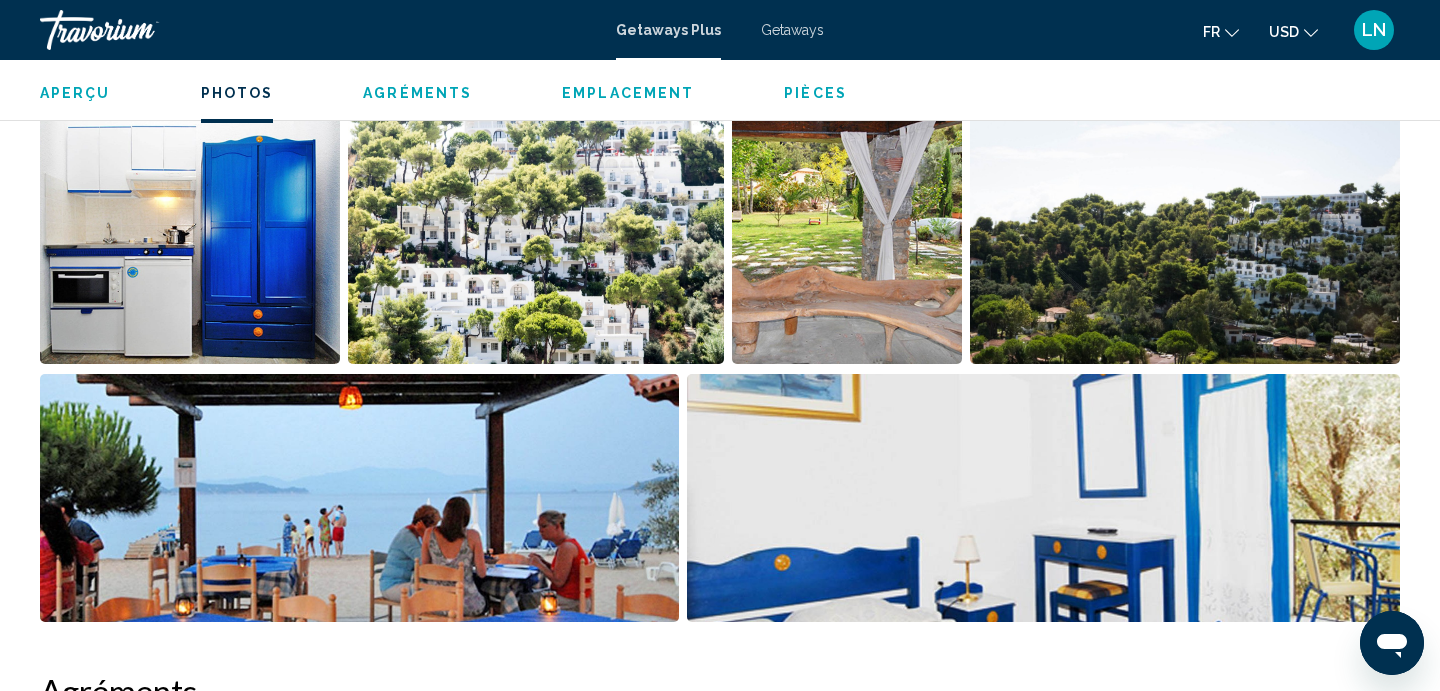 click at bounding box center (190, 240) 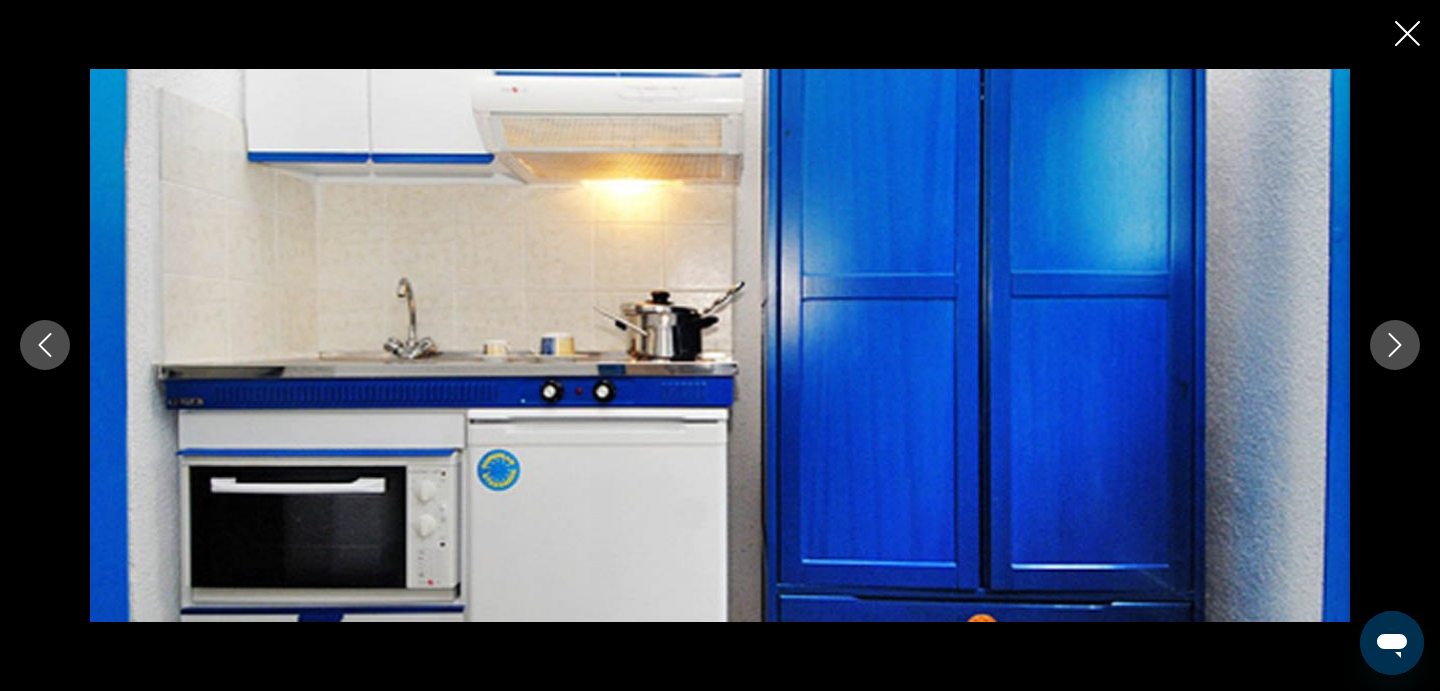 click at bounding box center (1395, 345) 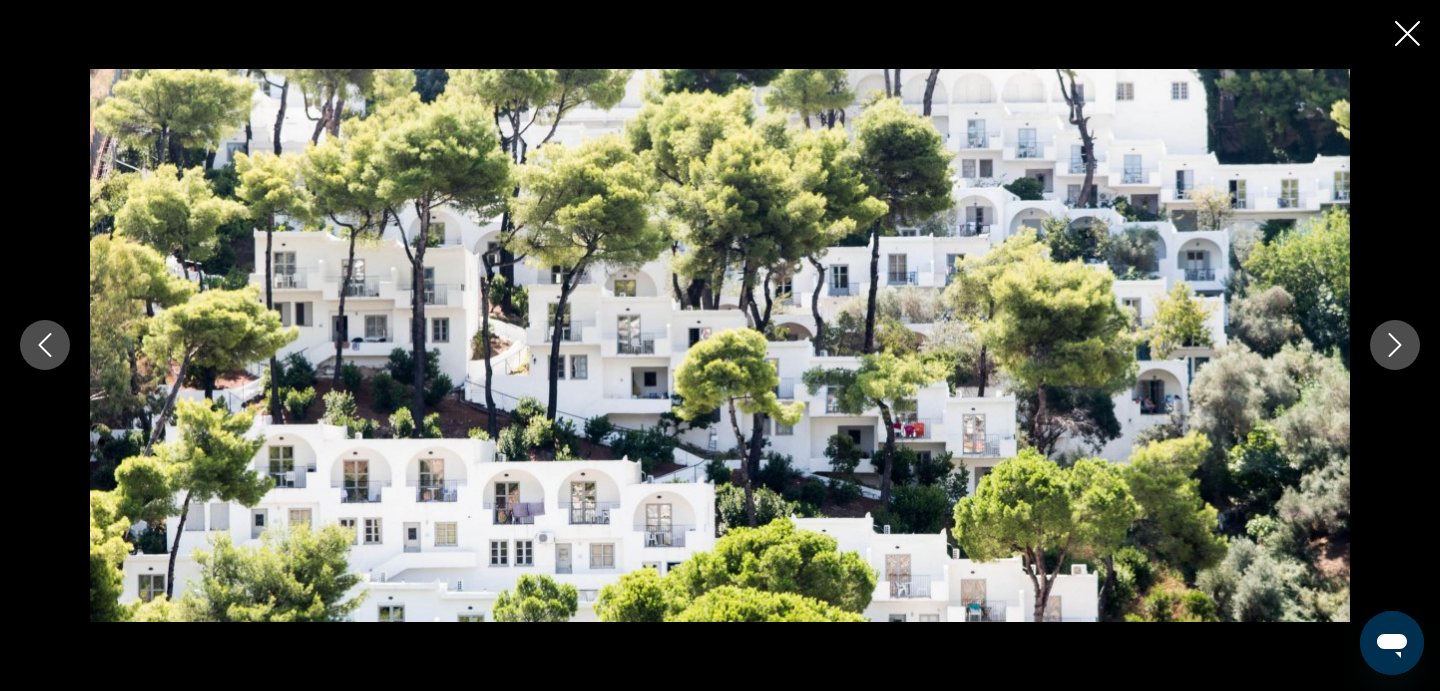 click at bounding box center [1395, 345] 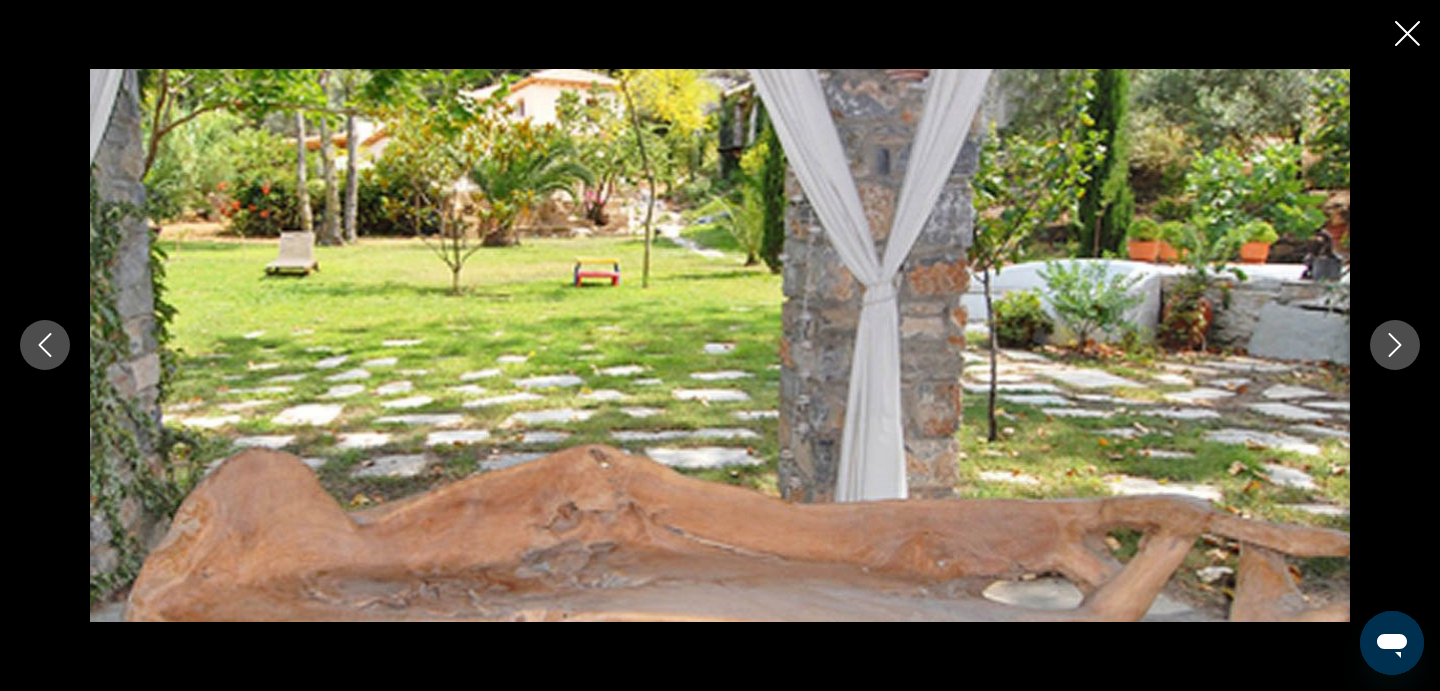 click at bounding box center [1395, 345] 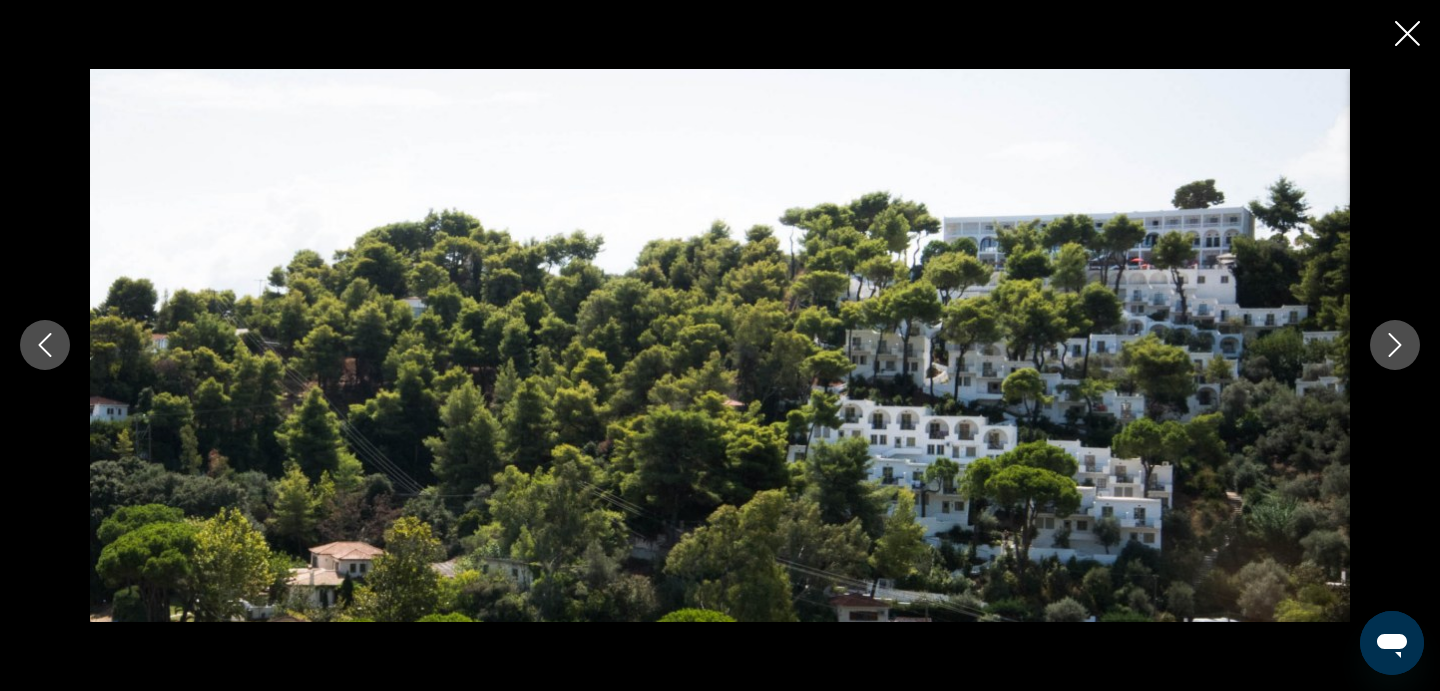 click at bounding box center [1395, 345] 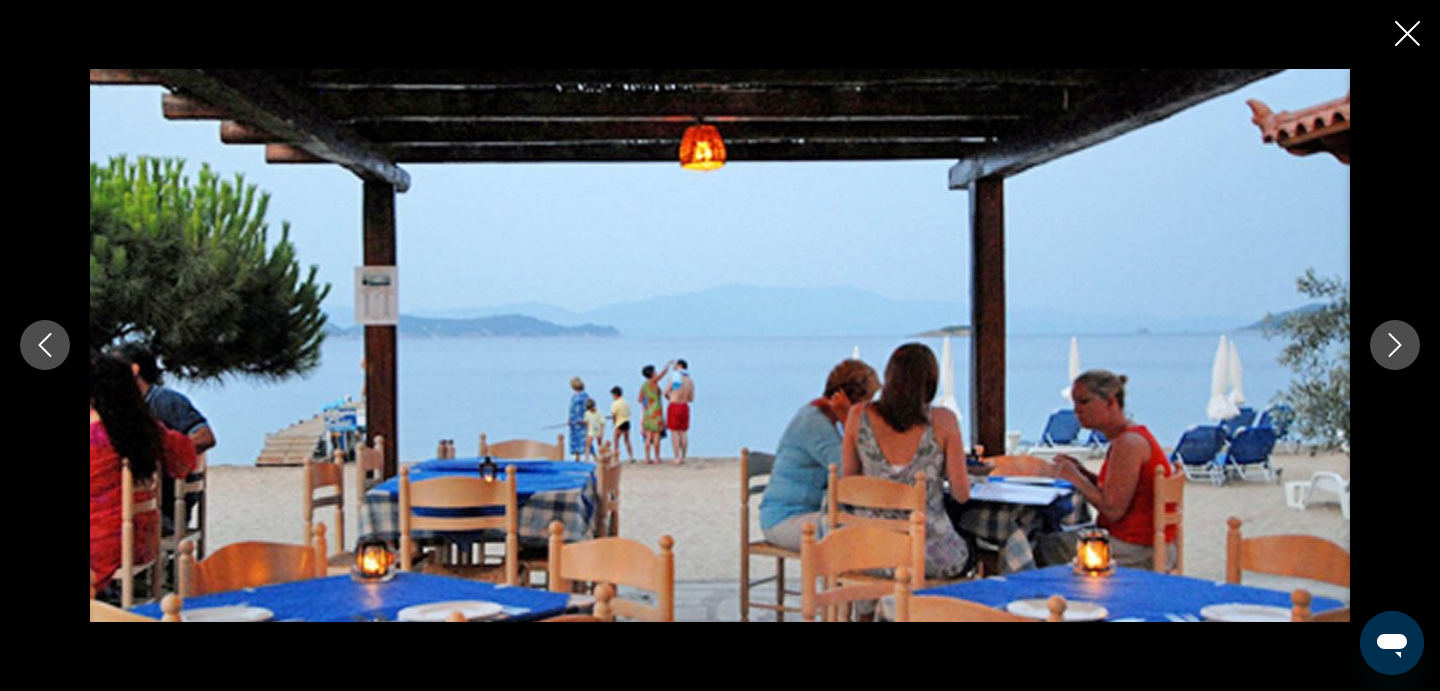 click at bounding box center [1395, 345] 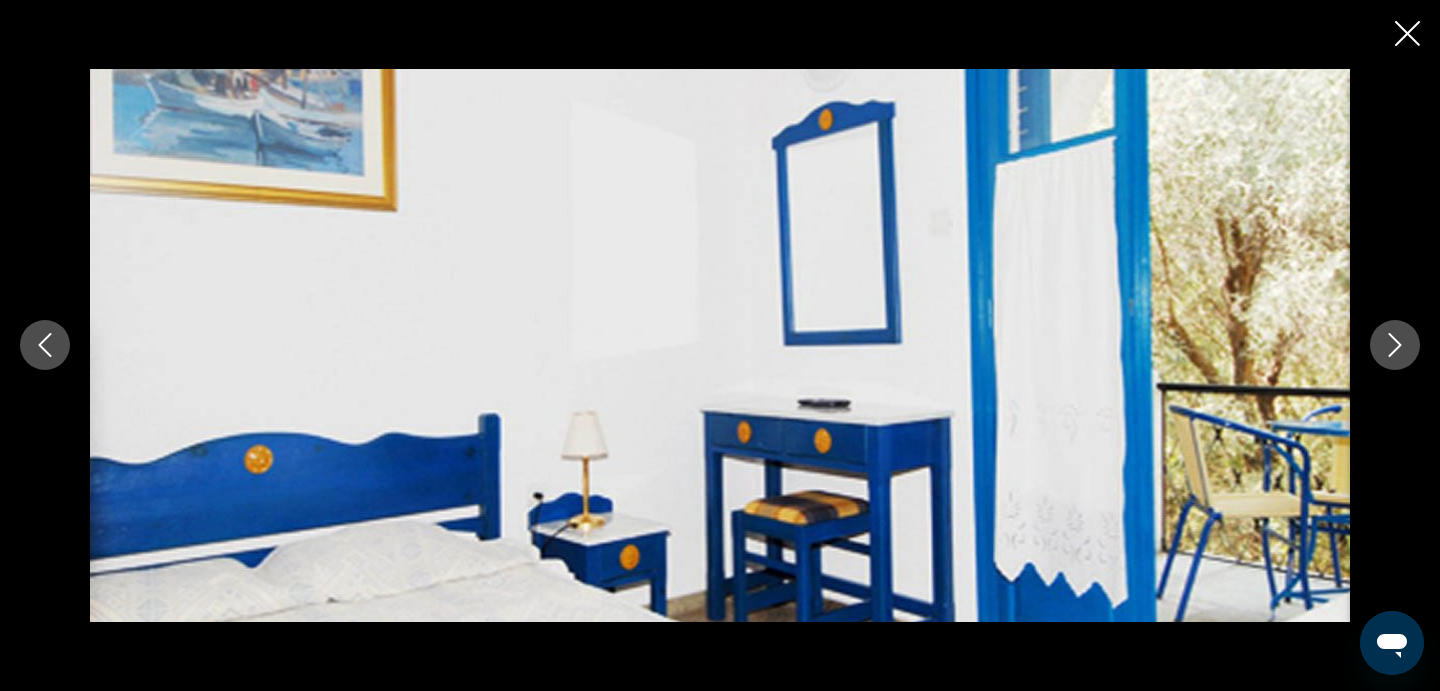 click at bounding box center (1395, 345) 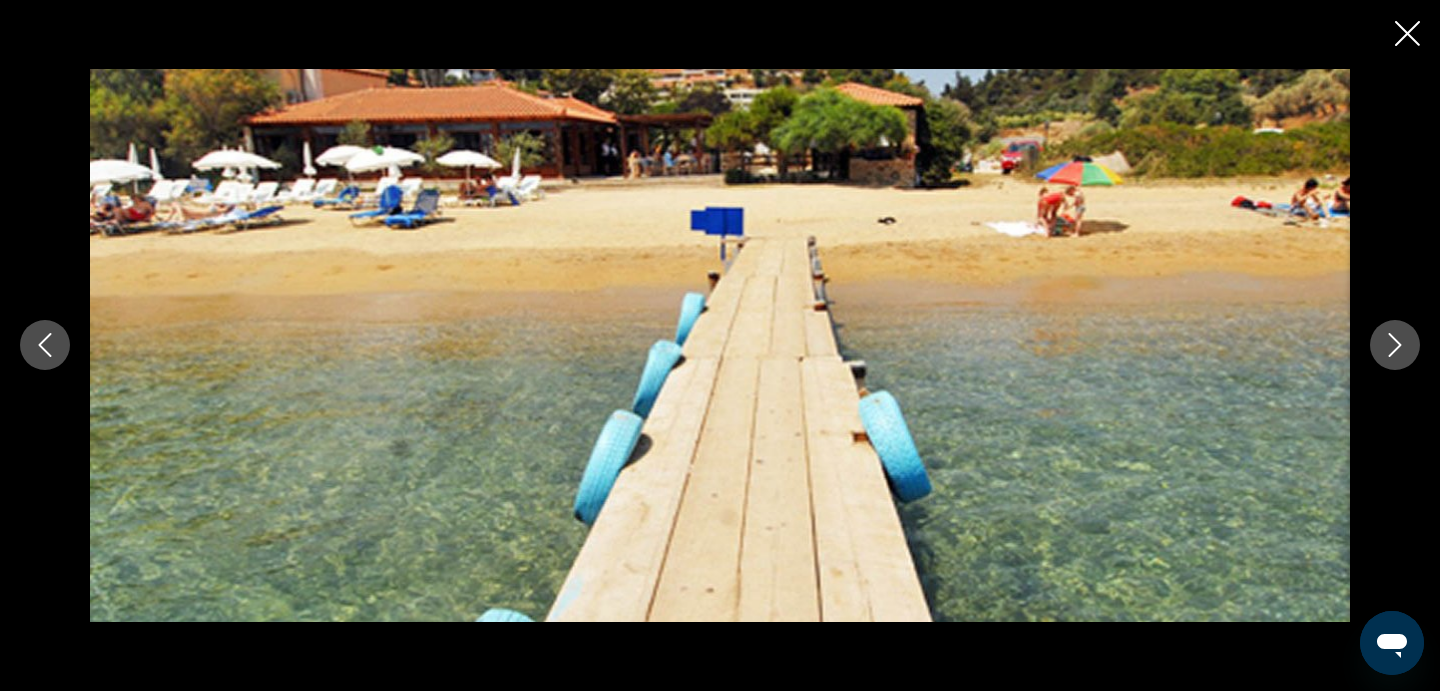 click at bounding box center [1395, 345] 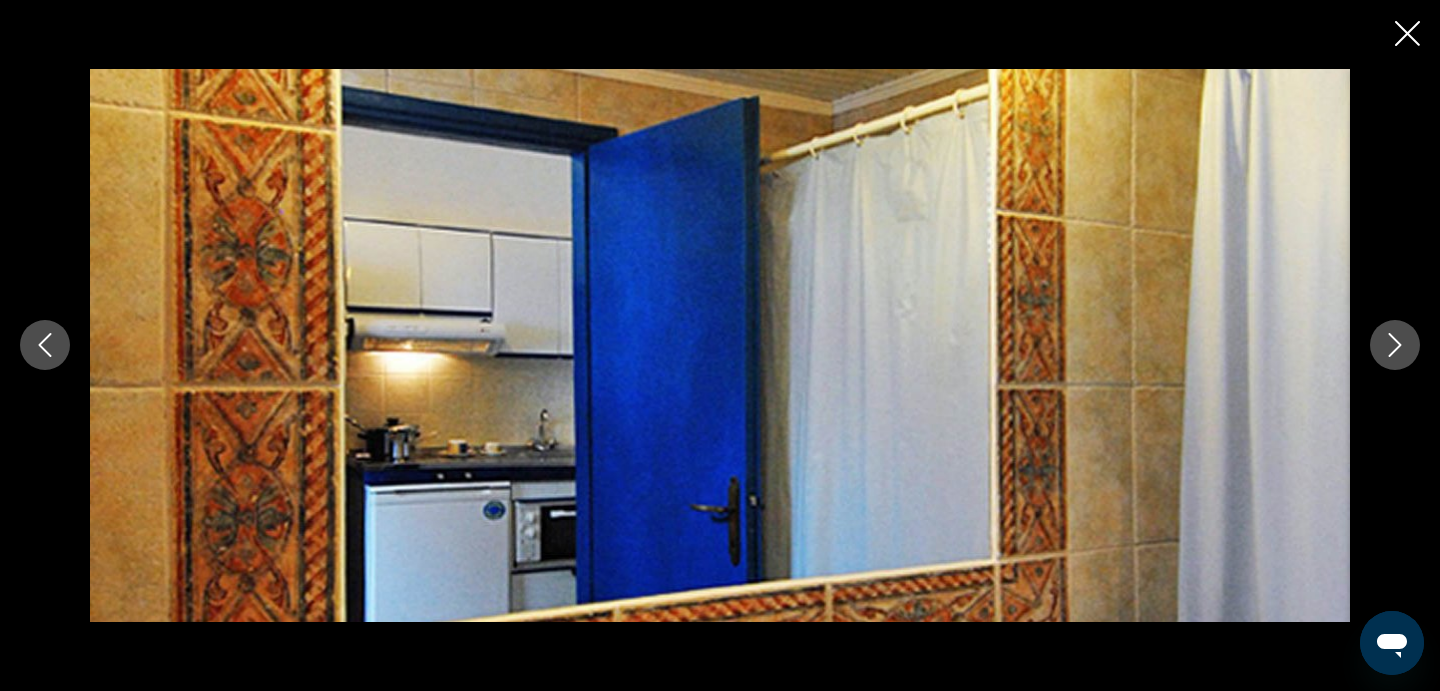 click at bounding box center [1395, 345] 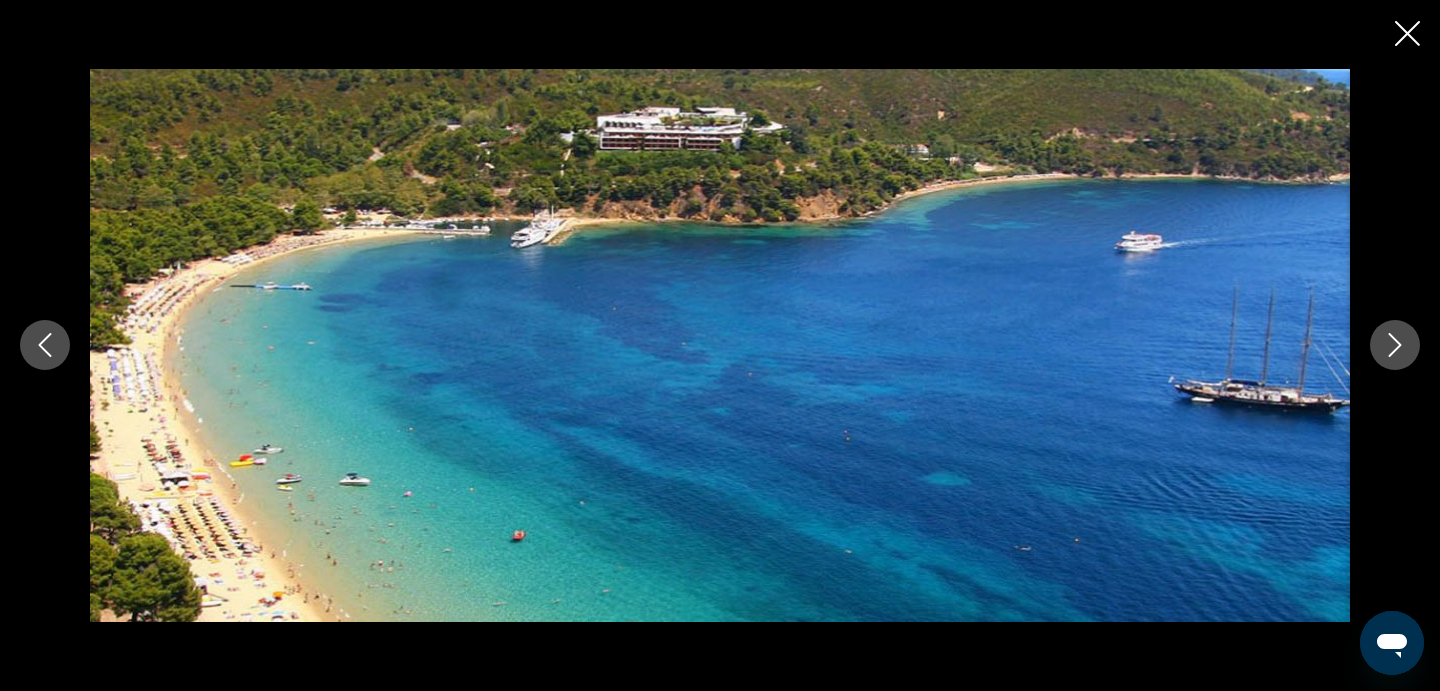 click at bounding box center (1395, 345) 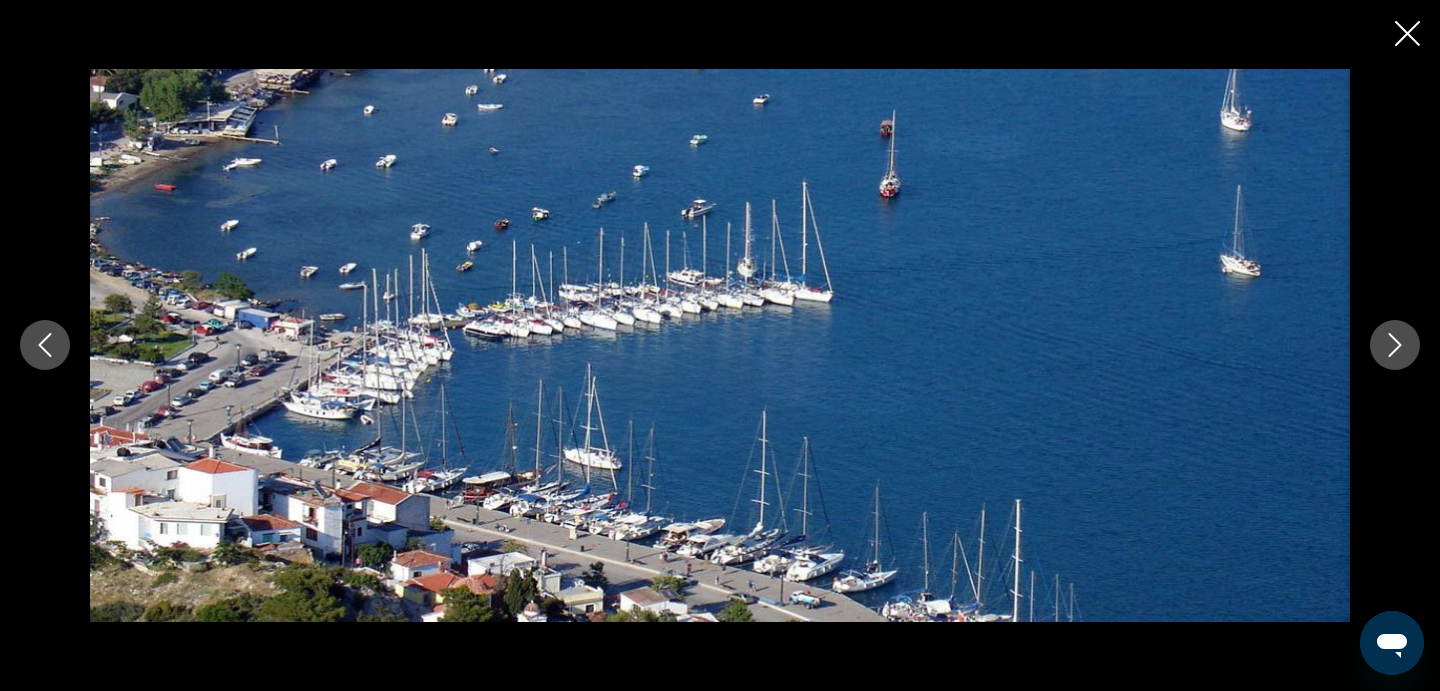 click at bounding box center (1395, 345) 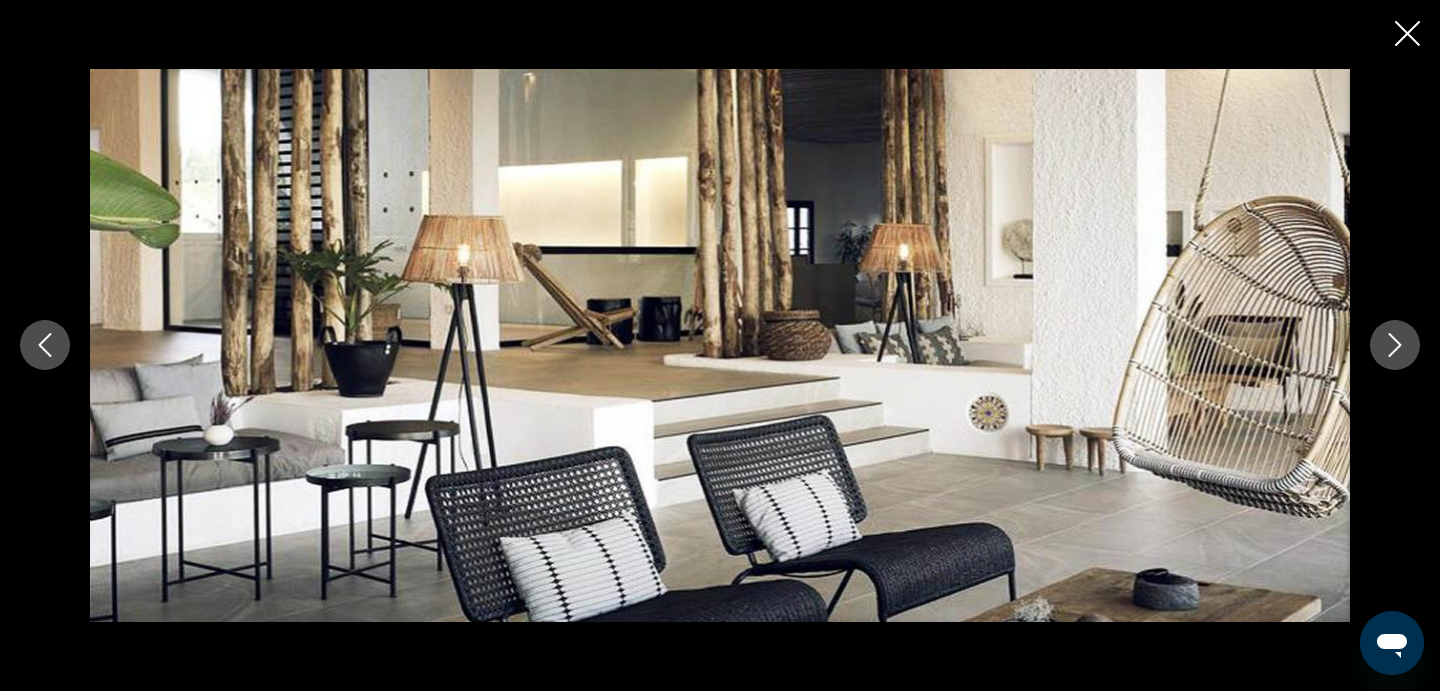 click at bounding box center (1395, 345) 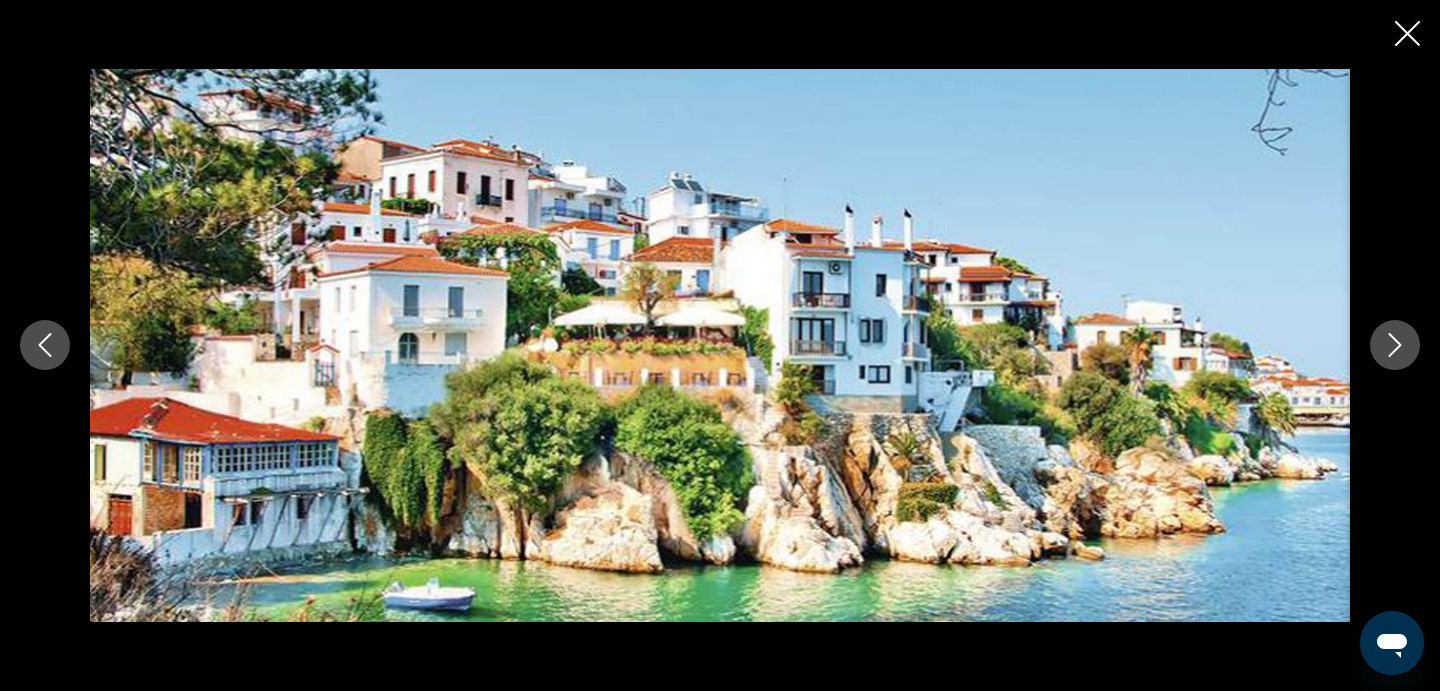 click at bounding box center (1395, 345) 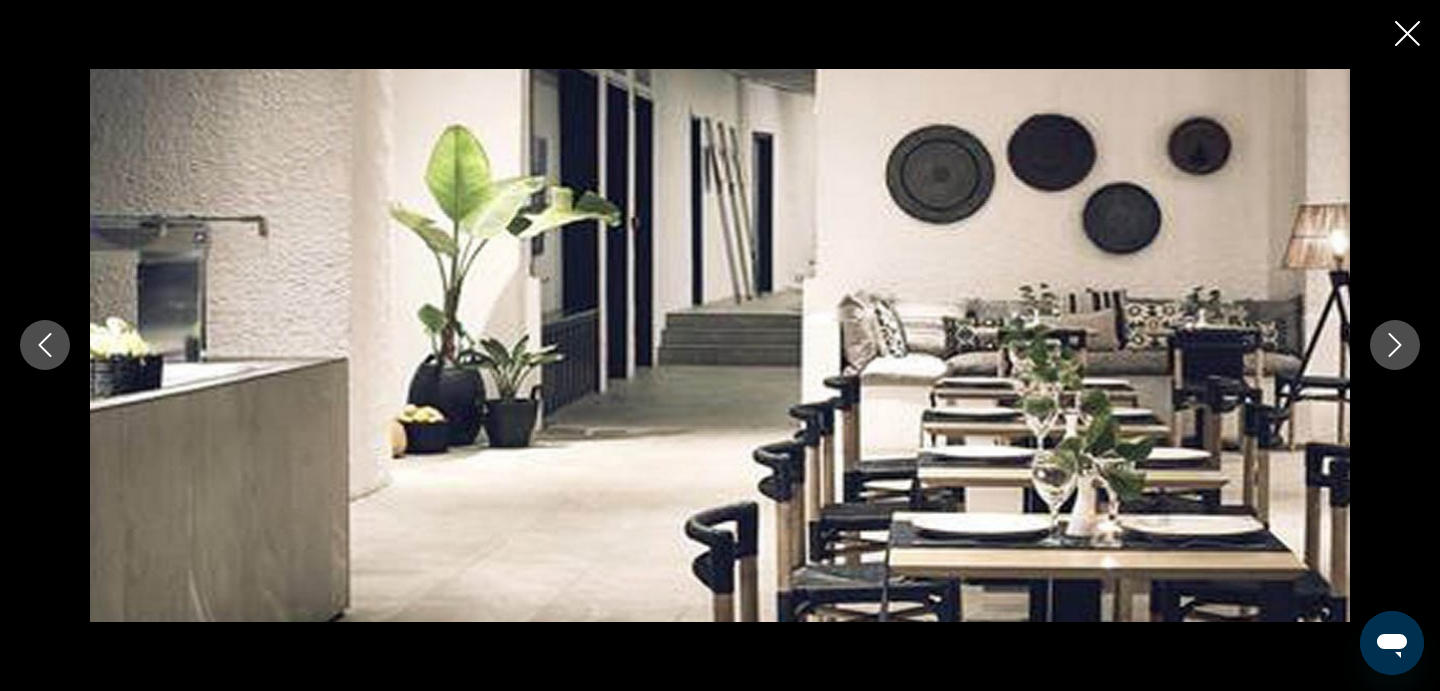 click at bounding box center (1395, 345) 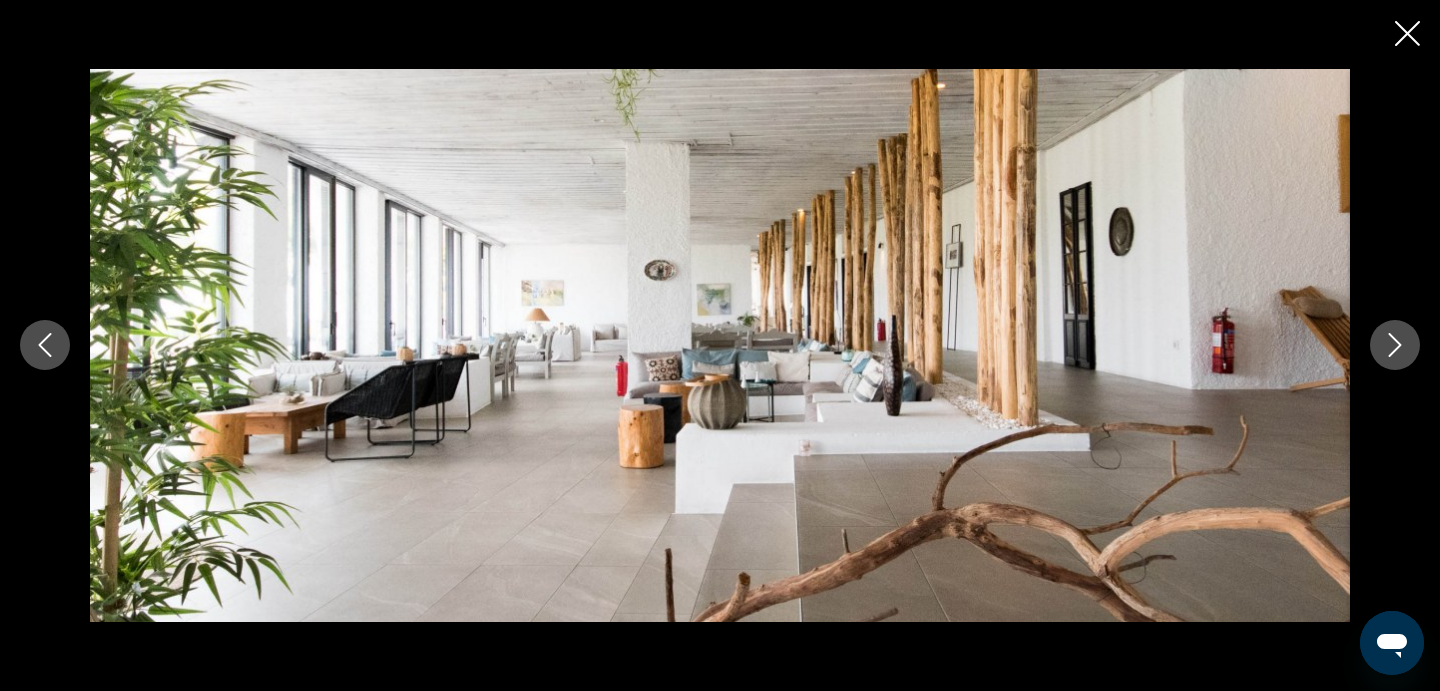 click at bounding box center (1395, 345) 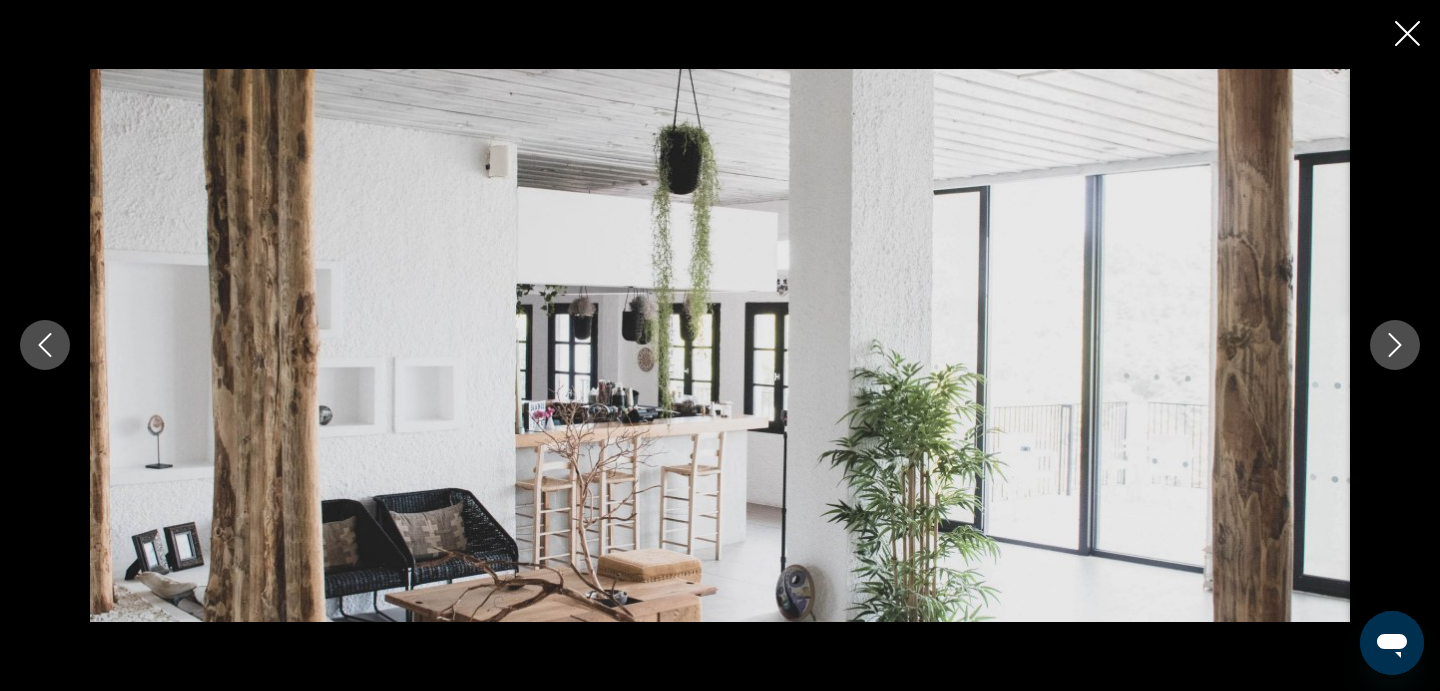 click at bounding box center [1395, 345] 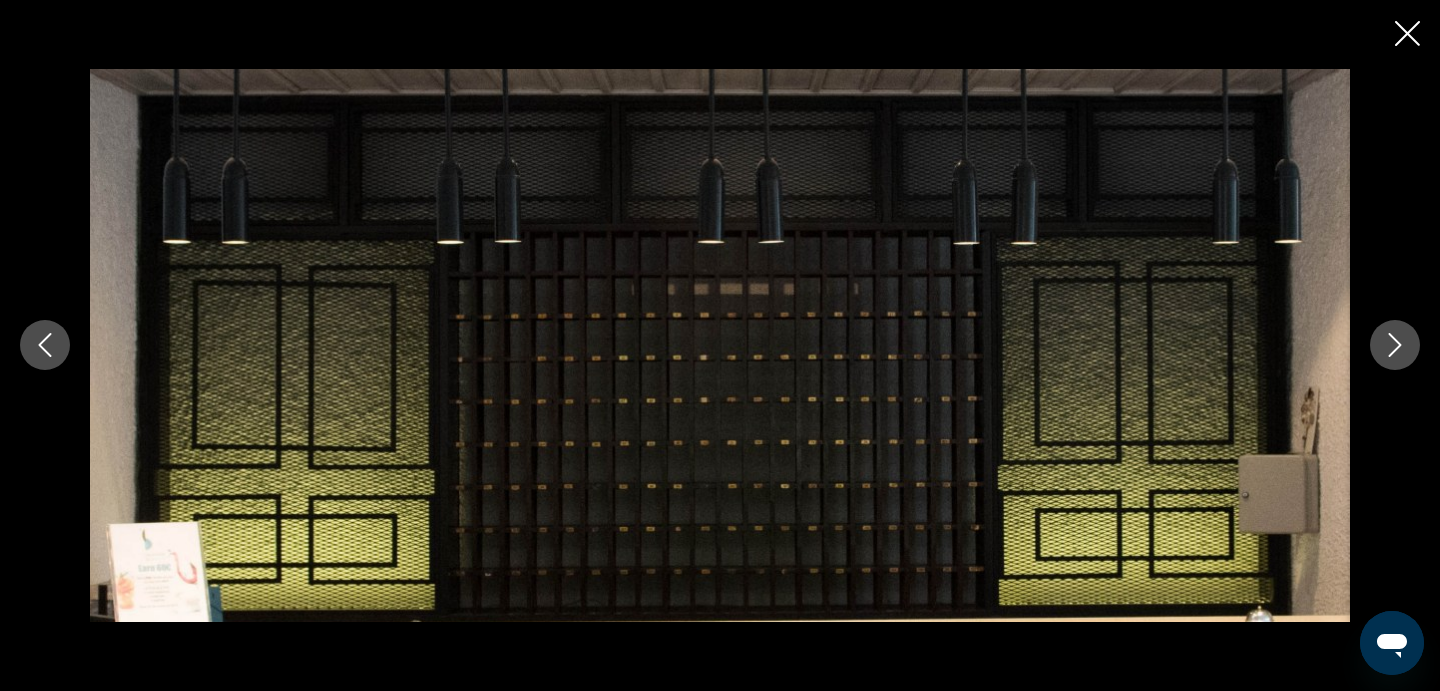 click at bounding box center (1395, 345) 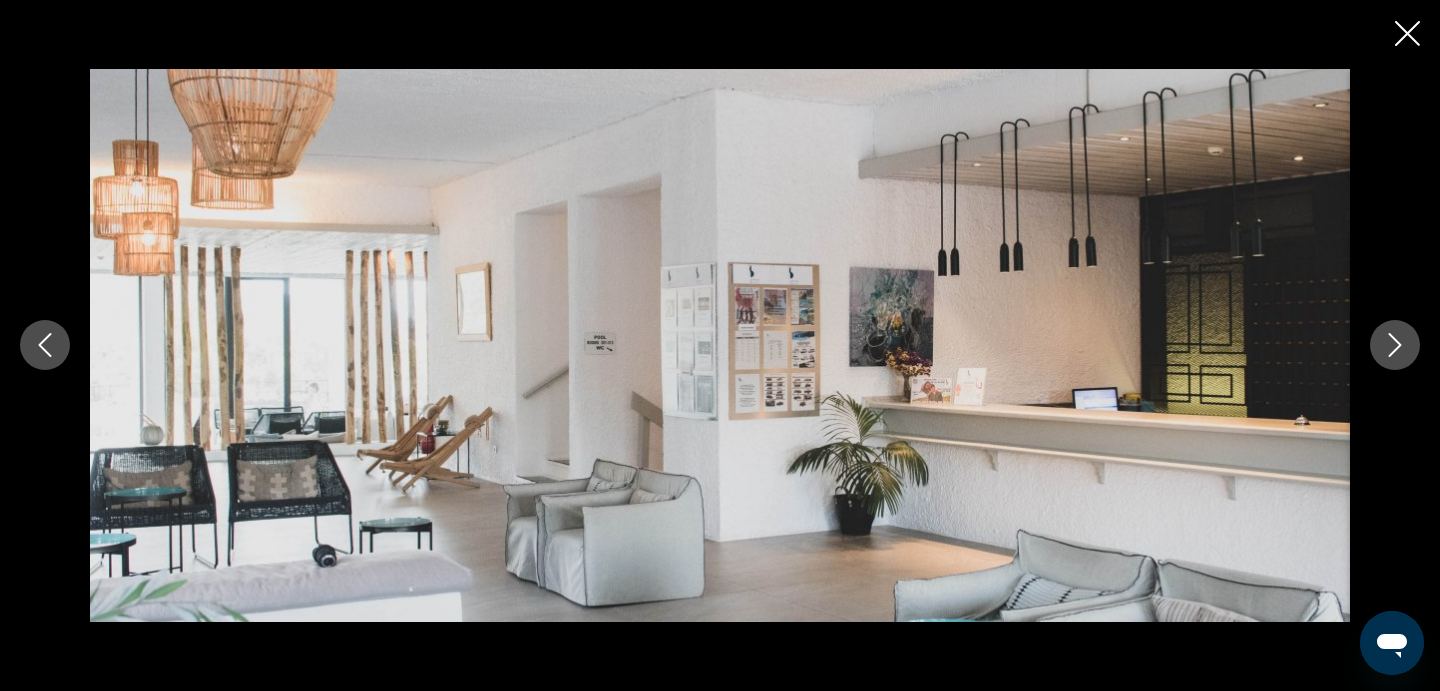 click at bounding box center (1395, 345) 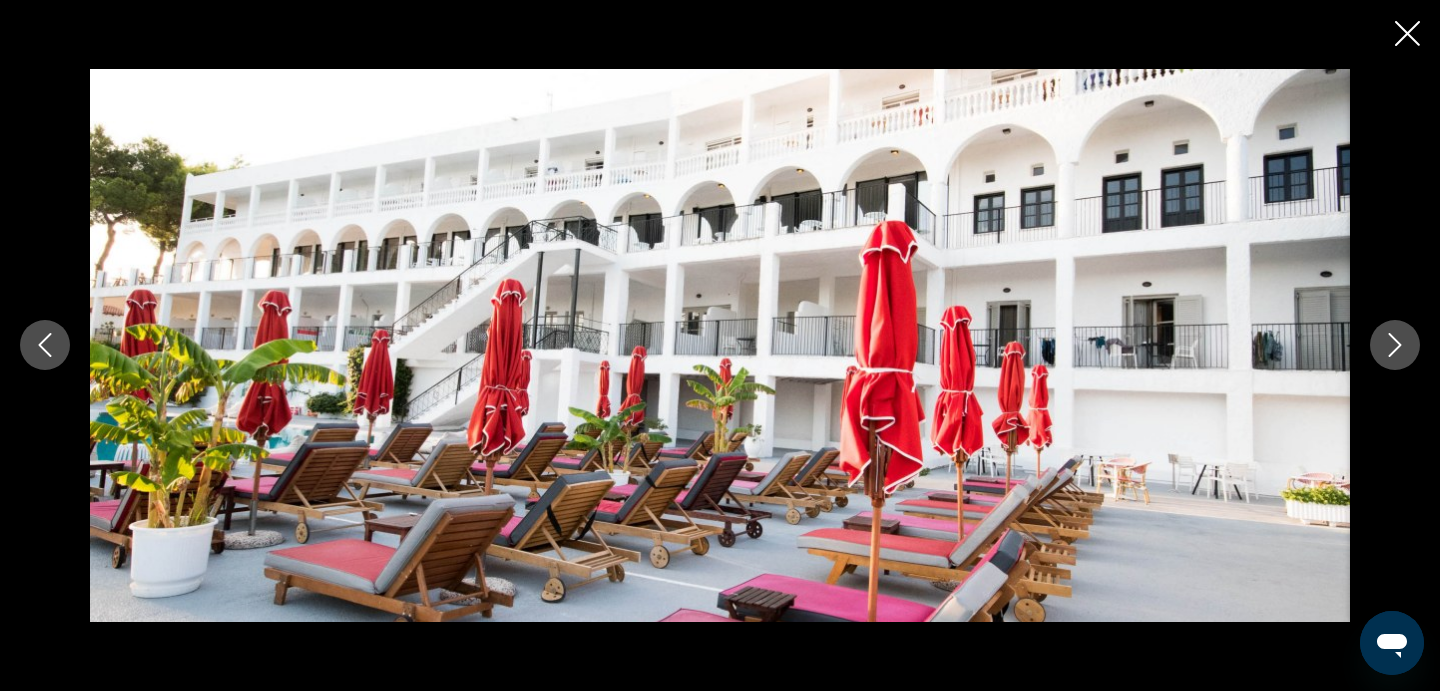 click at bounding box center (1395, 345) 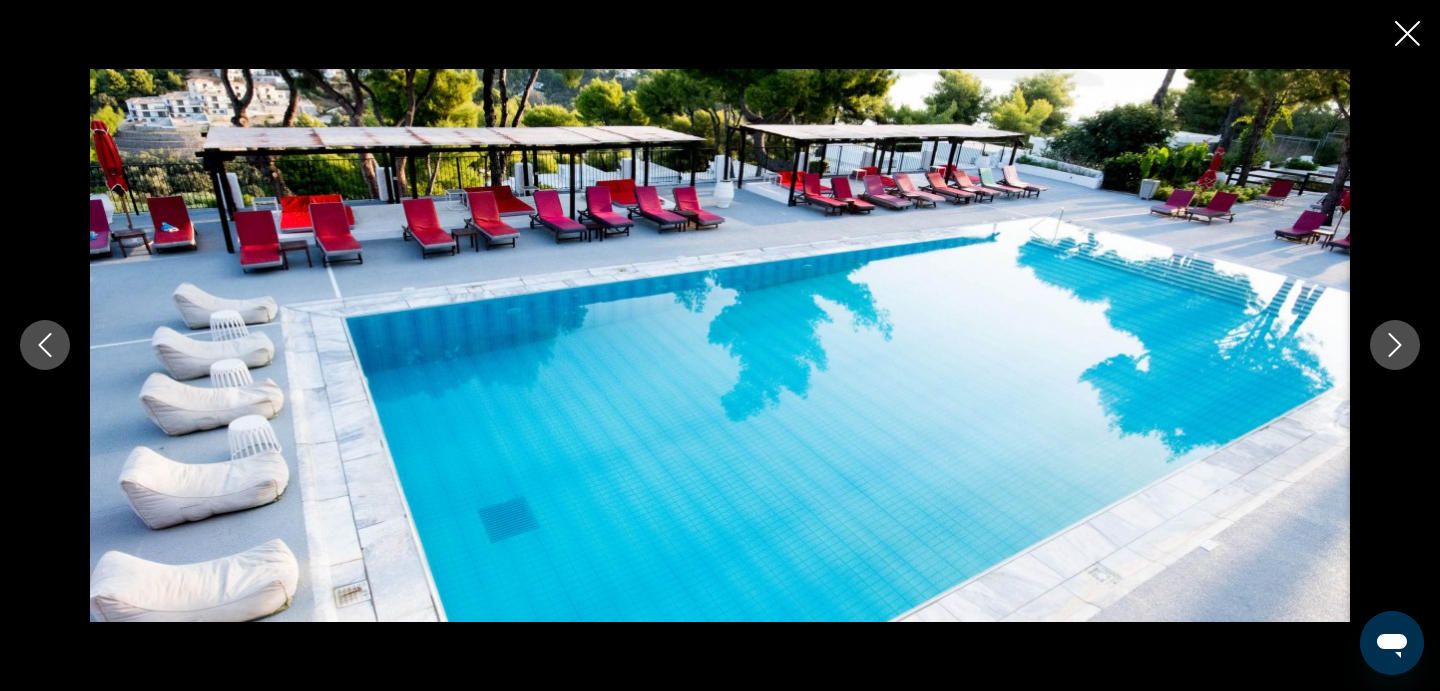 click at bounding box center (1395, 345) 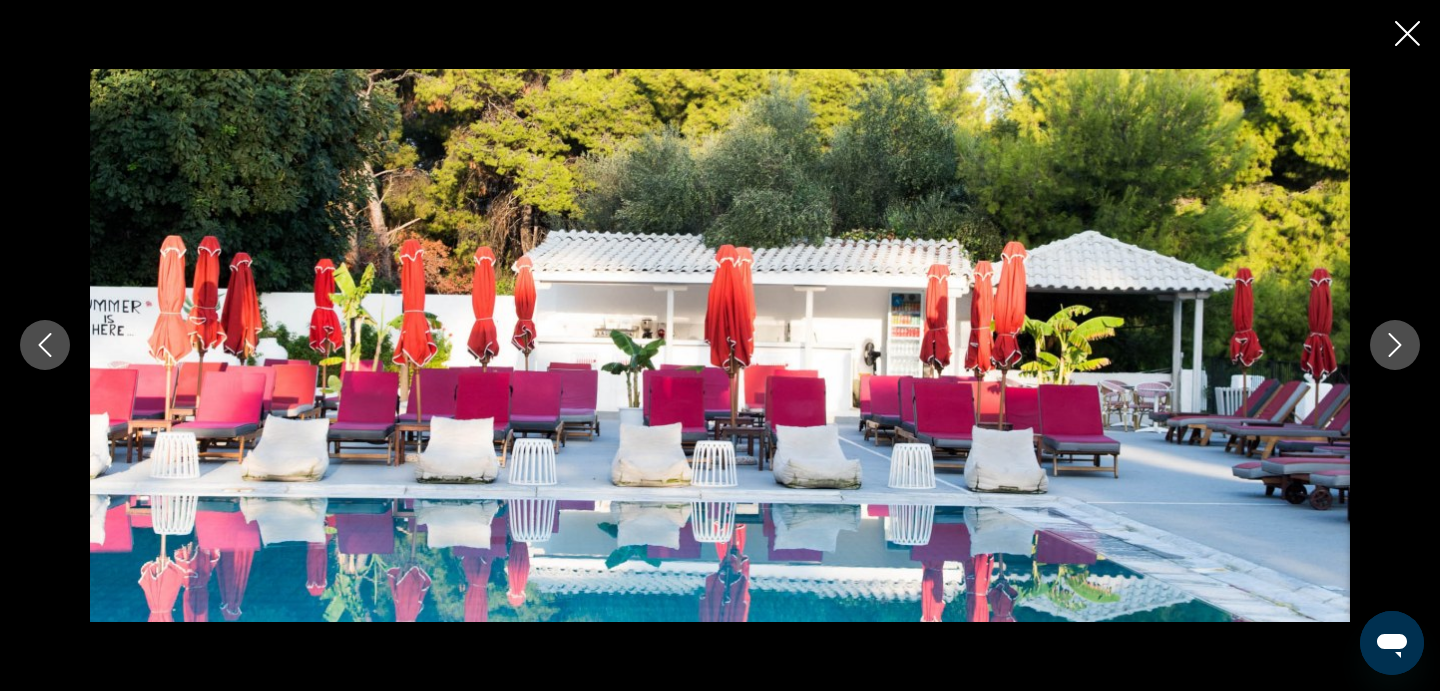 click at bounding box center (1395, 345) 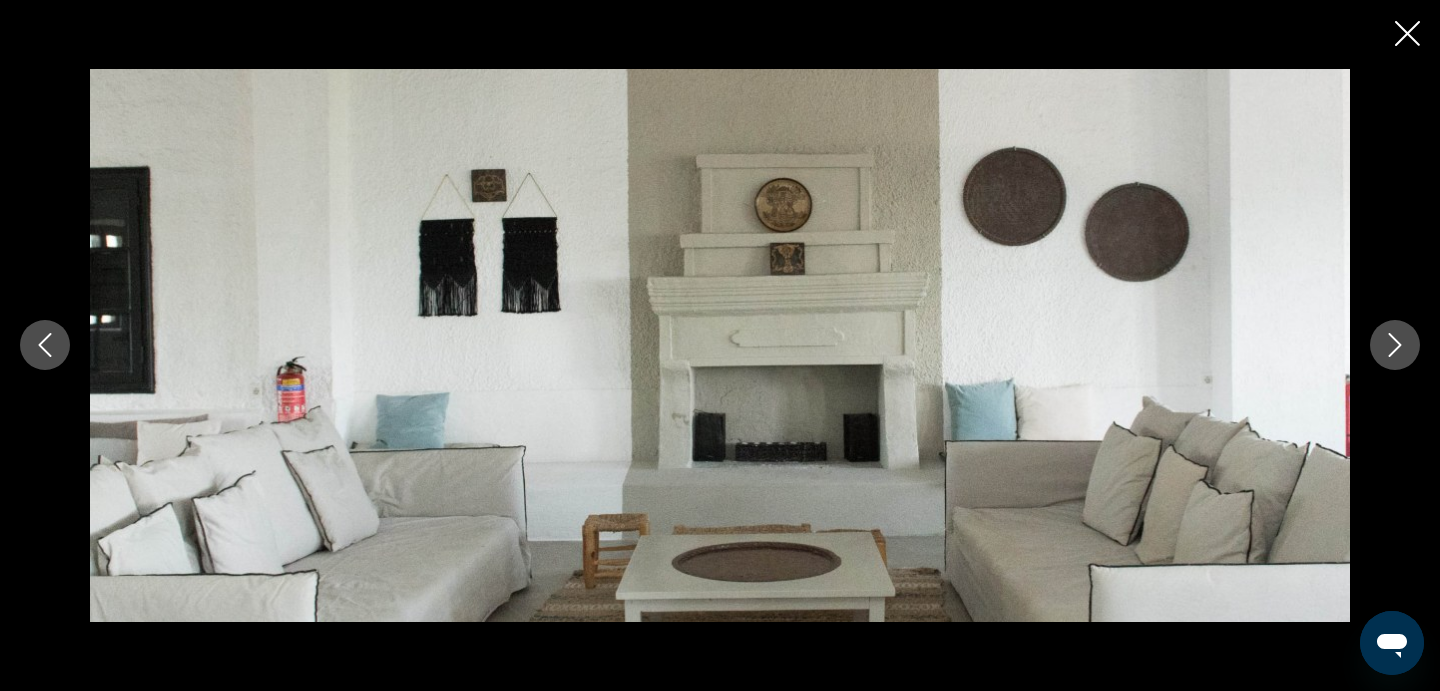 click at bounding box center [1395, 345] 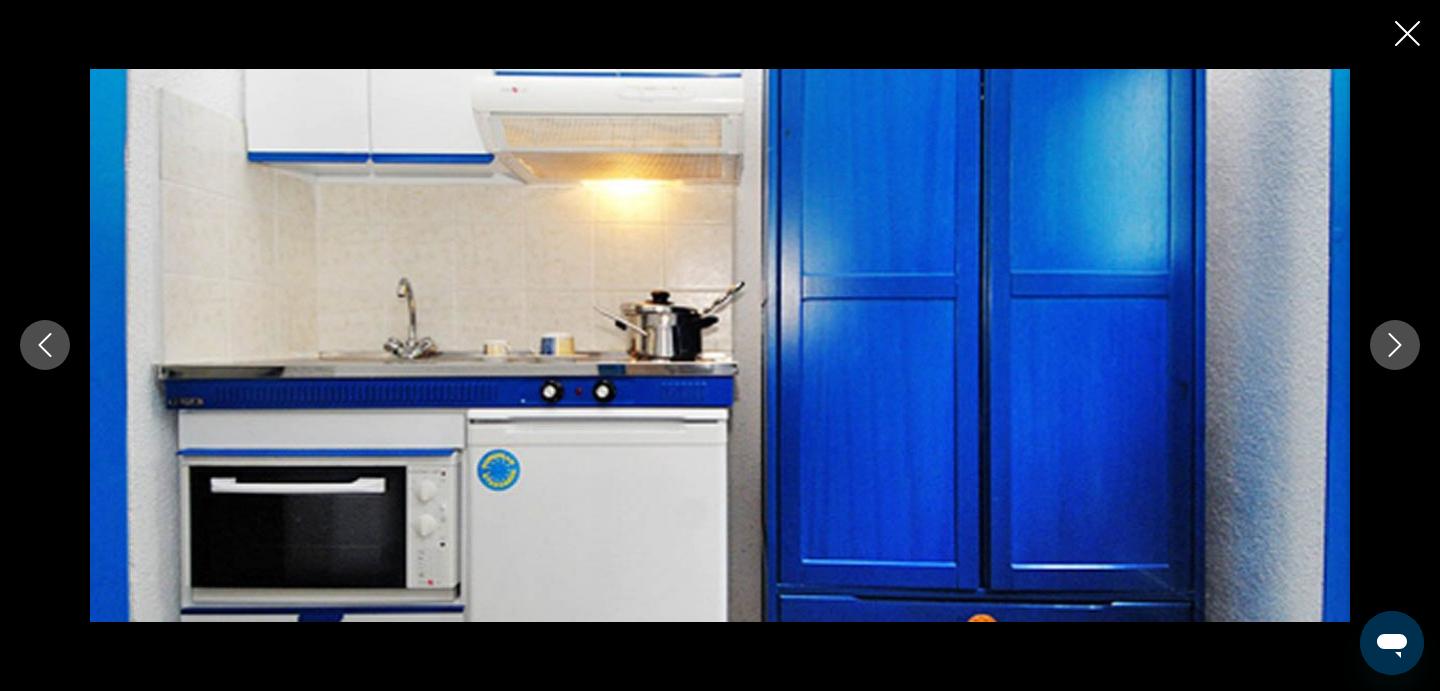 click at bounding box center [1407, 33] 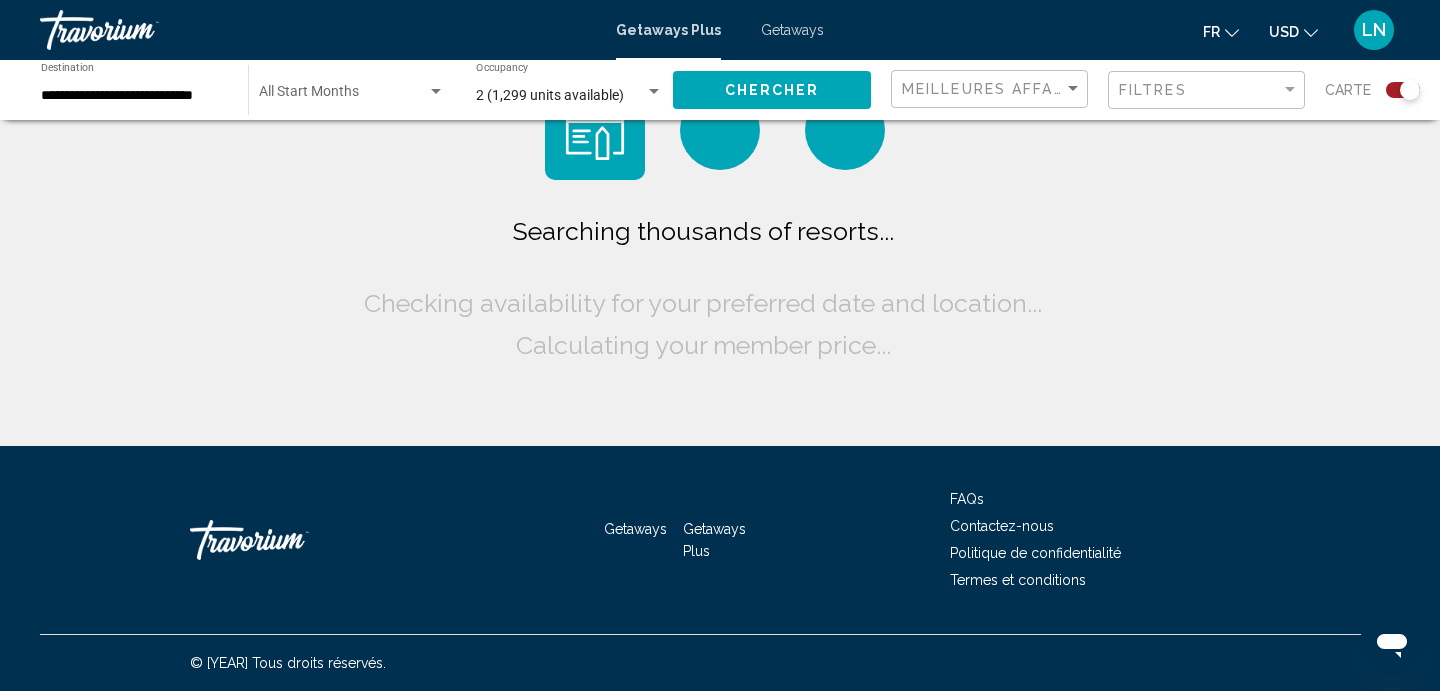 scroll, scrollTop: 0, scrollLeft: 0, axis: both 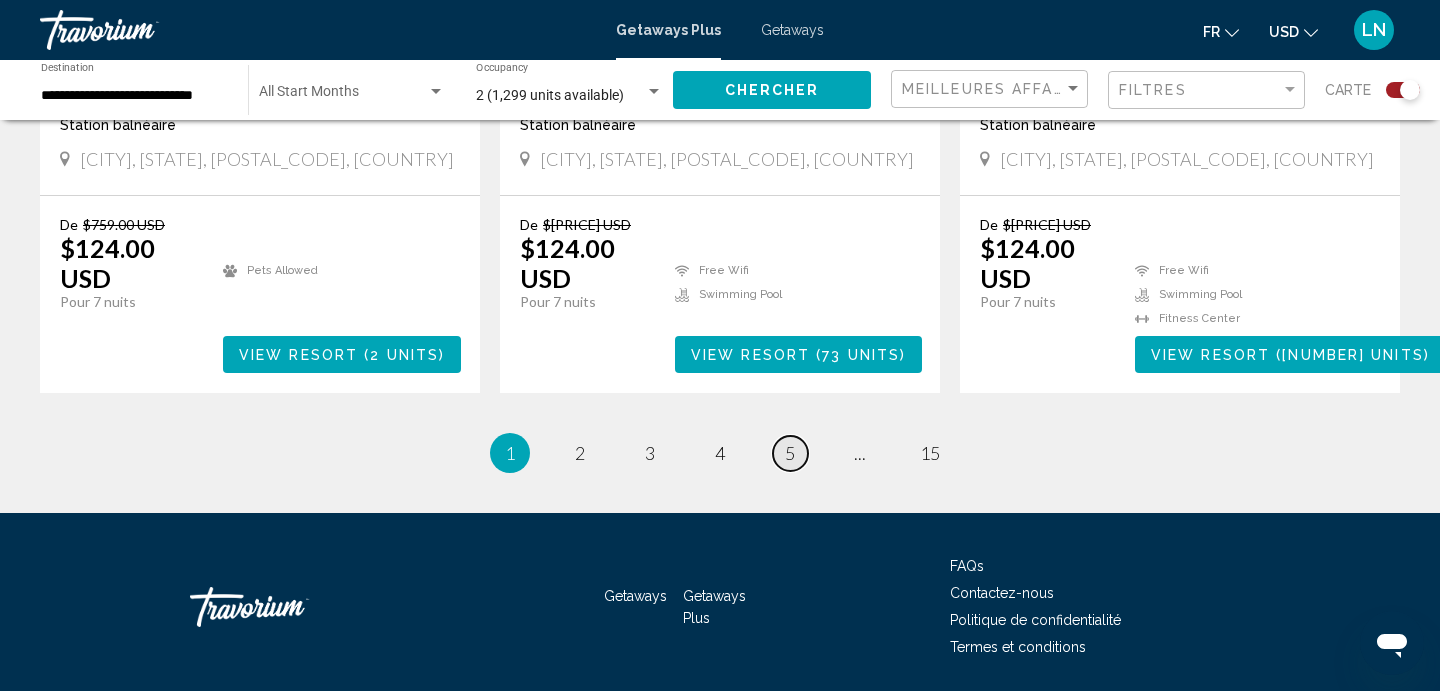 click on "page  5" at bounding box center [580, 453] 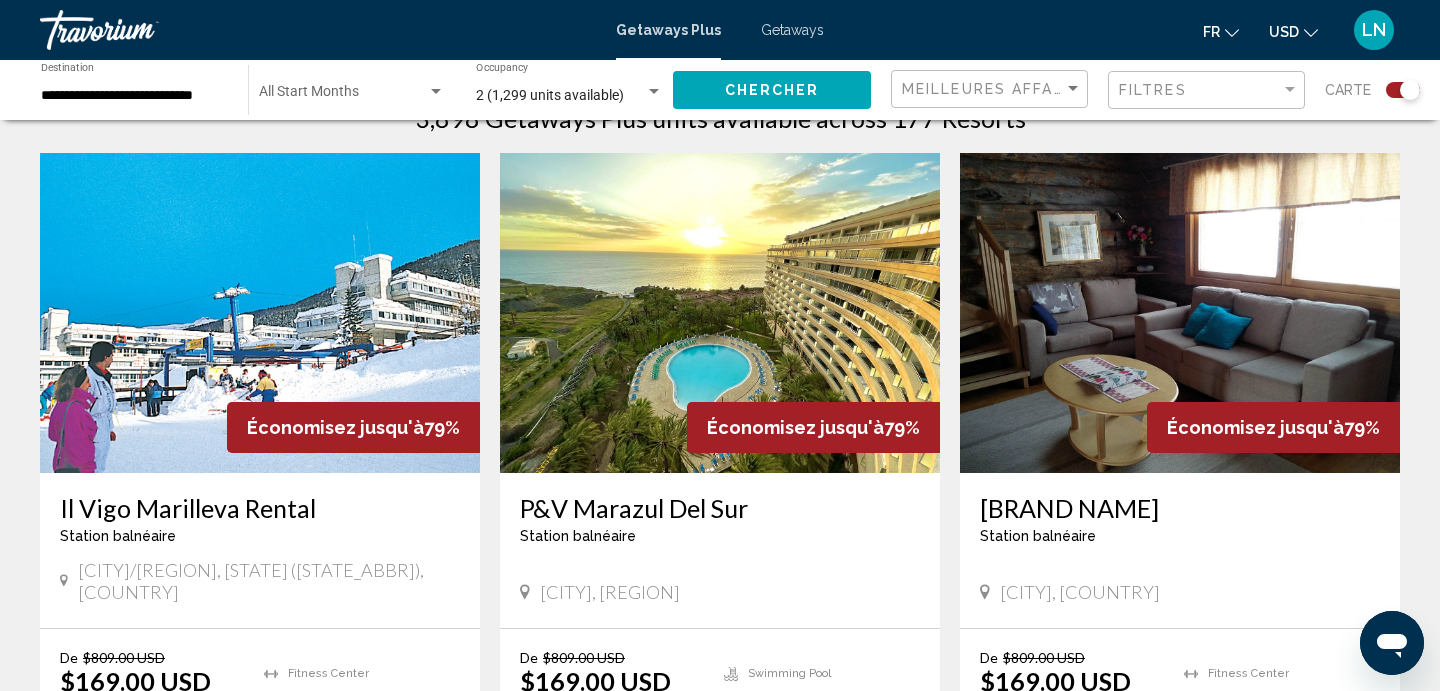 scroll, scrollTop: 679, scrollLeft: 0, axis: vertical 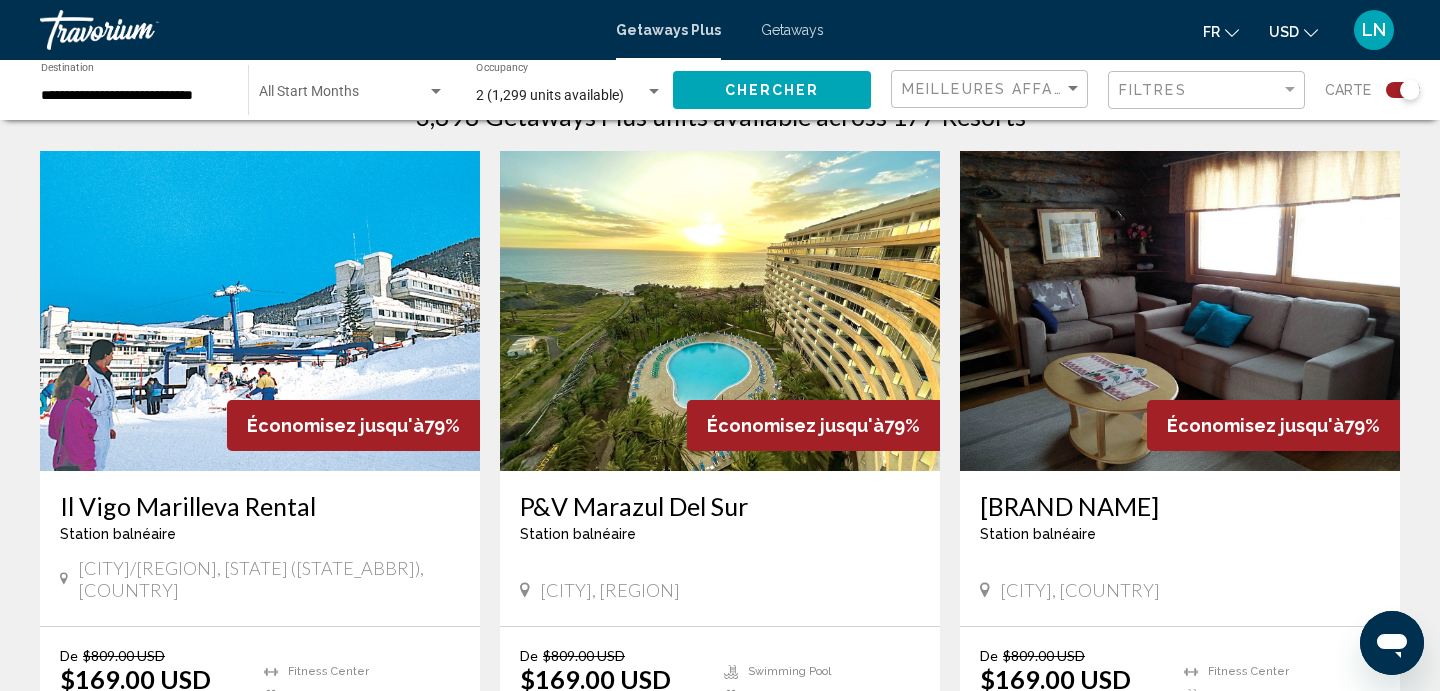 click at bounding box center (260, 311) 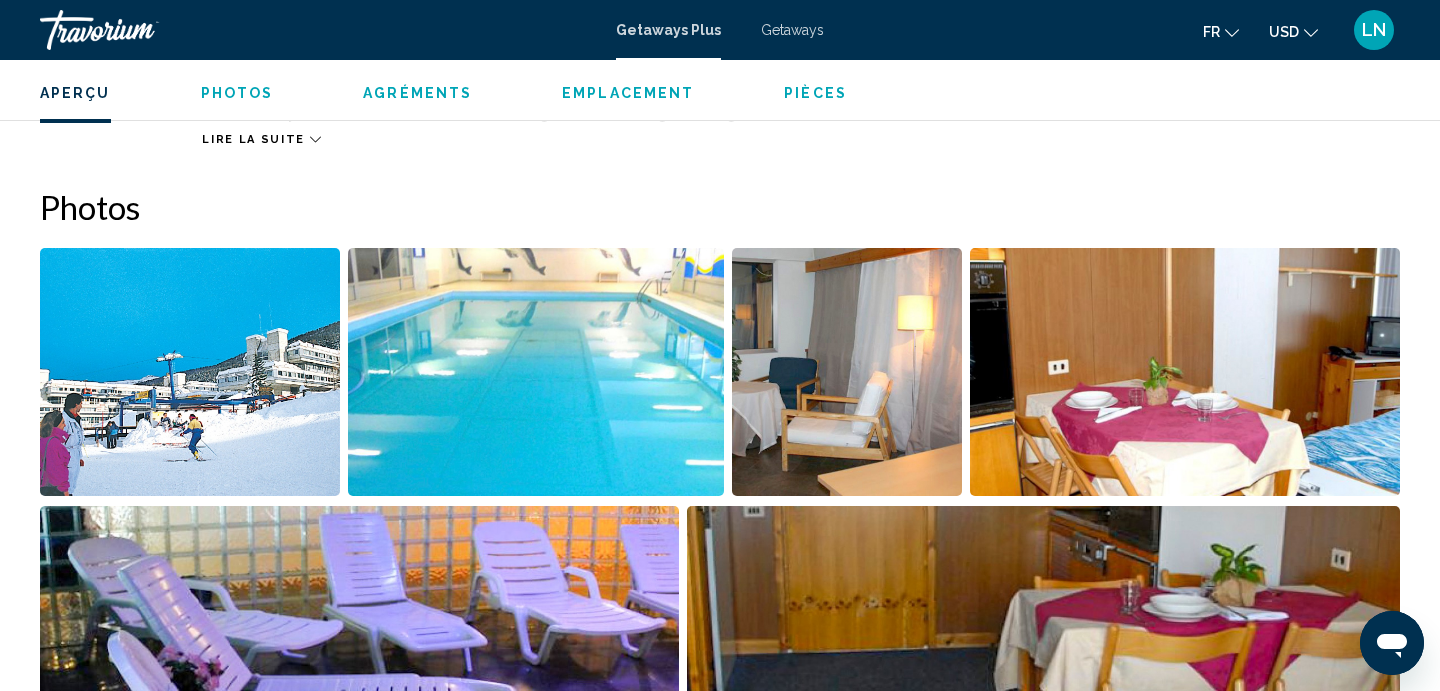 scroll, scrollTop: 970, scrollLeft: 0, axis: vertical 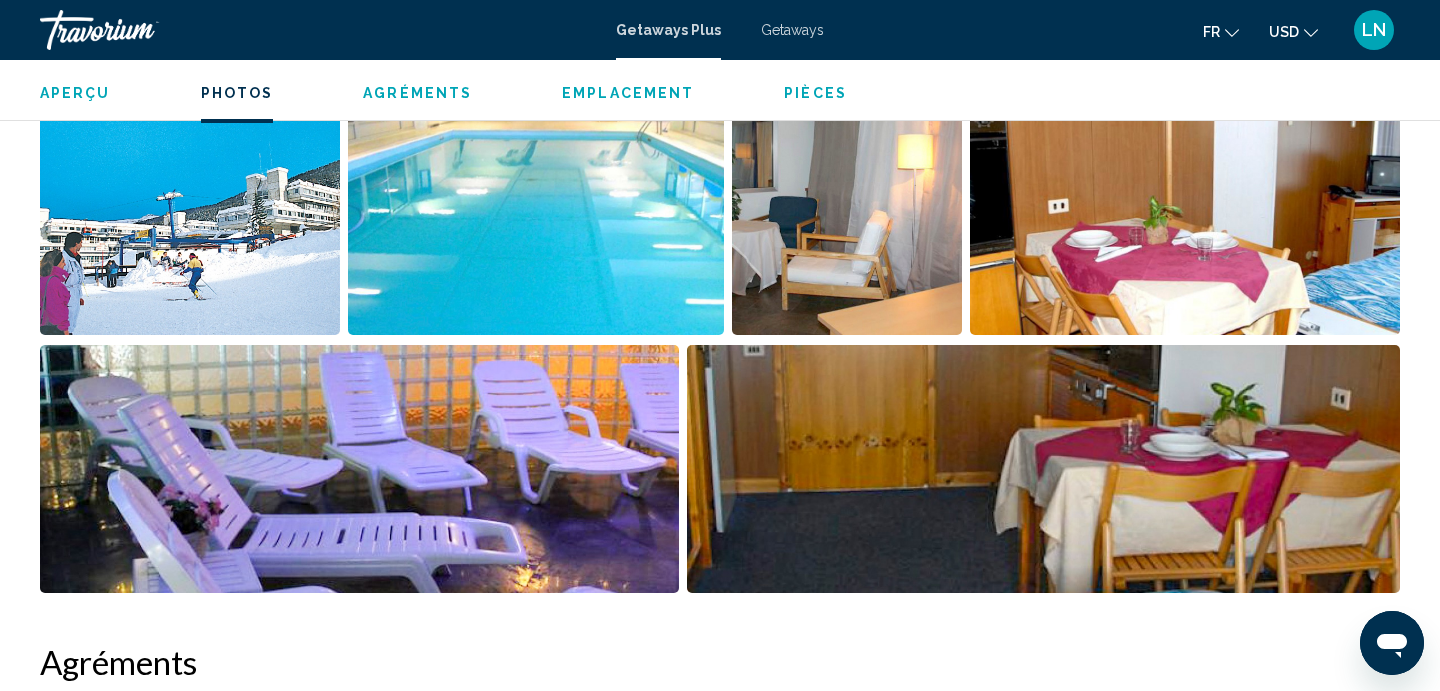 click at bounding box center (190, 211) 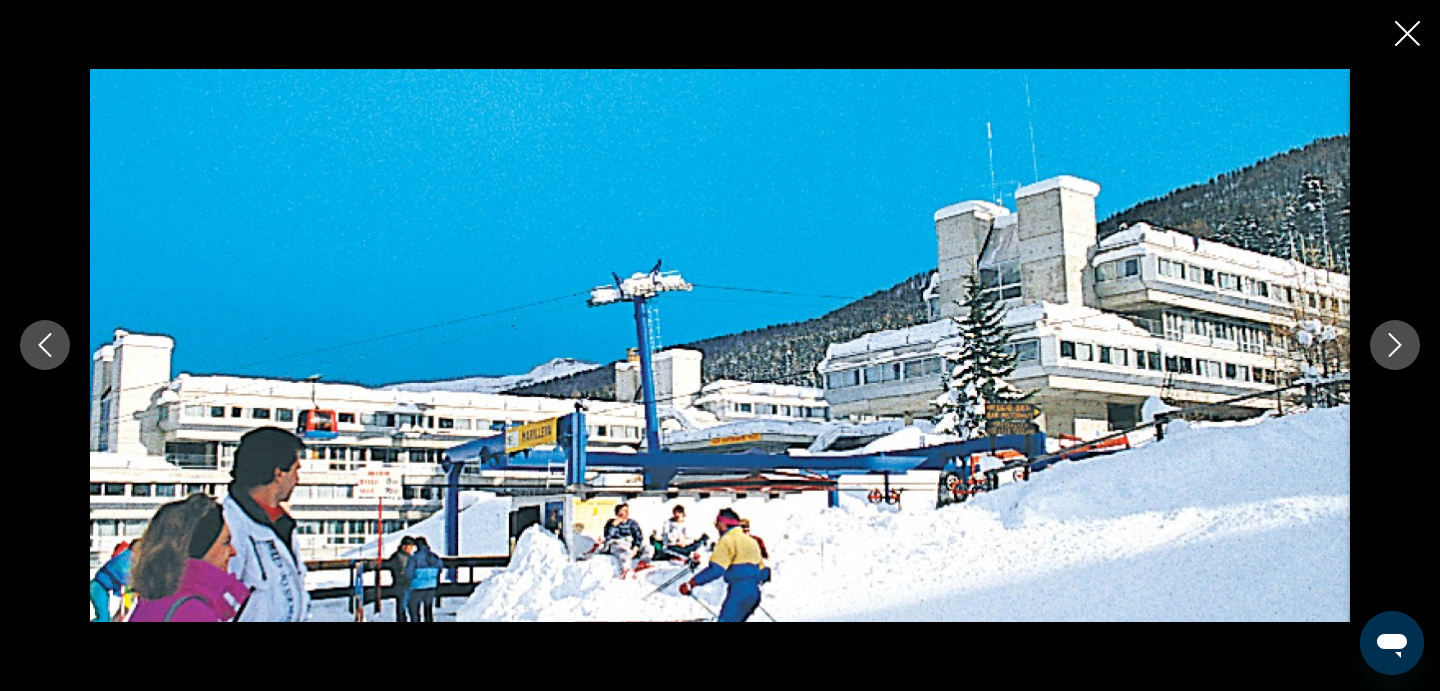 click at bounding box center [1395, 345] 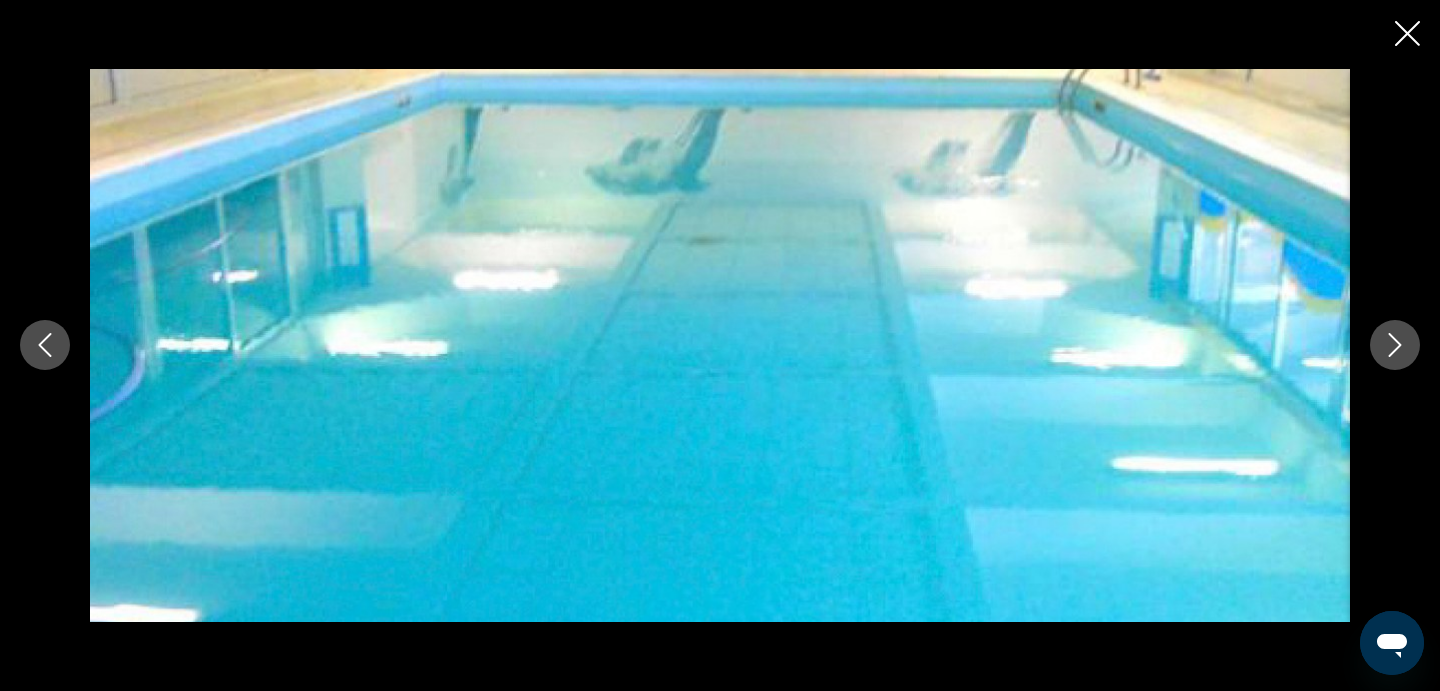 click at bounding box center (1395, 345) 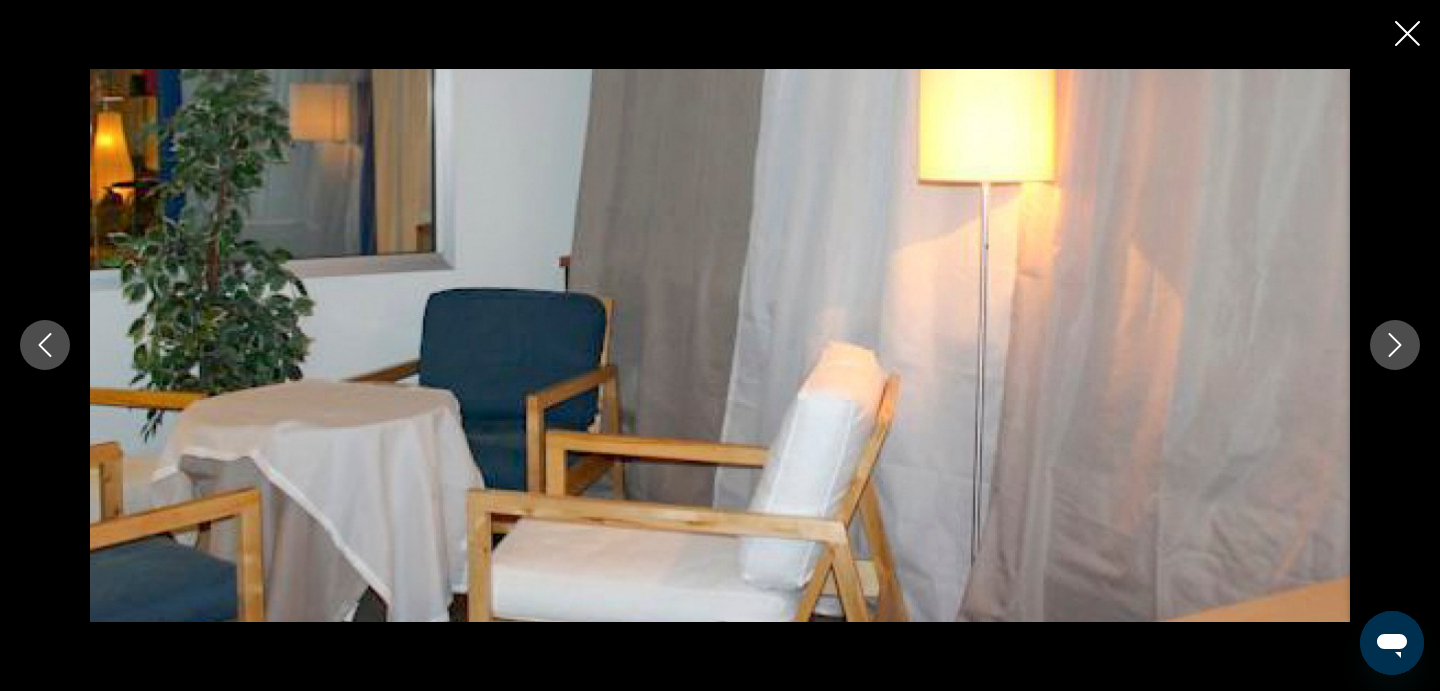 click at bounding box center (1395, 345) 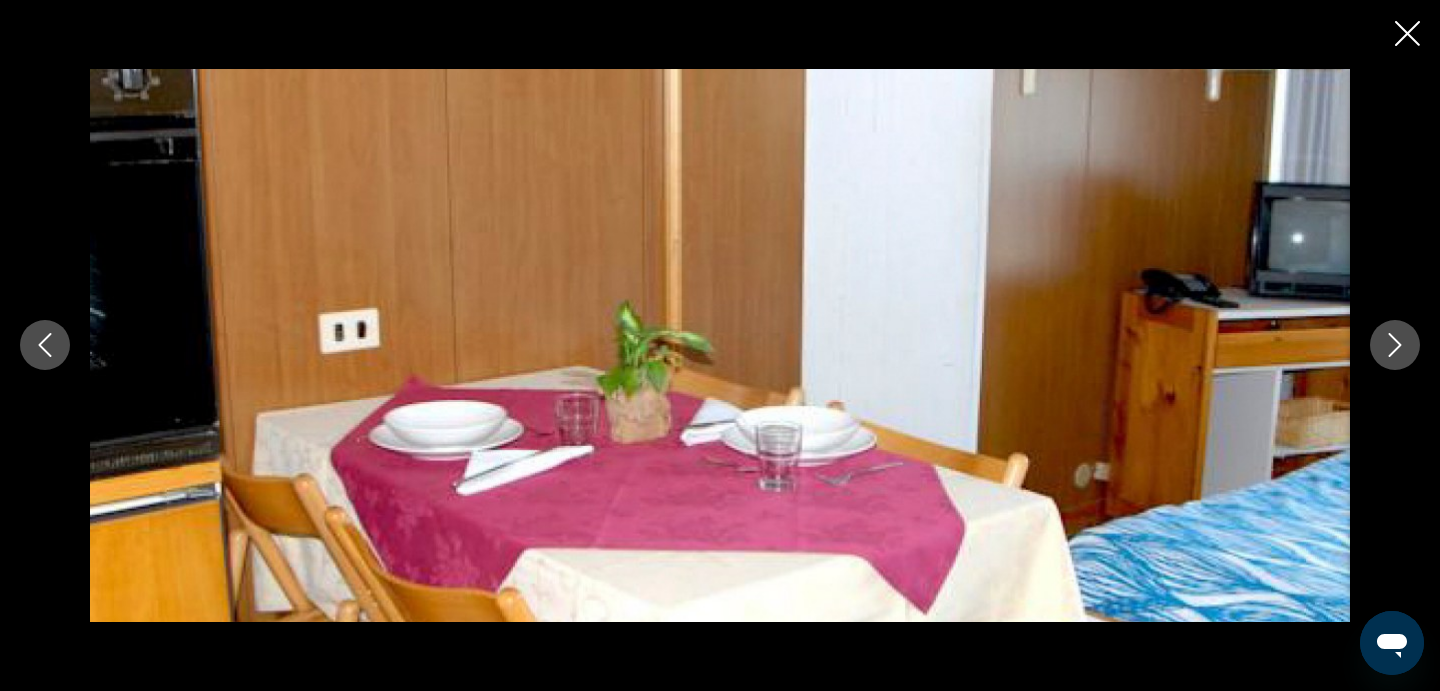 click at bounding box center (1395, 345) 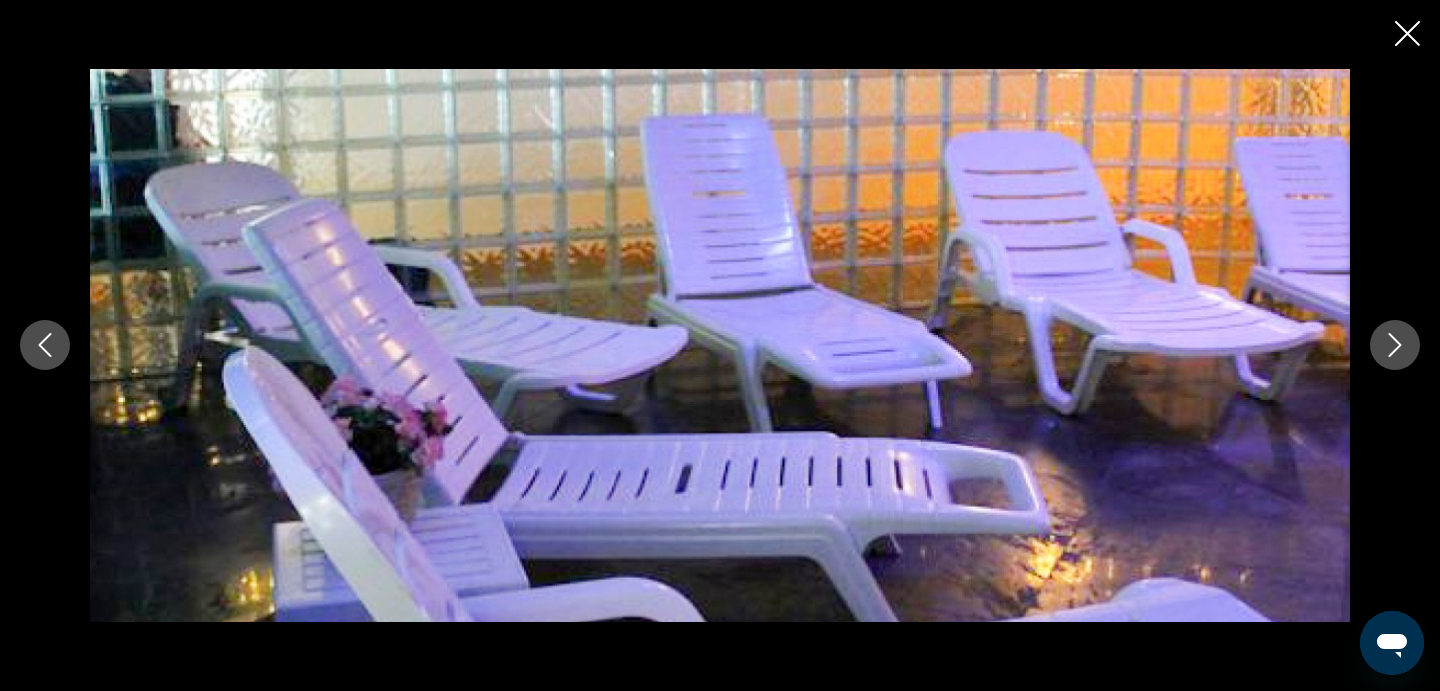click at bounding box center [1395, 345] 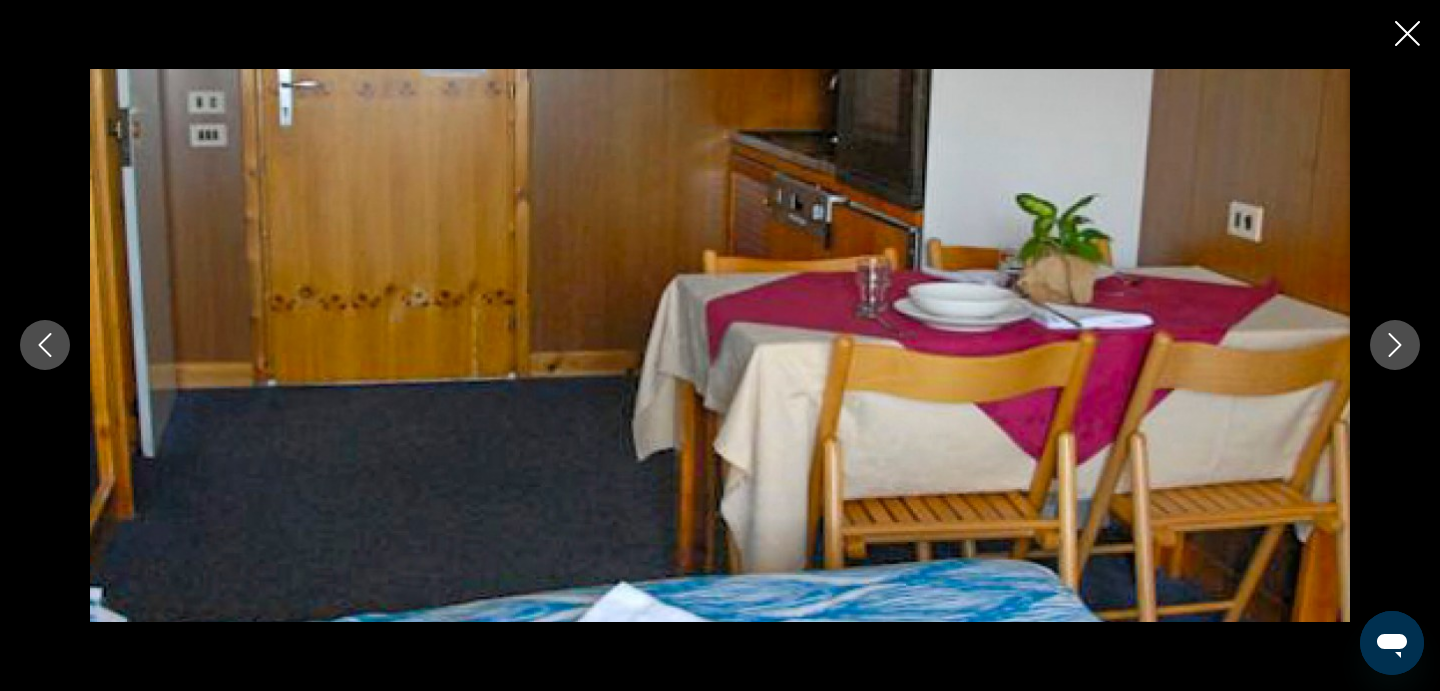 click at bounding box center [1395, 345] 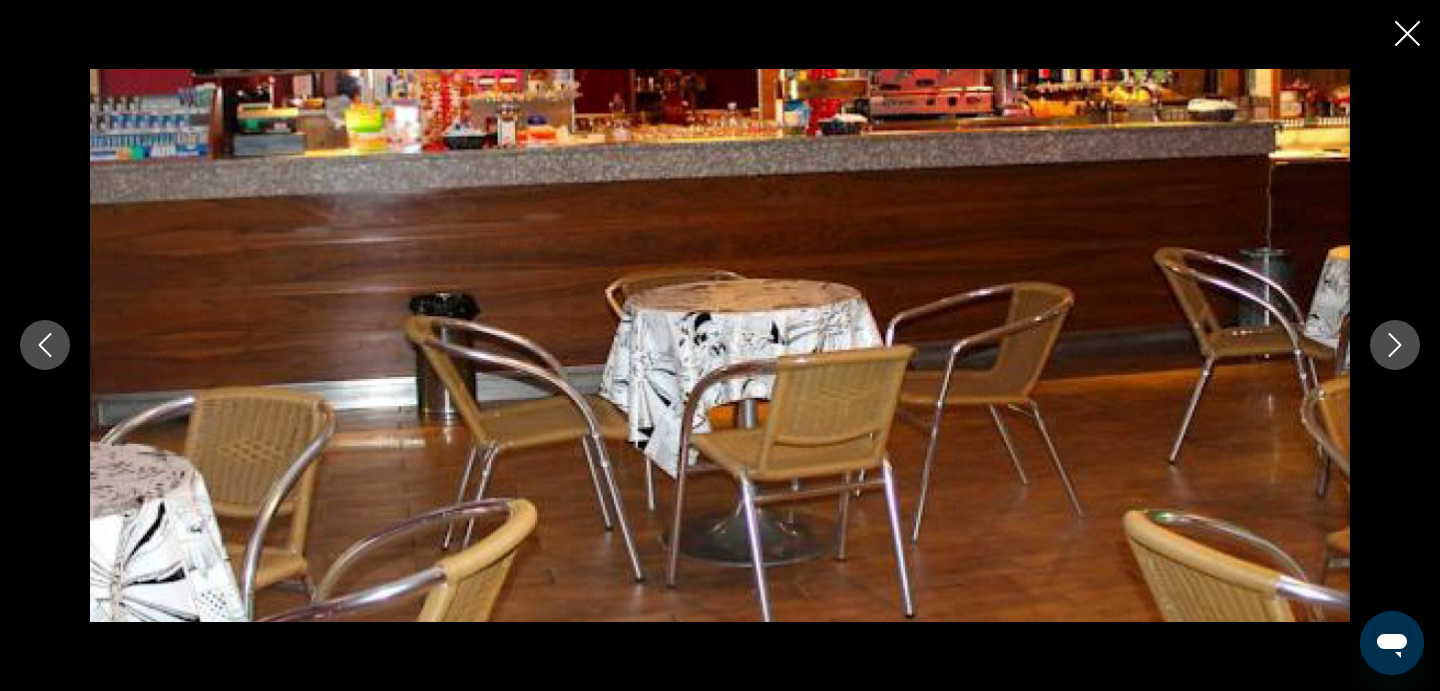 click at bounding box center (1395, 345) 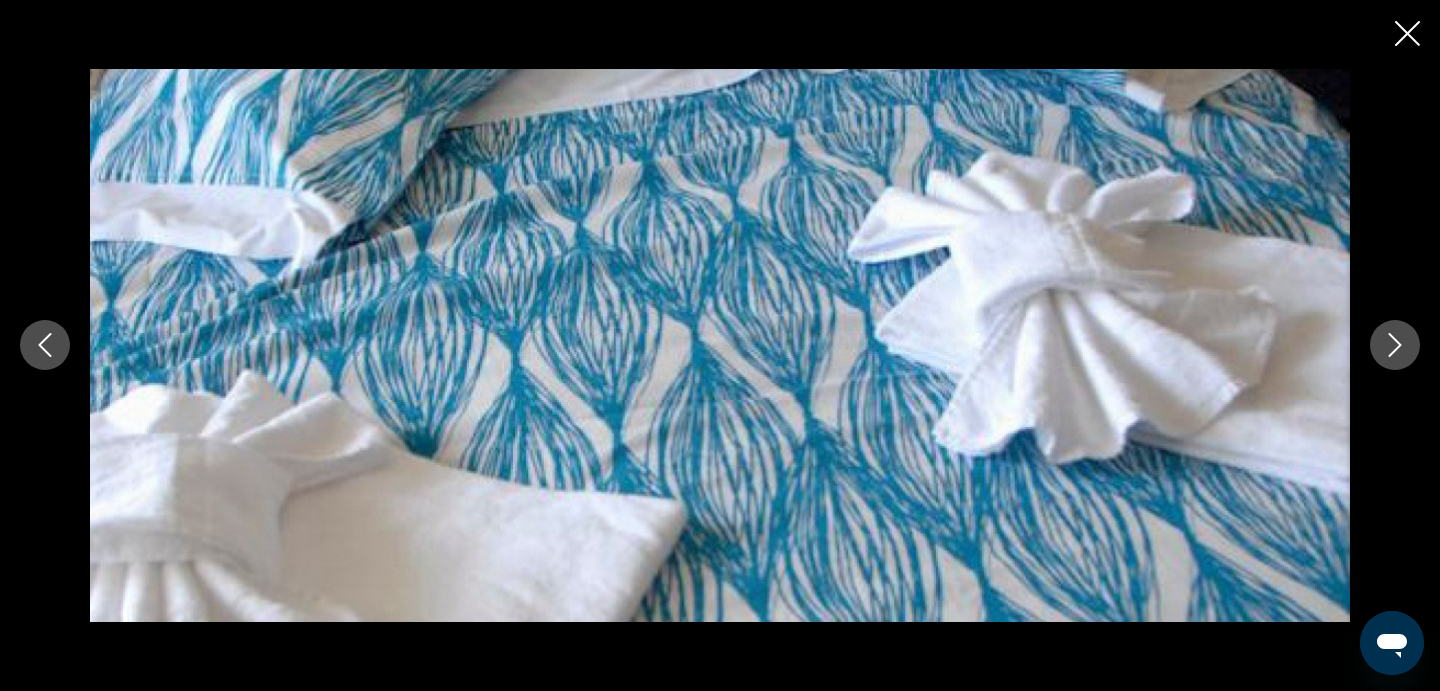 click at bounding box center [1395, 345] 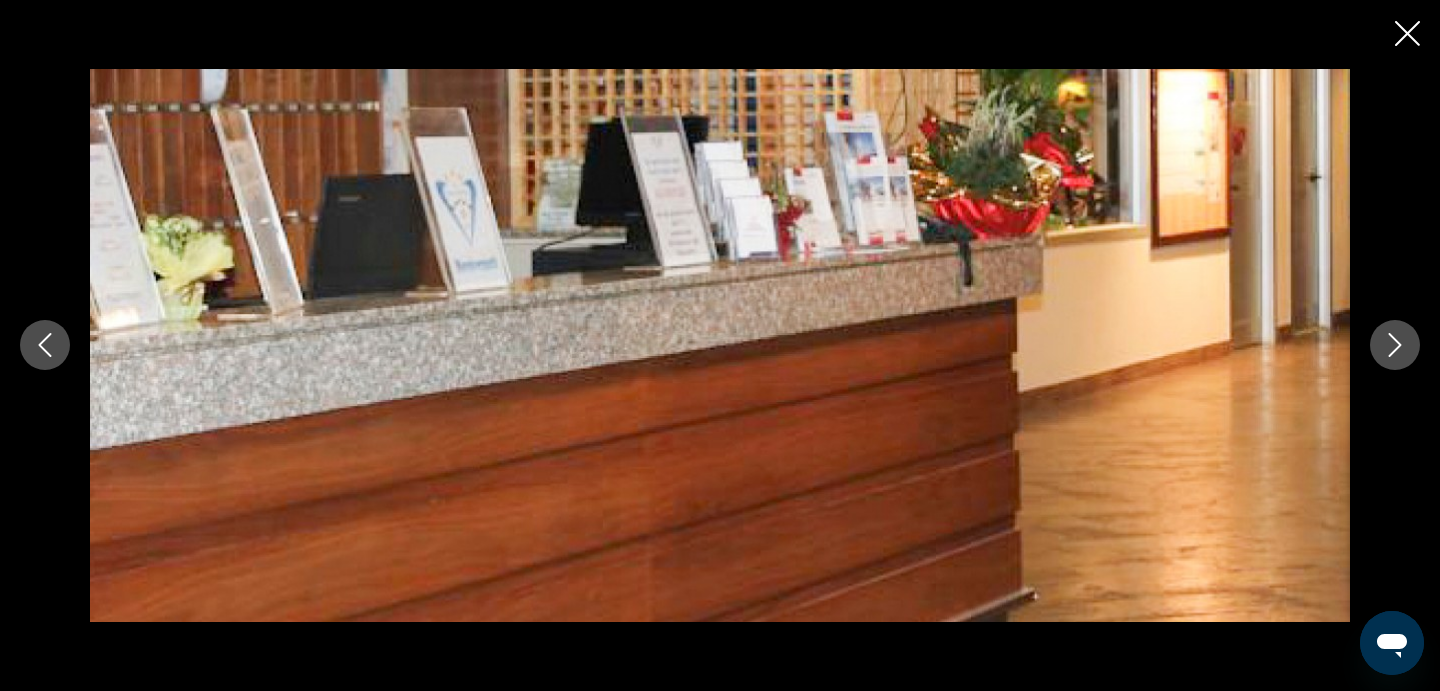 click at bounding box center (1395, 345) 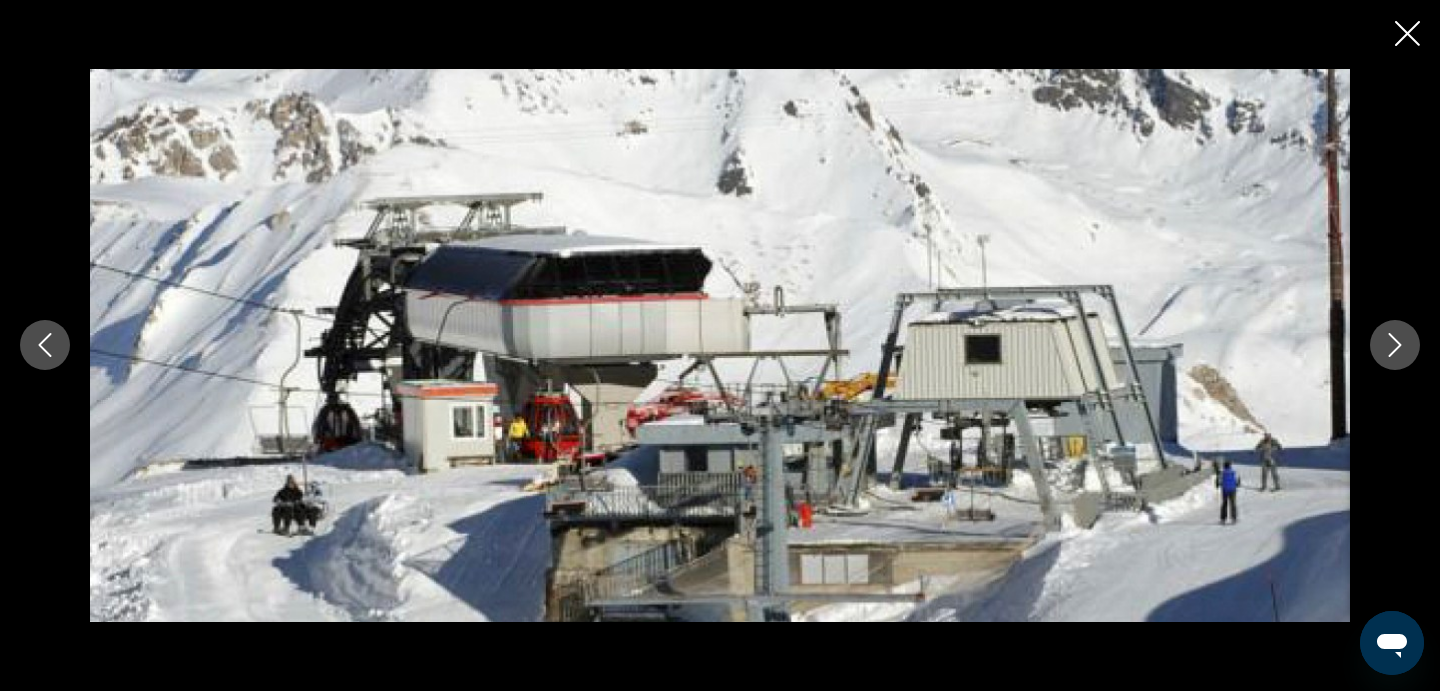 click at bounding box center (1395, 345) 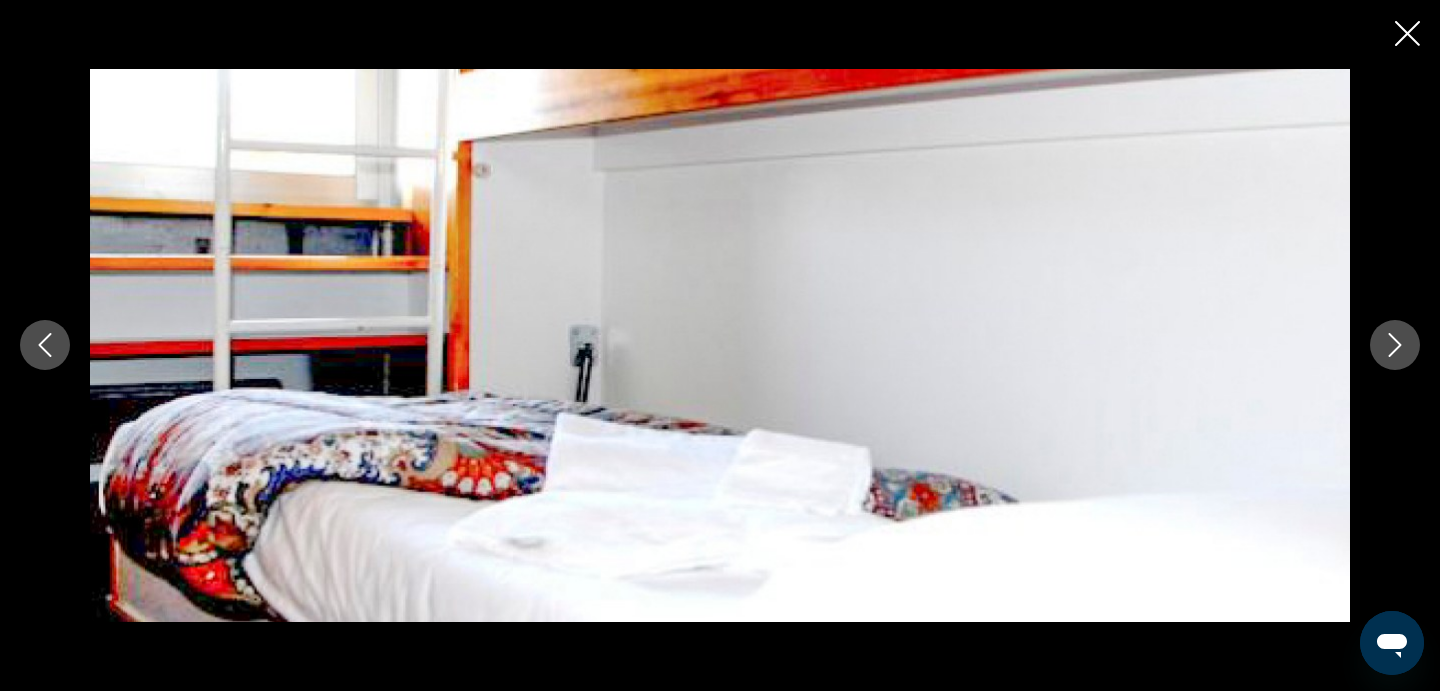 click at bounding box center [1395, 345] 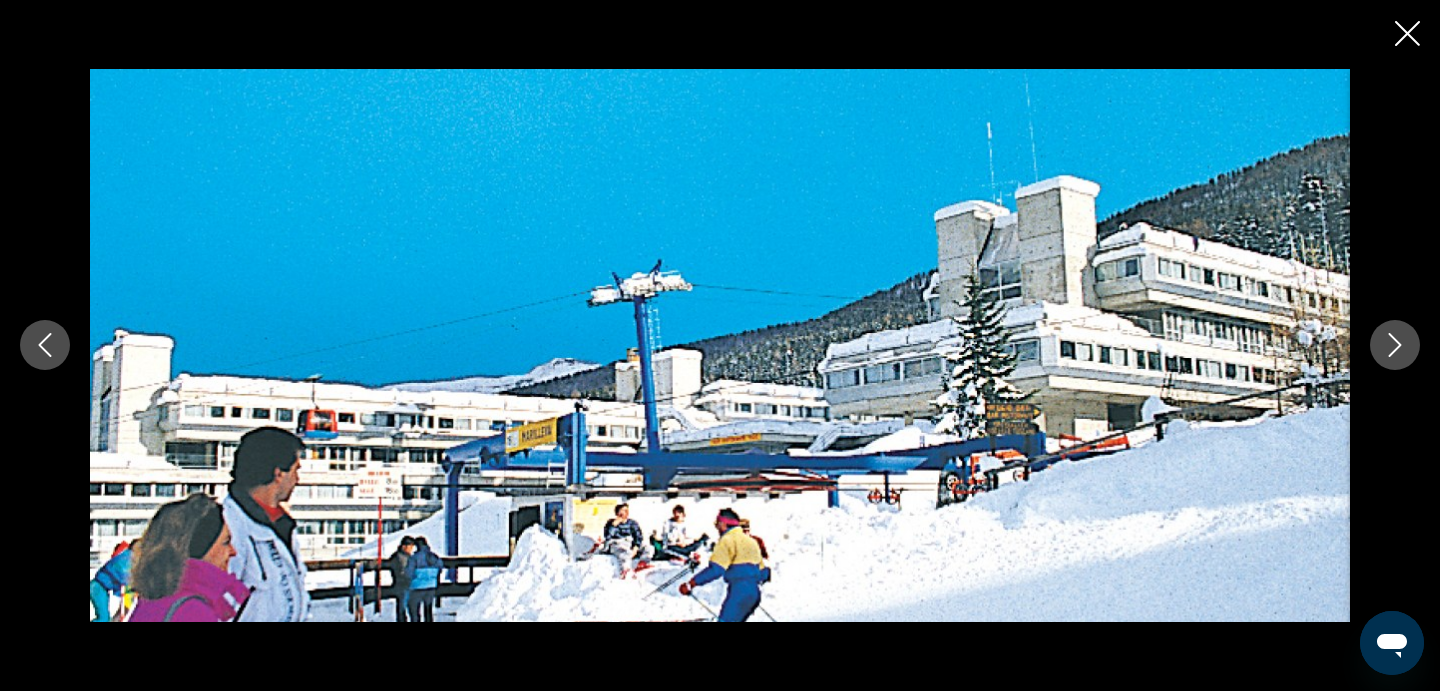click at bounding box center [1407, 33] 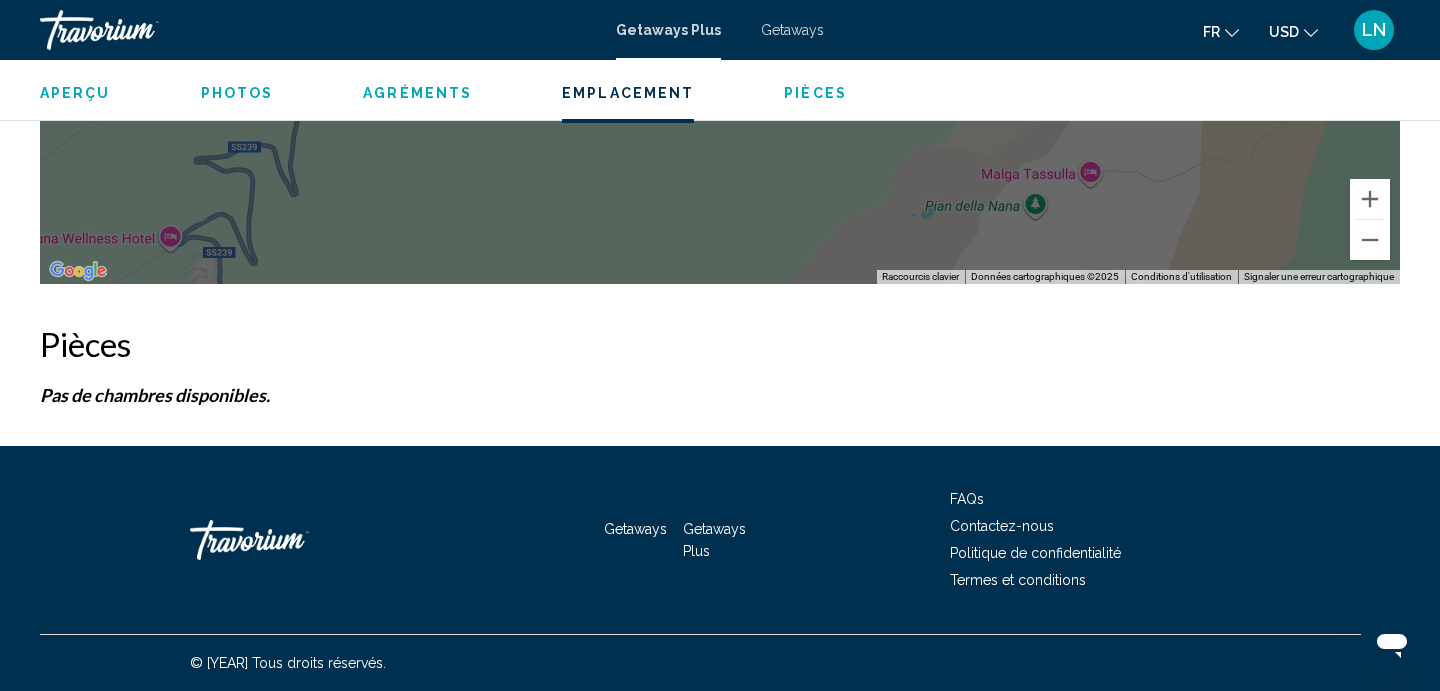 scroll, scrollTop: 2778, scrollLeft: 0, axis: vertical 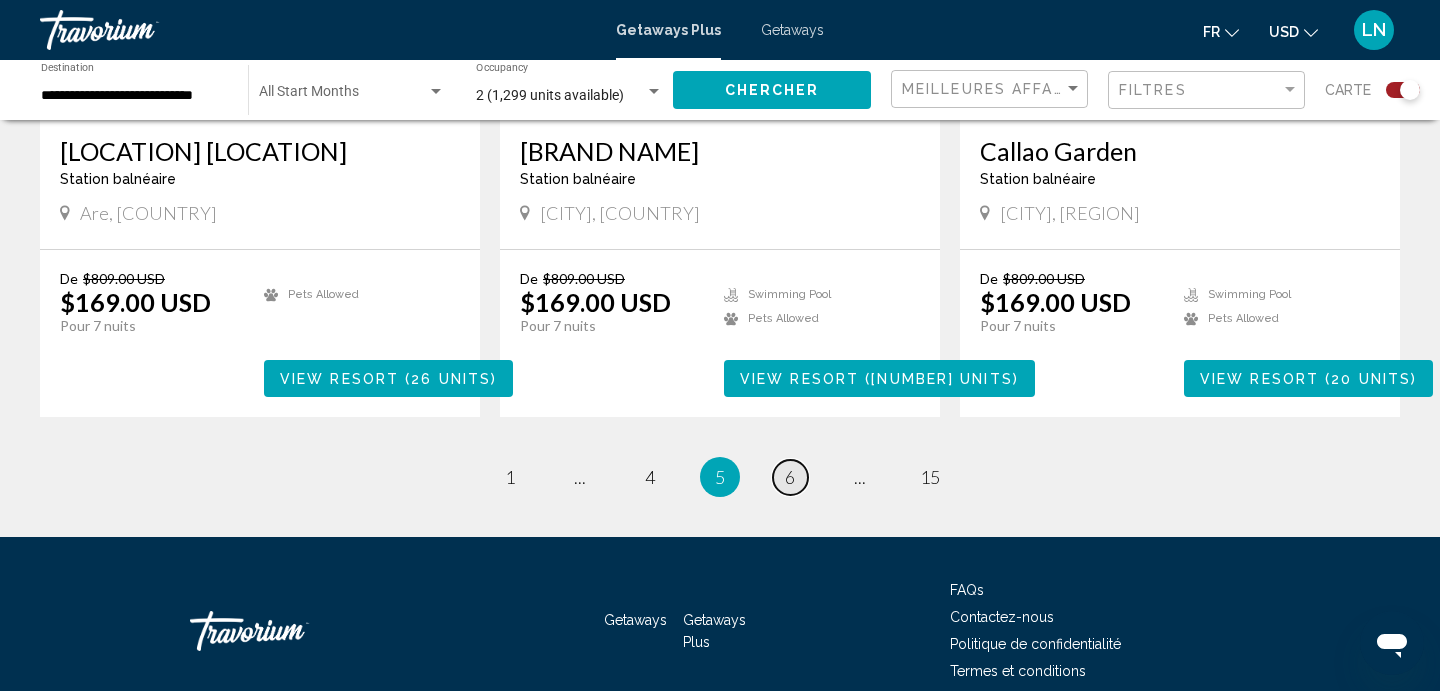 click on "6" at bounding box center [510, 477] 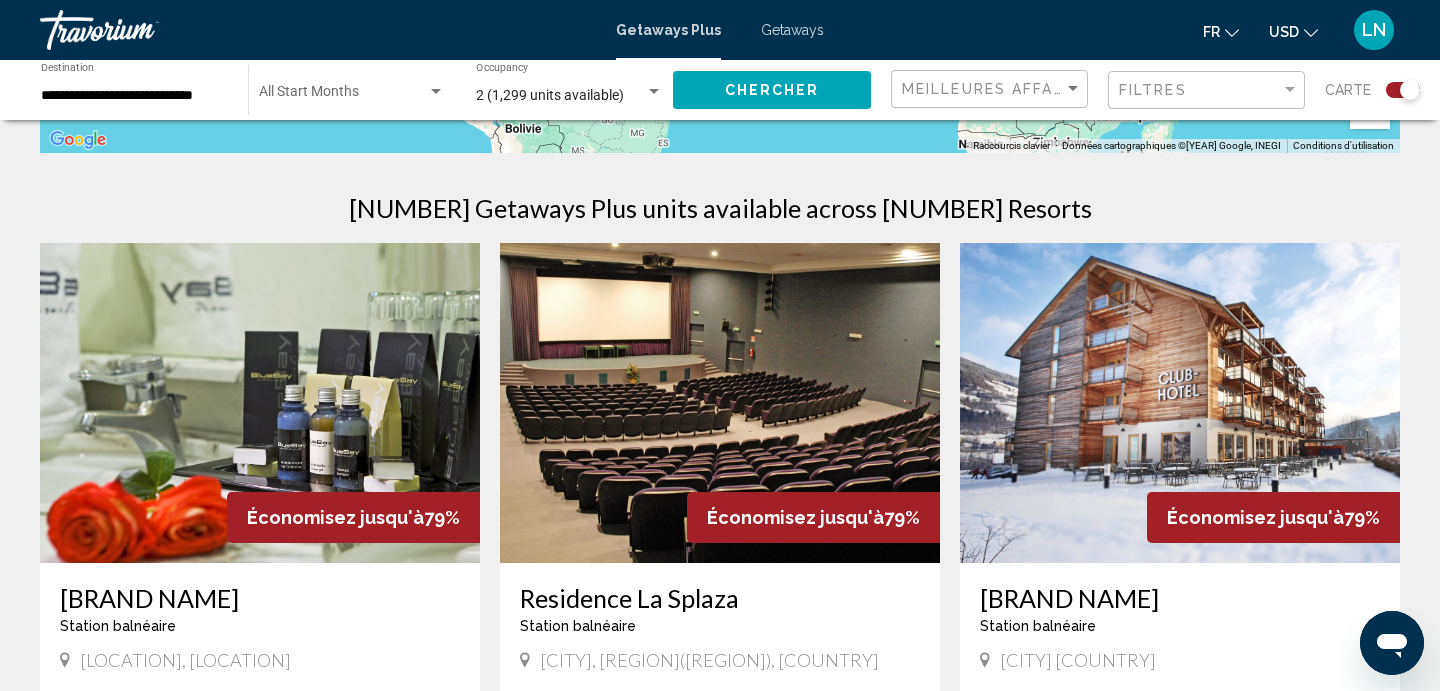 scroll, scrollTop: 574, scrollLeft: 0, axis: vertical 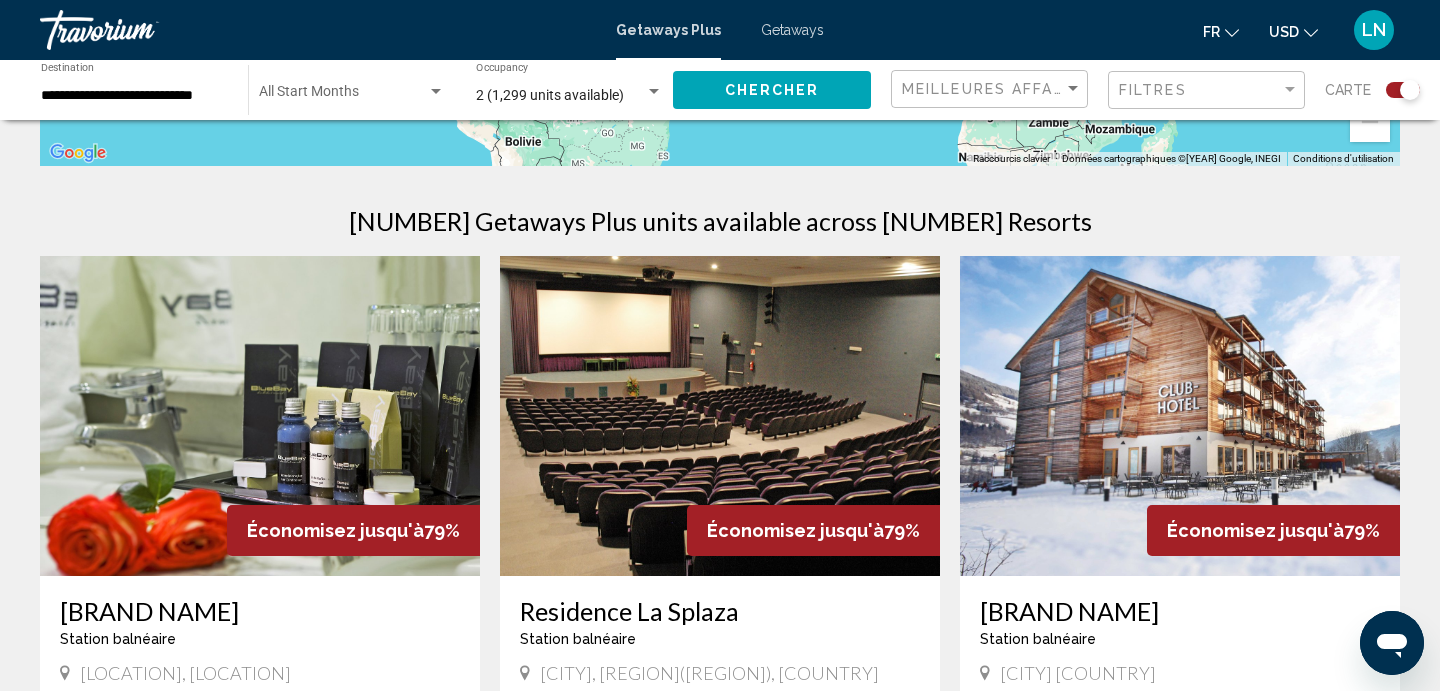 click at bounding box center [1180, 416] 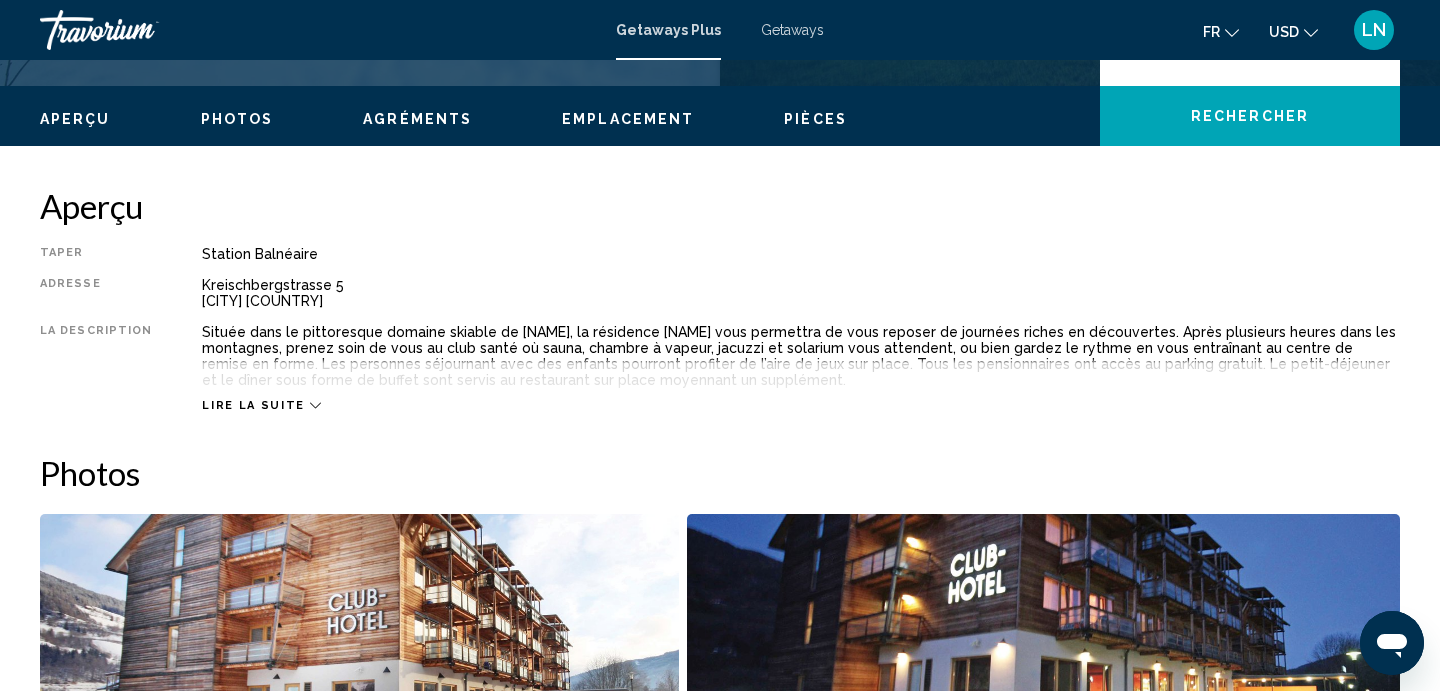 scroll, scrollTop: 0, scrollLeft: 0, axis: both 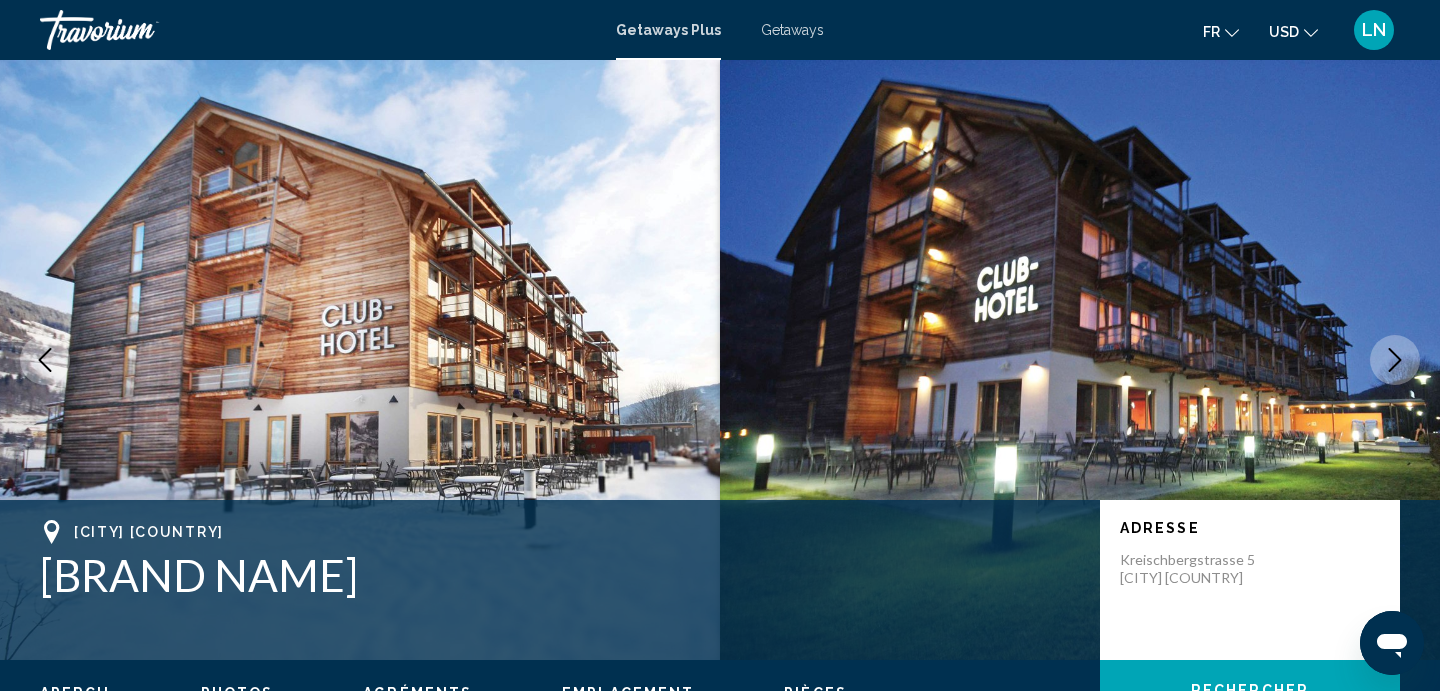 click at bounding box center [1395, 360] 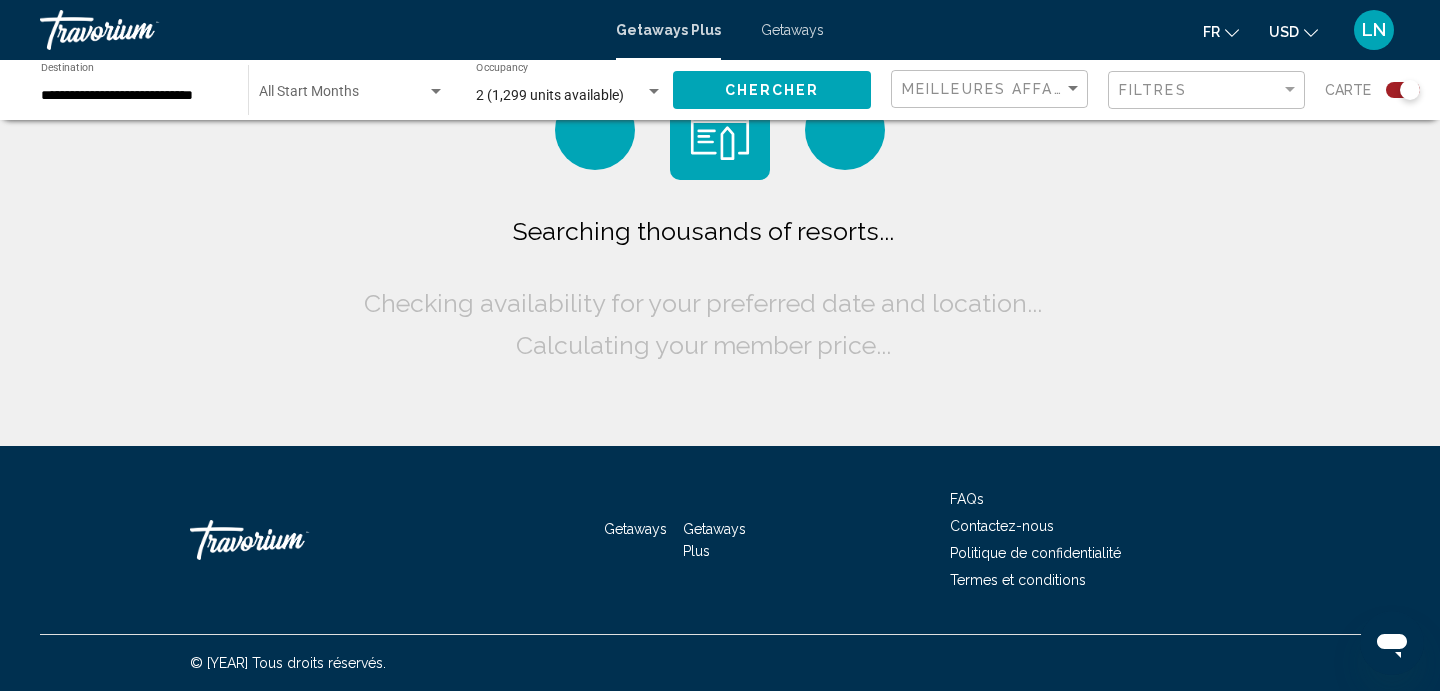 scroll, scrollTop: 0, scrollLeft: 0, axis: both 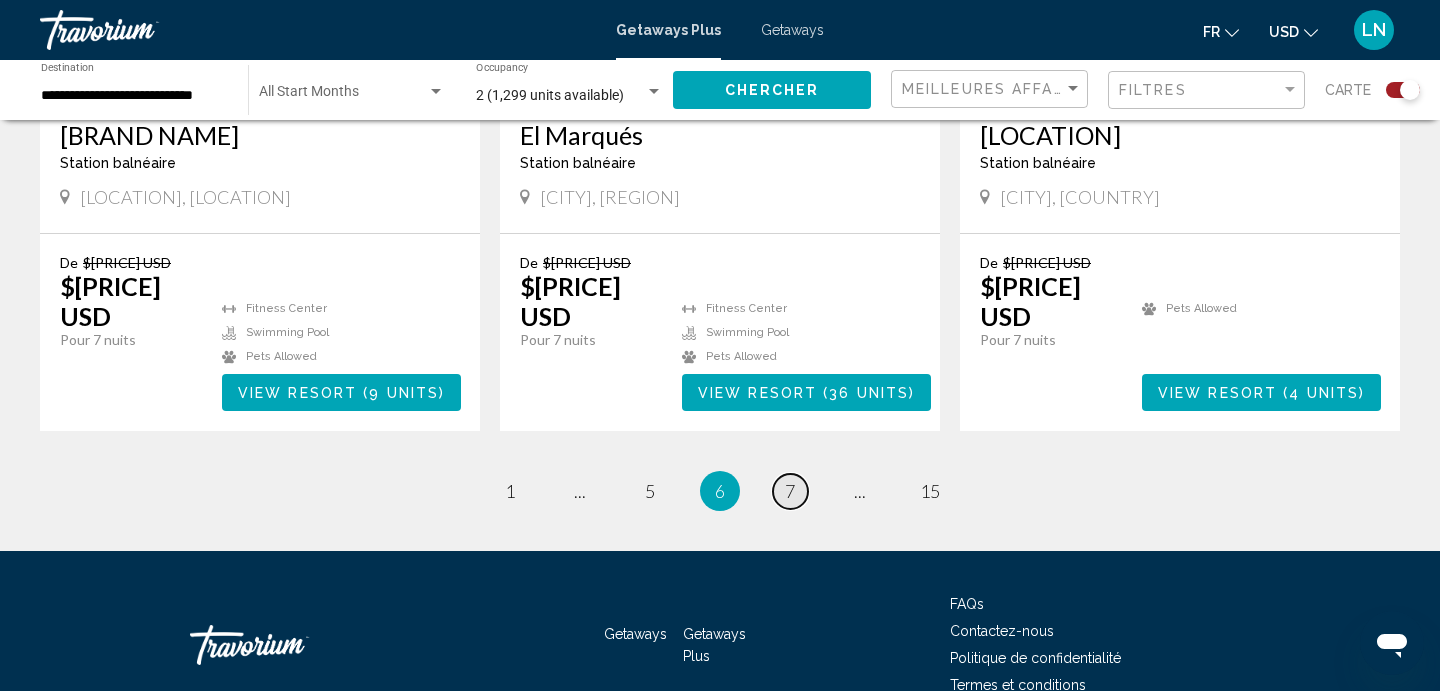 click on "page  [NUMBER]" at bounding box center [510, 491] 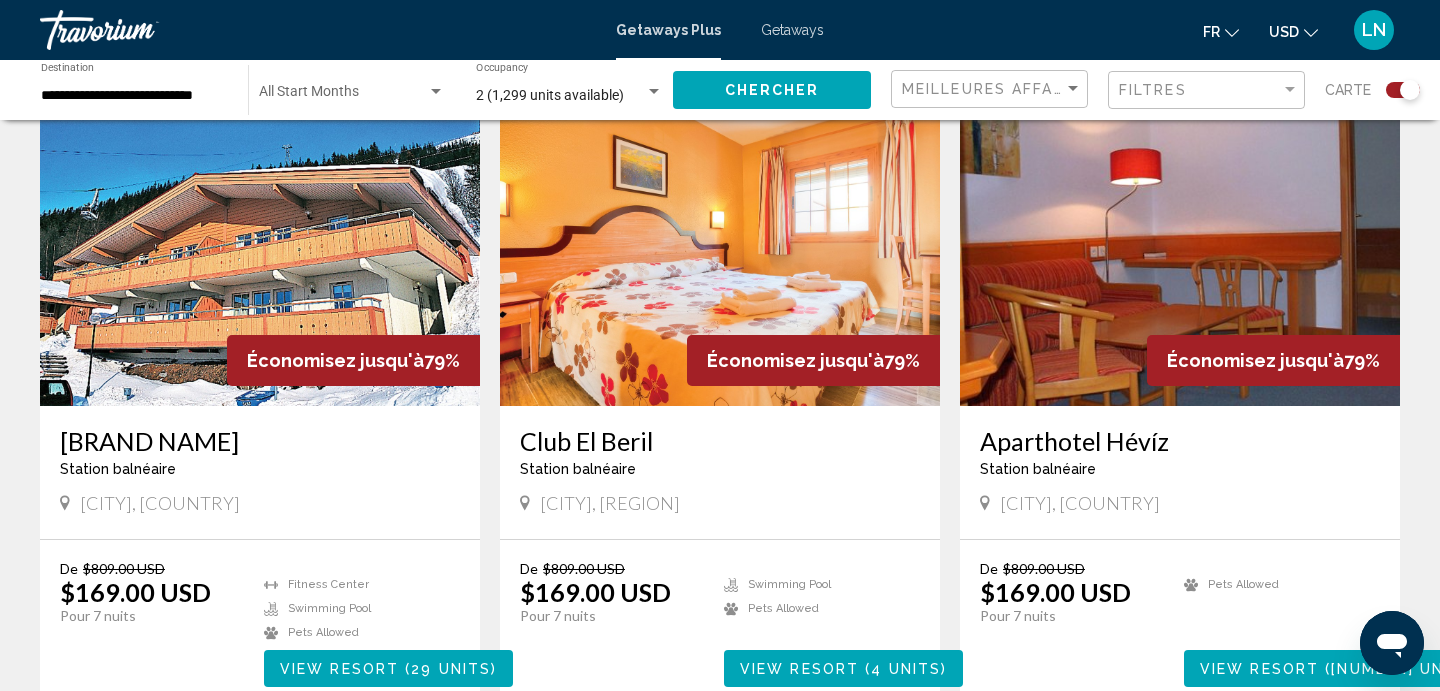 scroll, scrollTop: 1401, scrollLeft: 0, axis: vertical 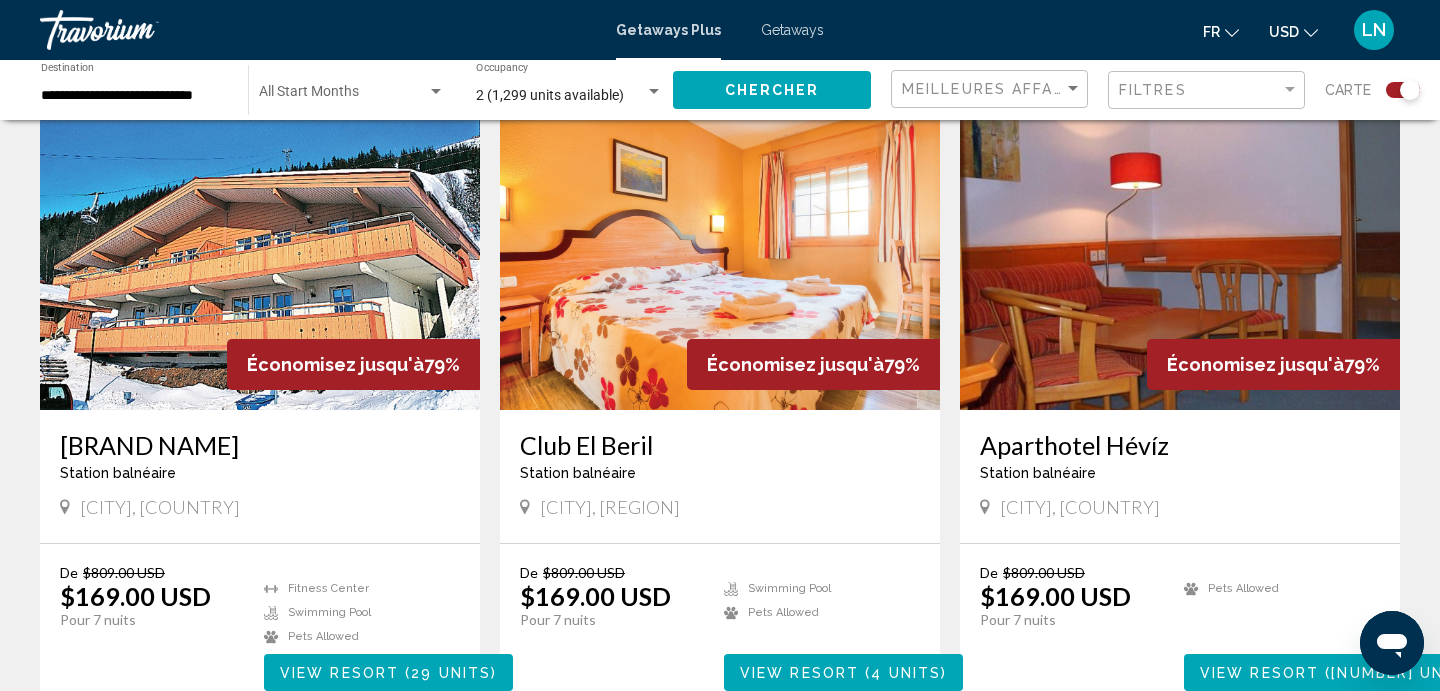 click at bounding box center [260, 250] 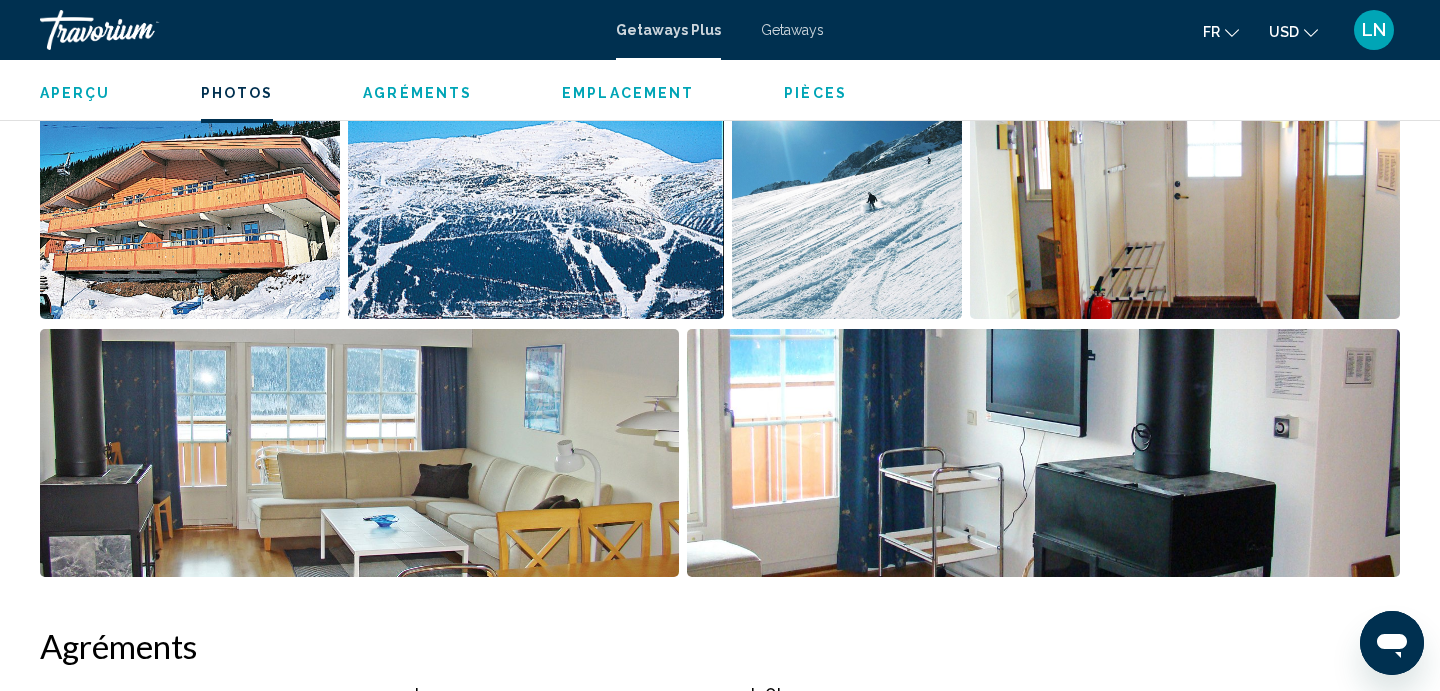 scroll, scrollTop: 1062, scrollLeft: 0, axis: vertical 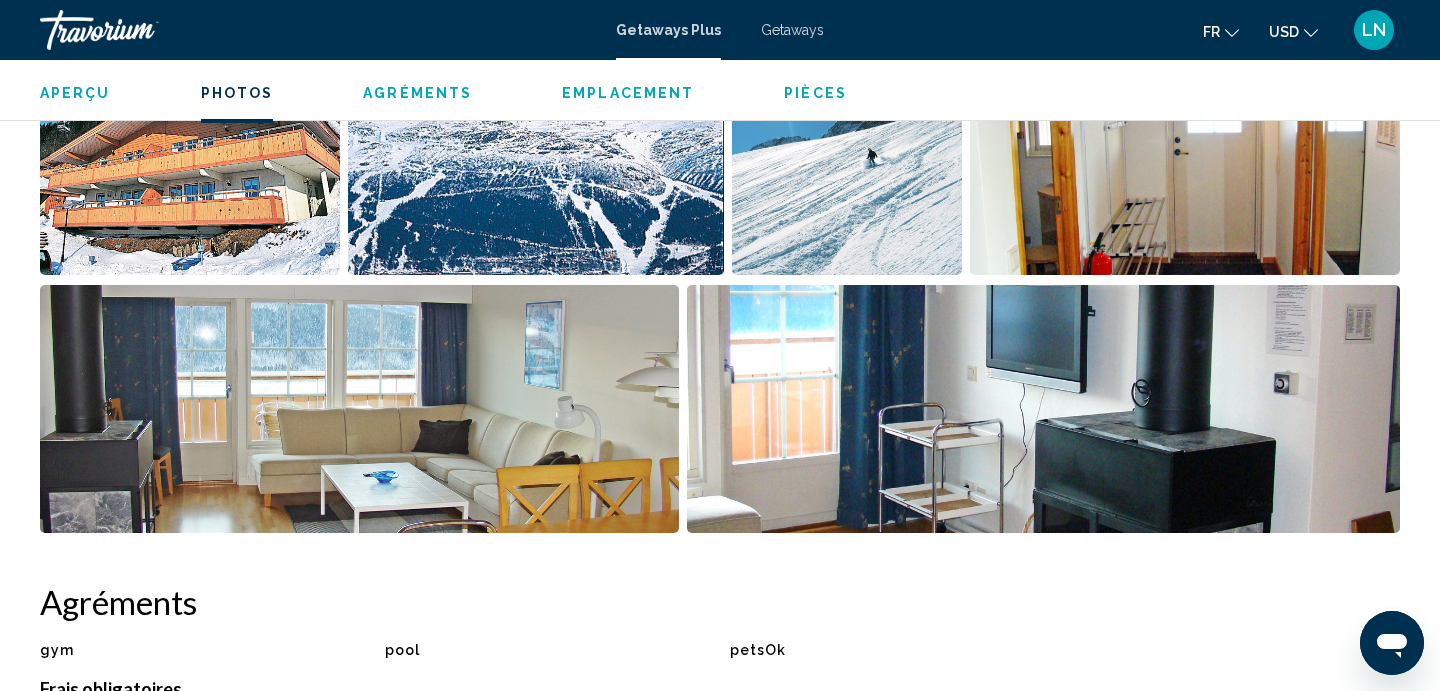 click at bounding box center [190, 151] 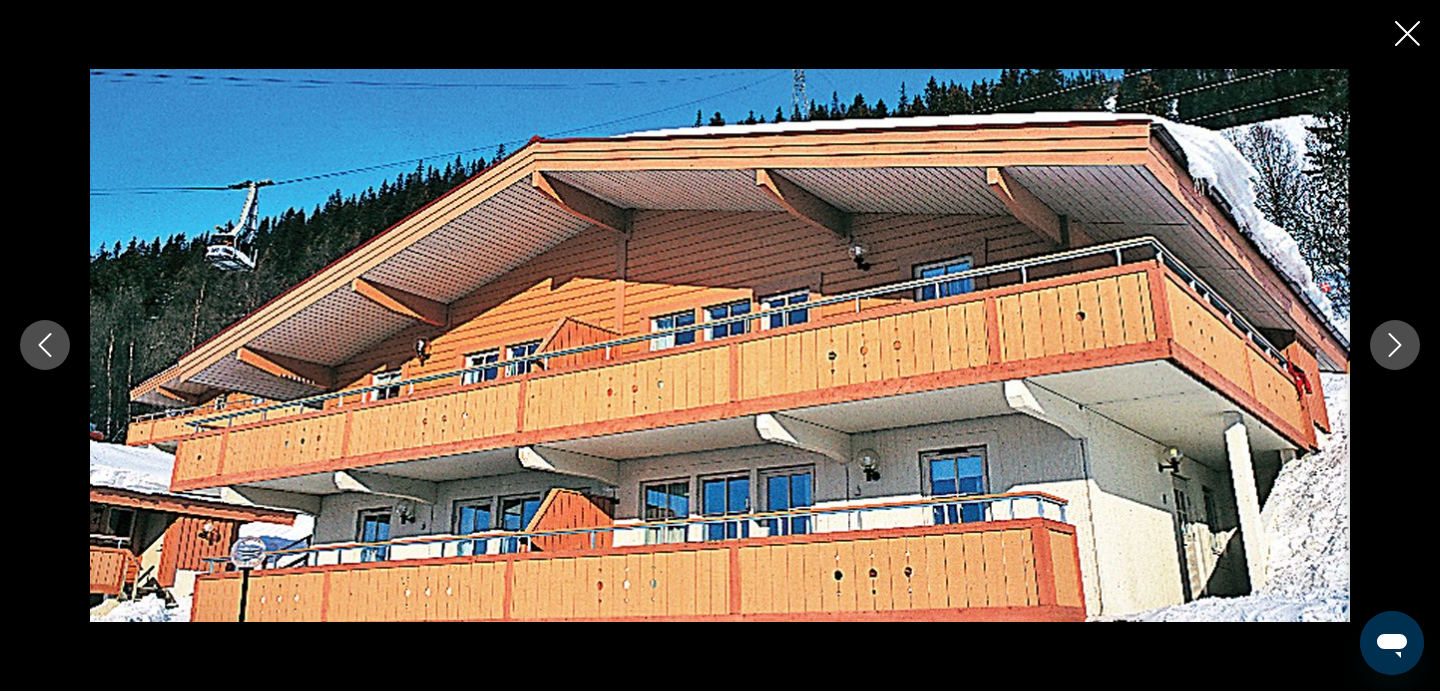 click at bounding box center (1395, 345) 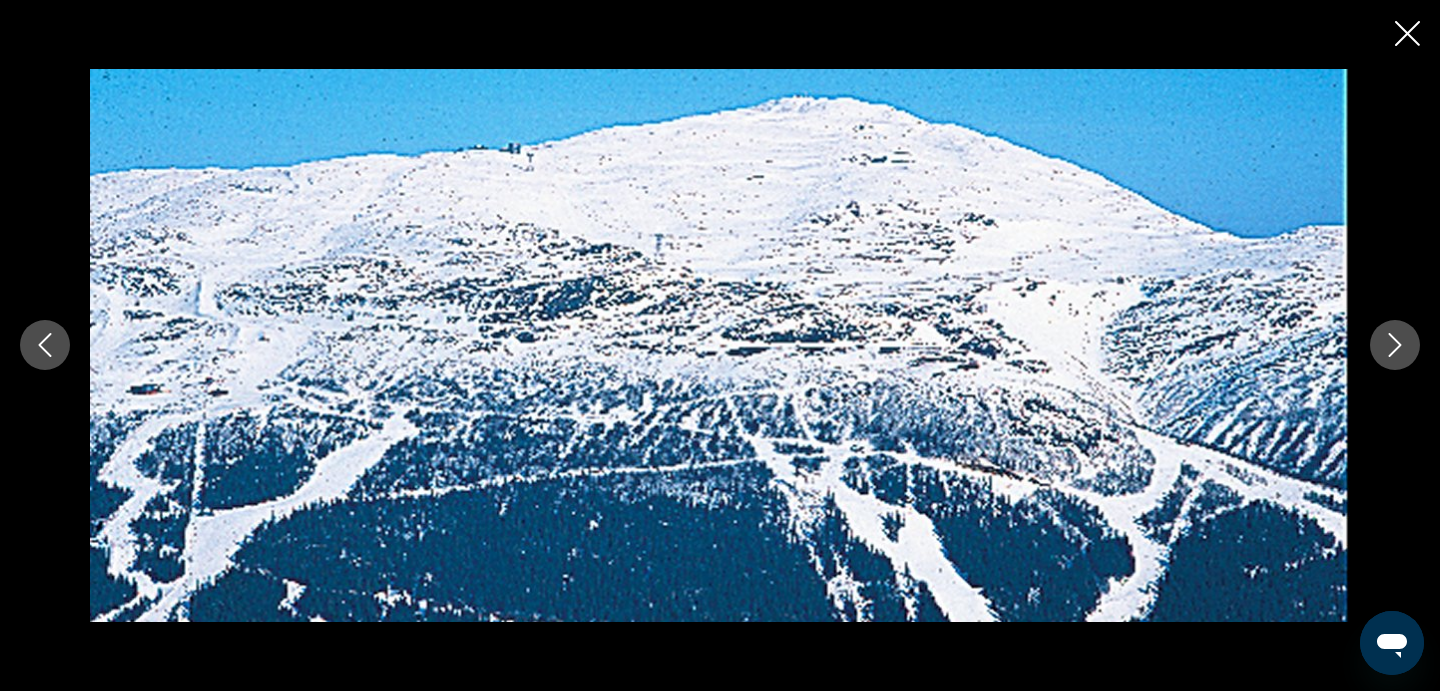 click at bounding box center (1395, 345) 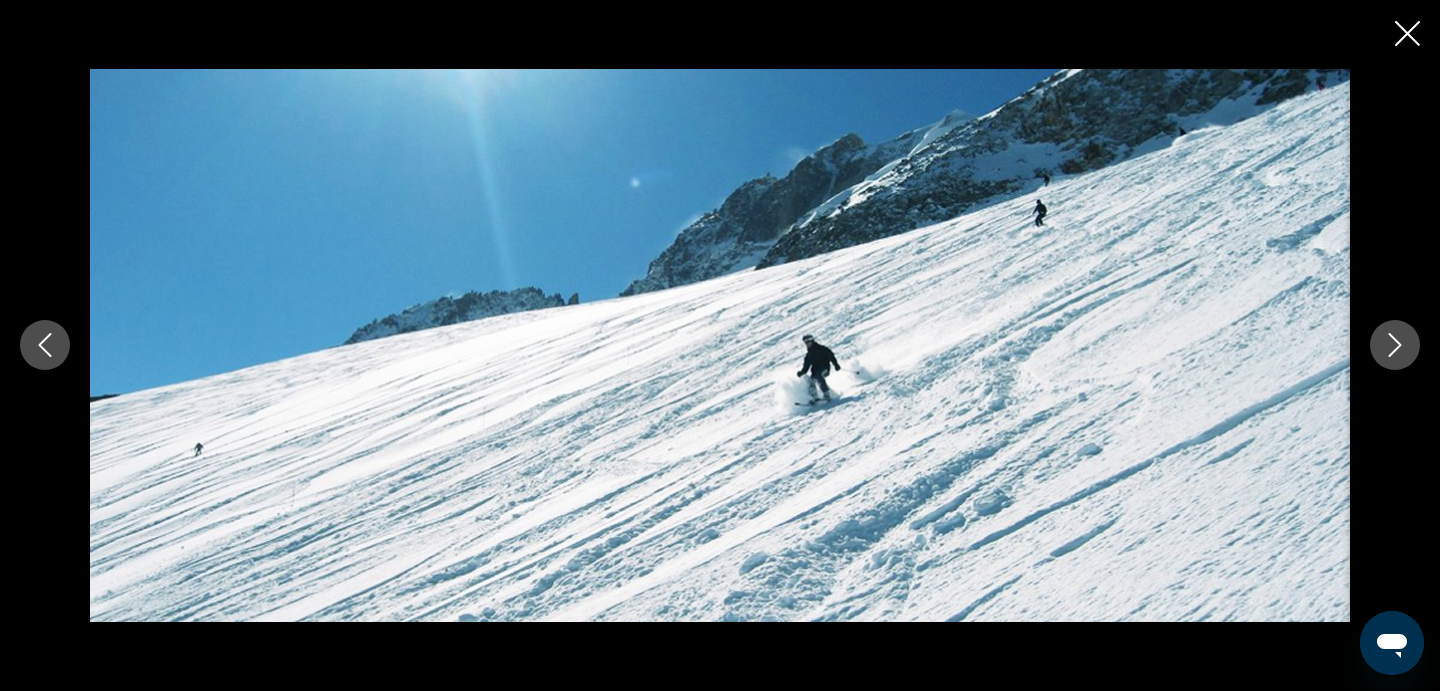 click at bounding box center (1395, 345) 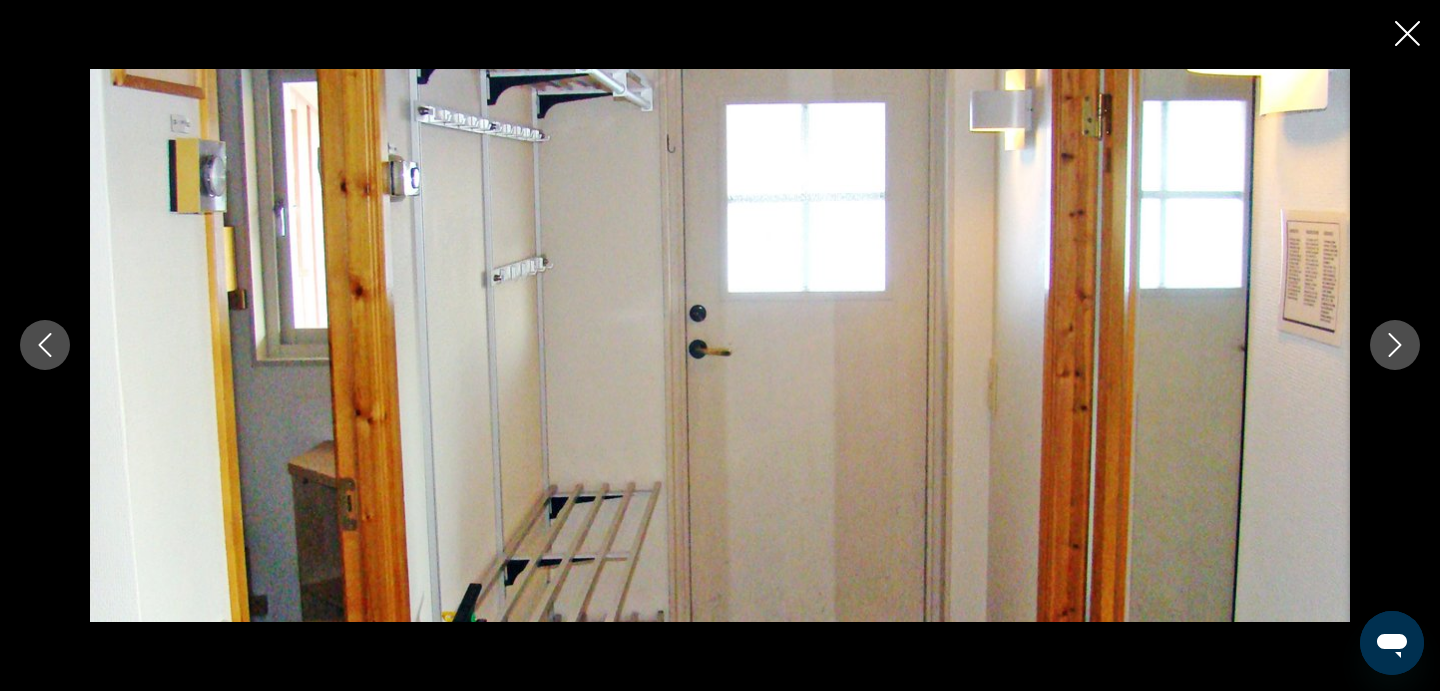 click at bounding box center [1395, 345] 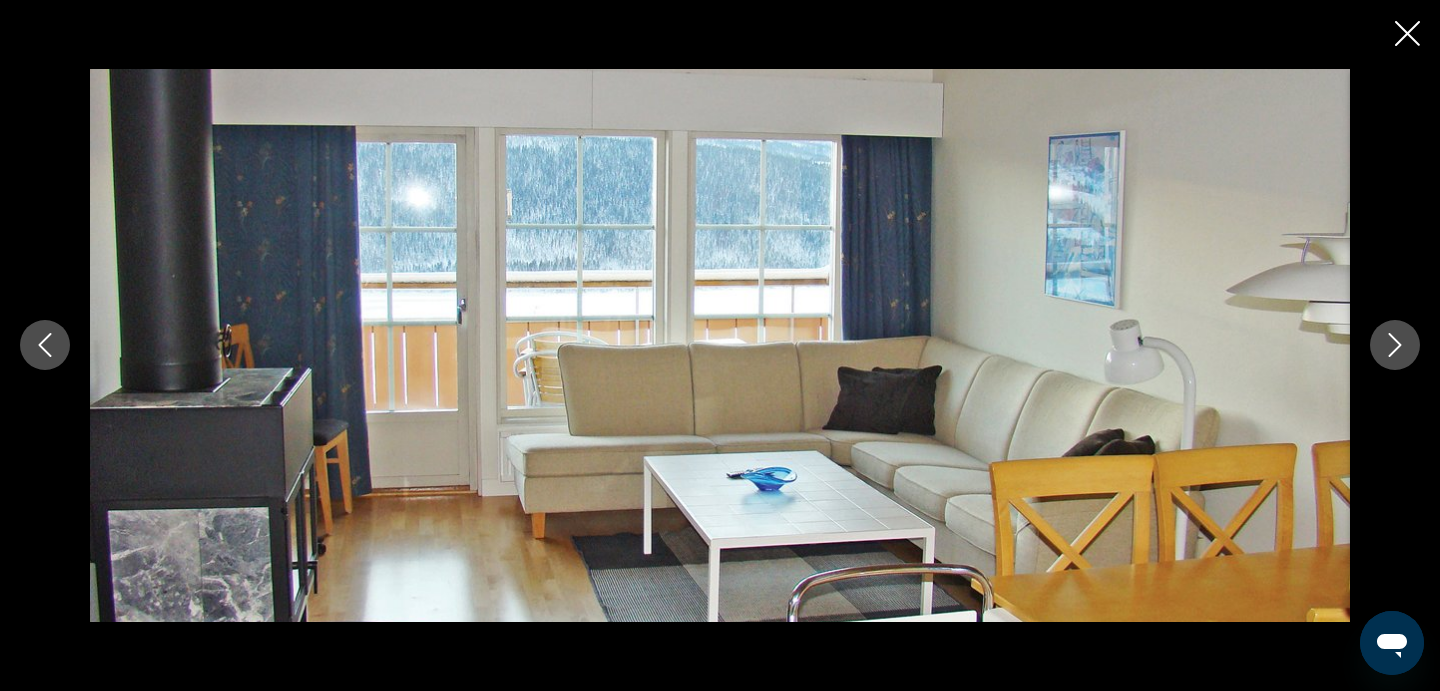 click at bounding box center (1395, 345) 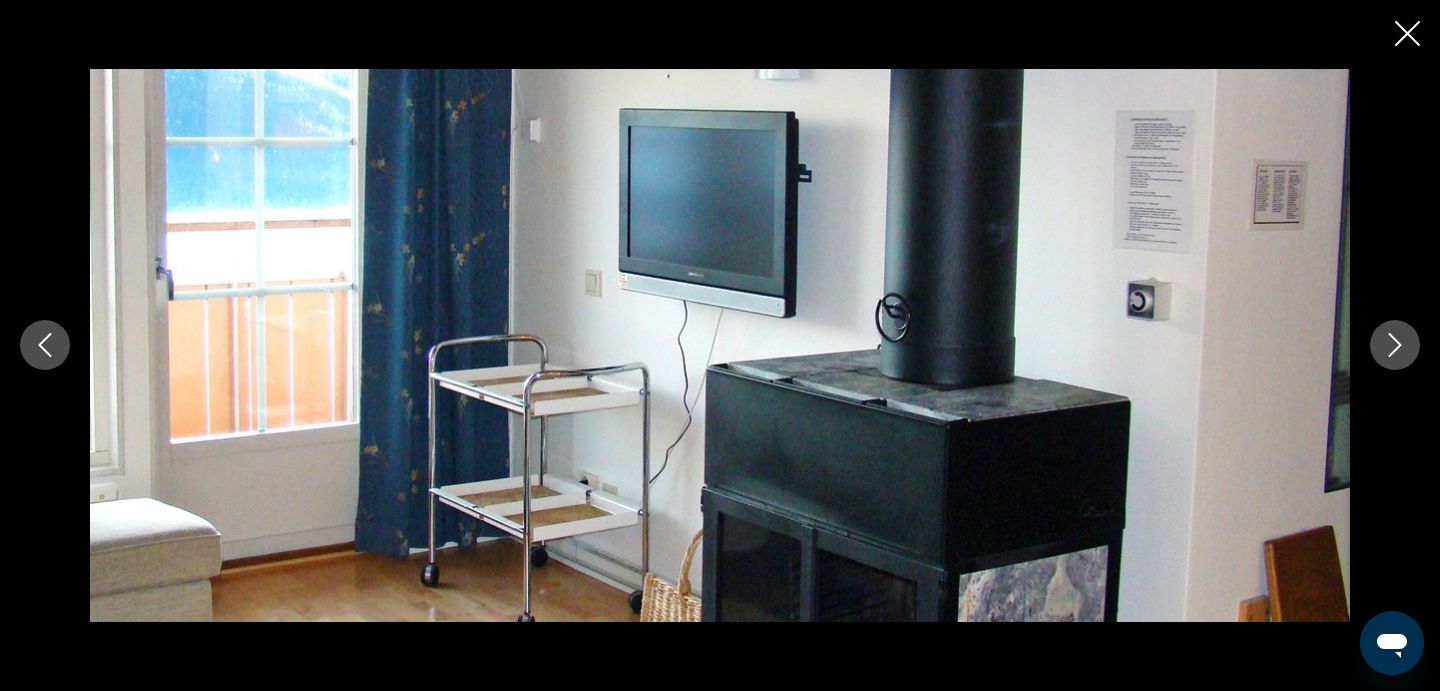 click at bounding box center (1395, 345) 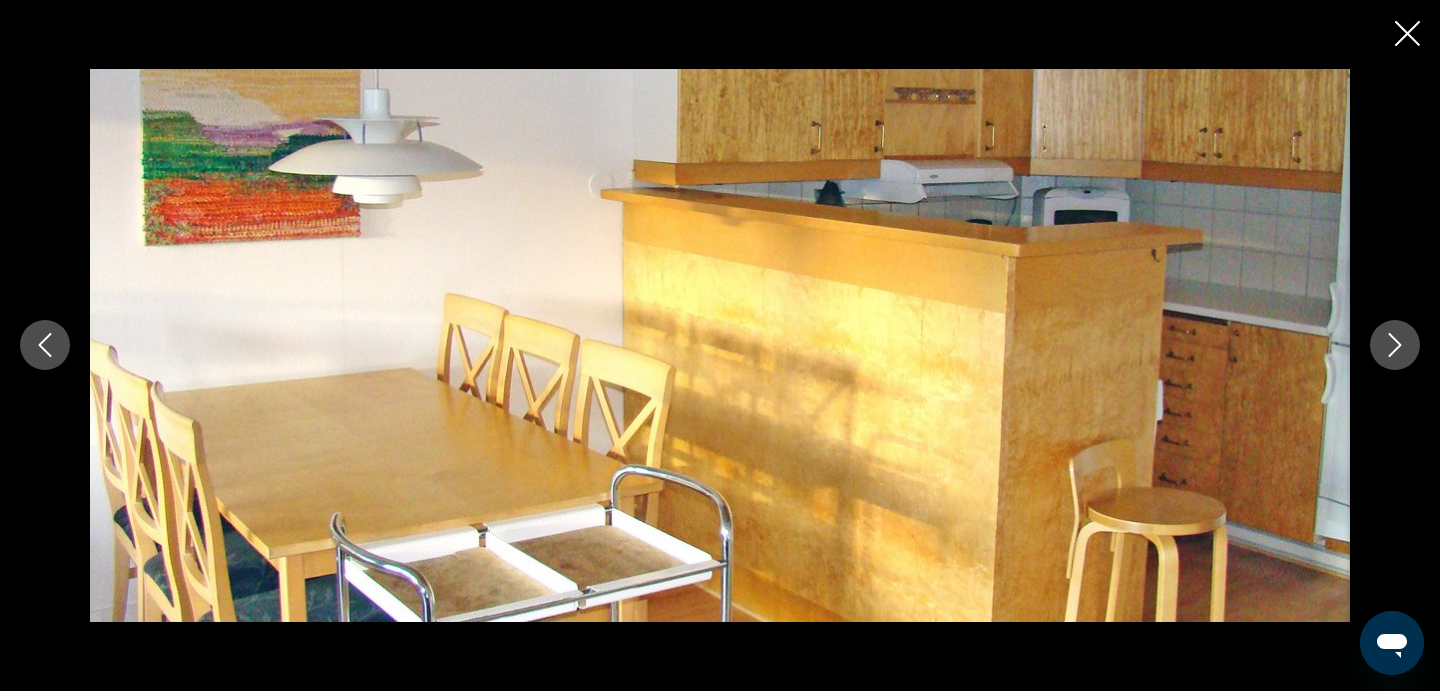 click at bounding box center (1395, 345) 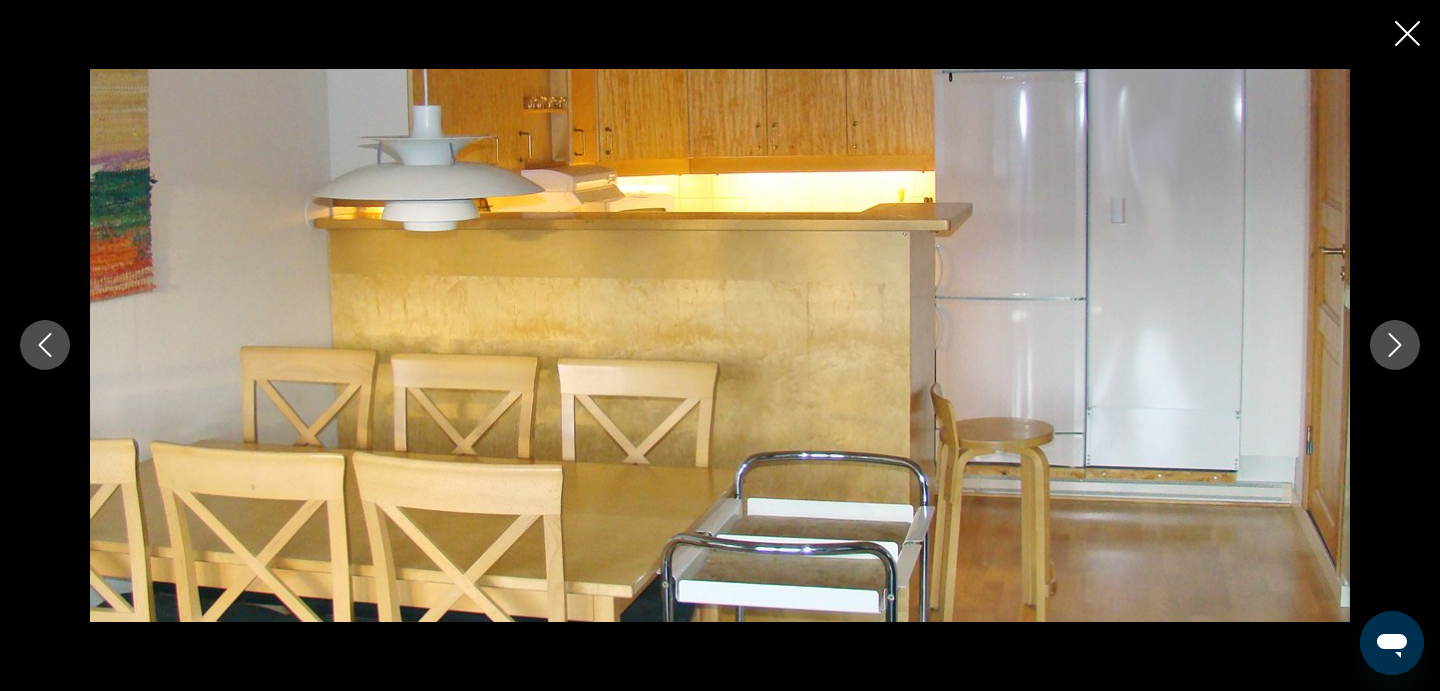 click at bounding box center [1395, 345] 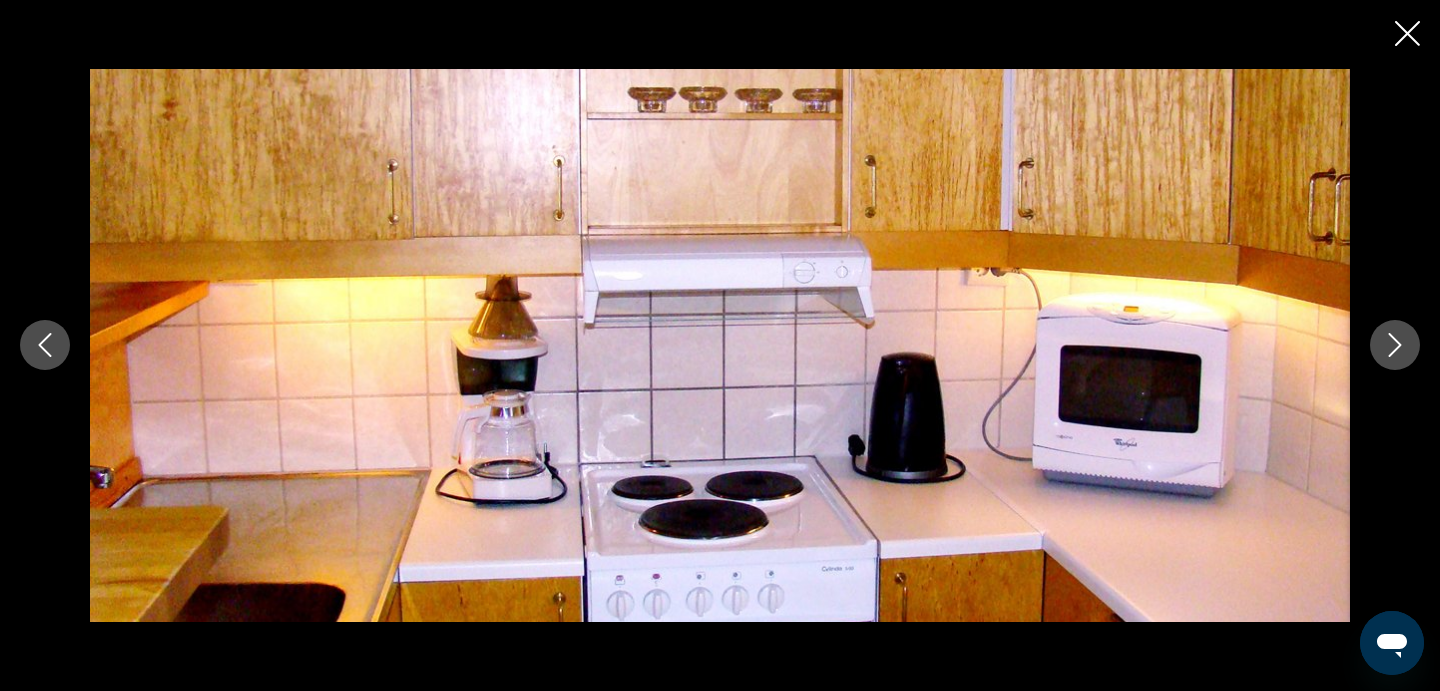 click at bounding box center (1395, 345) 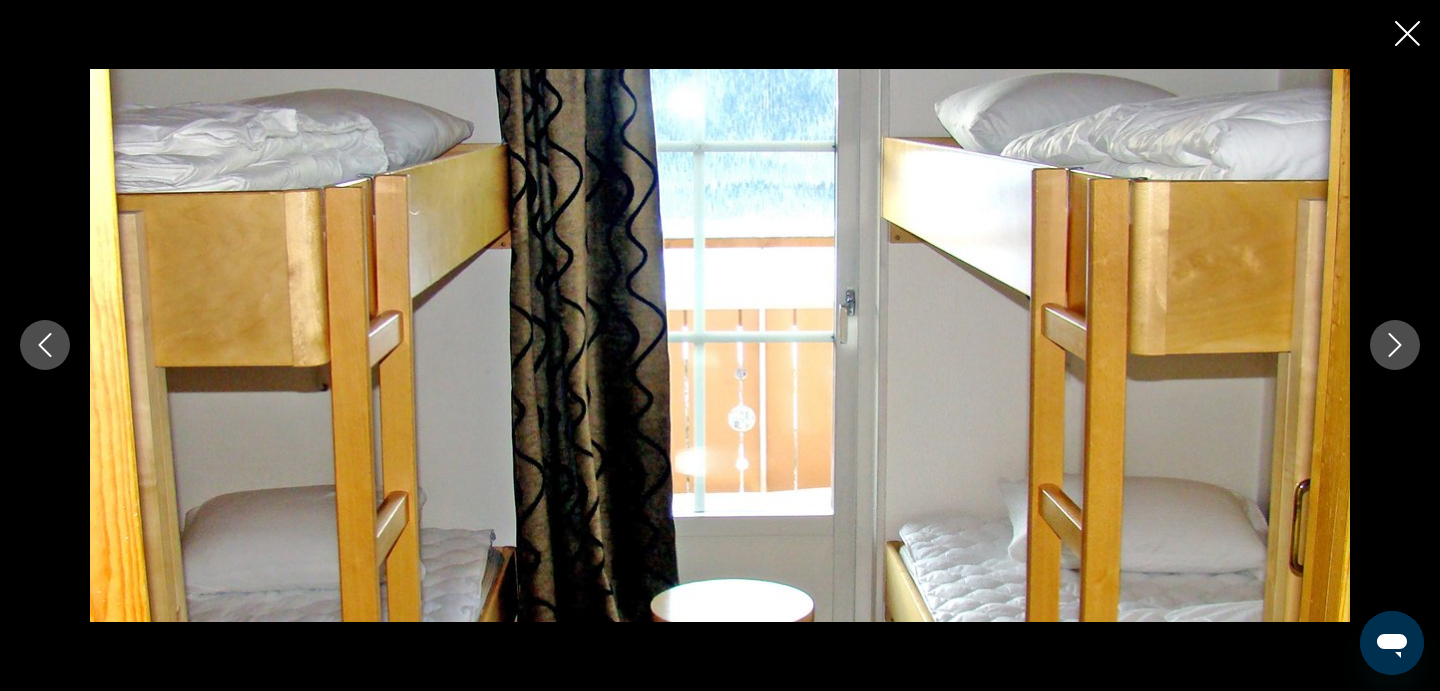click at bounding box center [1395, 345] 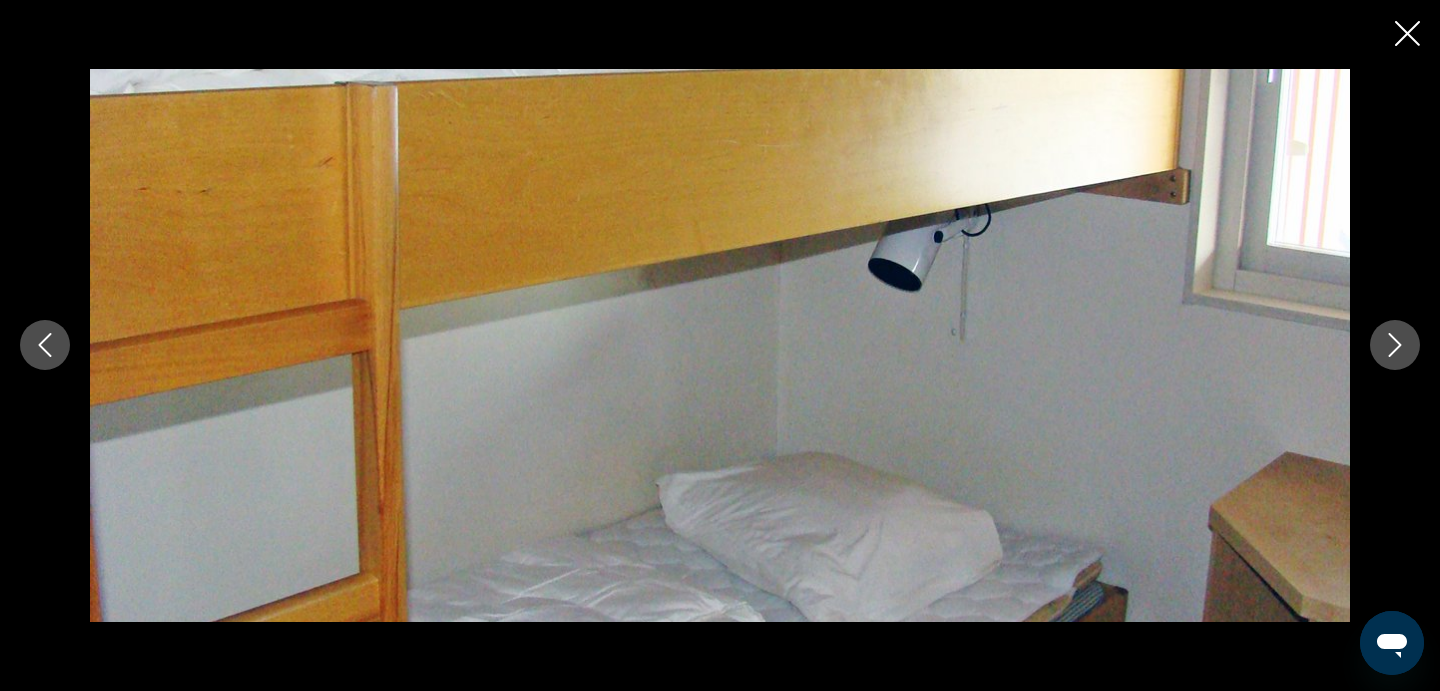 click at bounding box center (1395, 345) 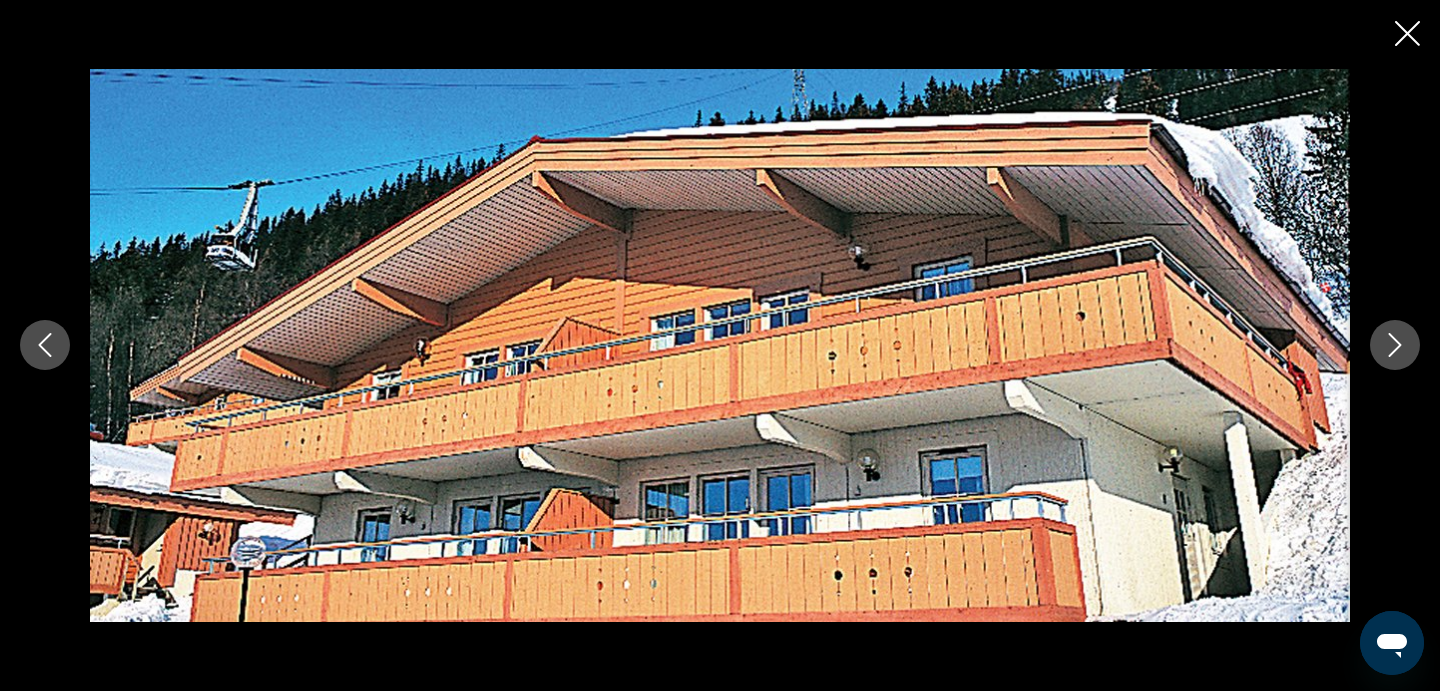 click at bounding box center (1407, 33) 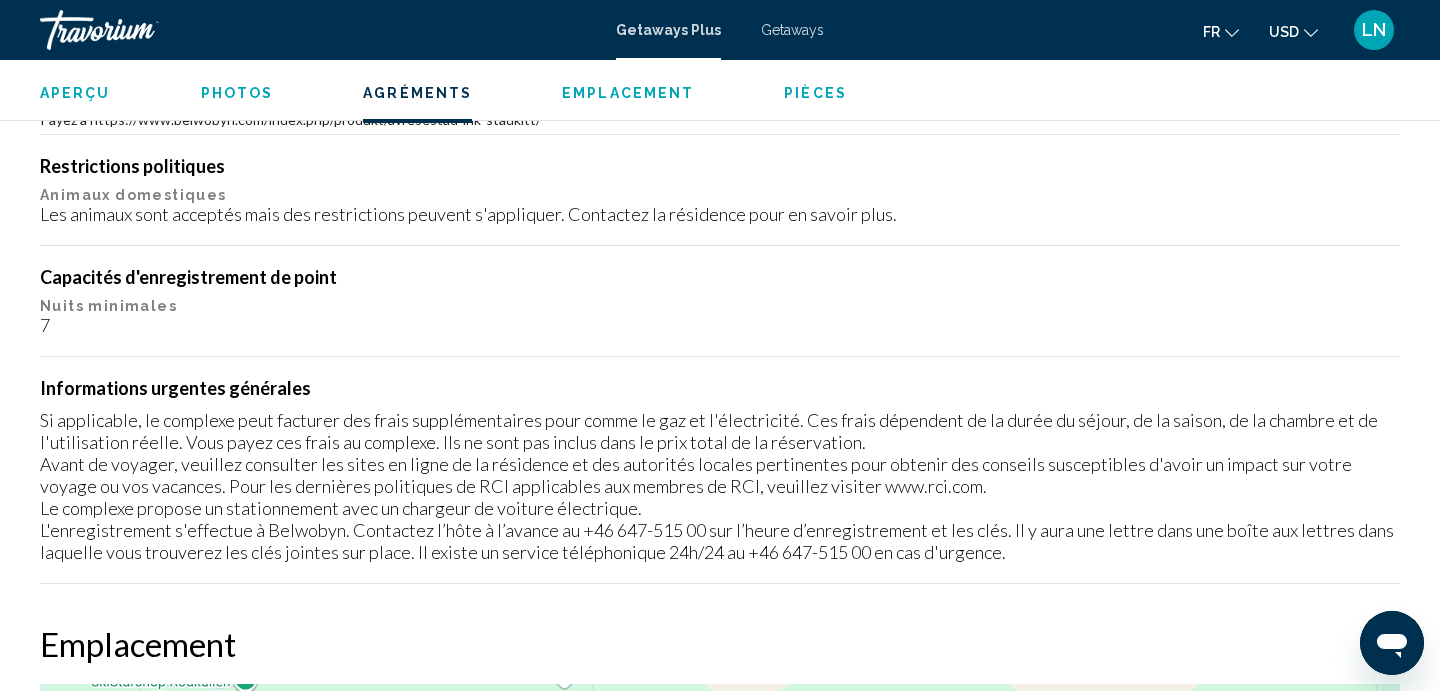 scroll, scrollTop: 1774, scrollLeft: 0, axis: vertical 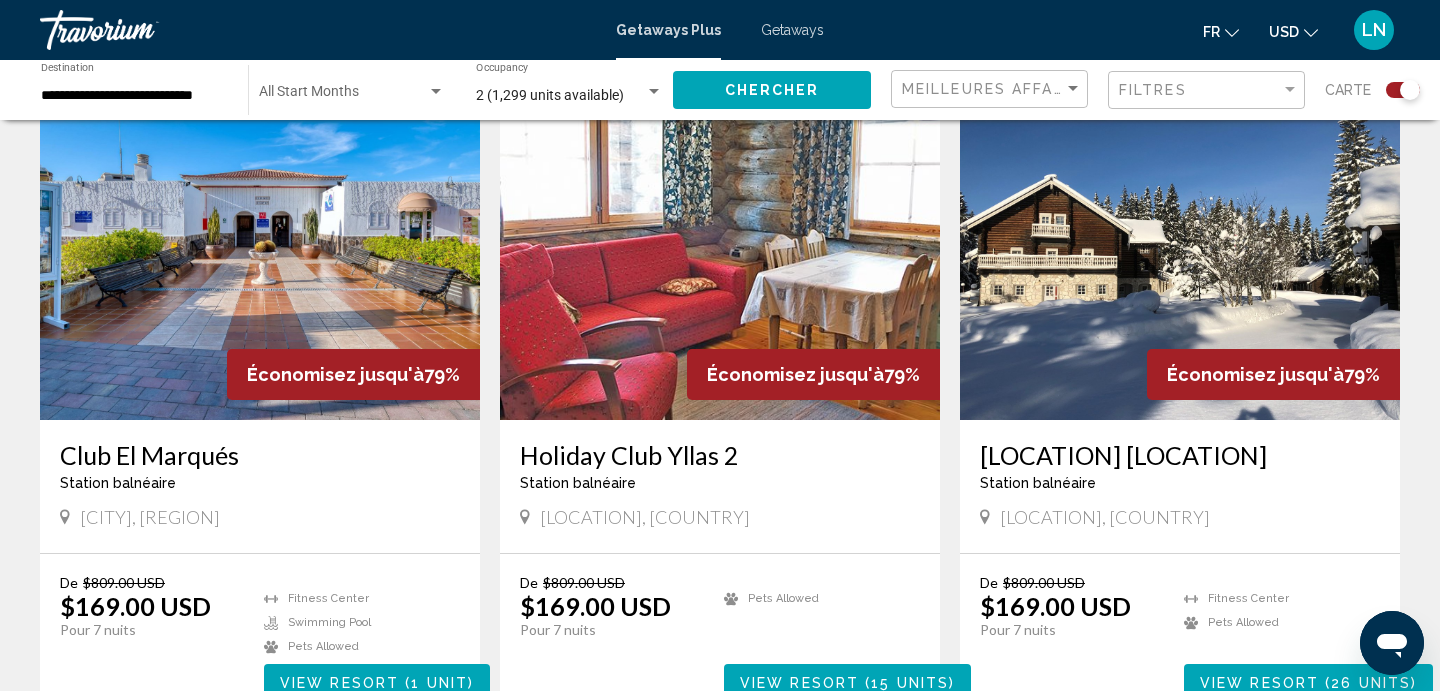 click at bounding box center [1180, 260] 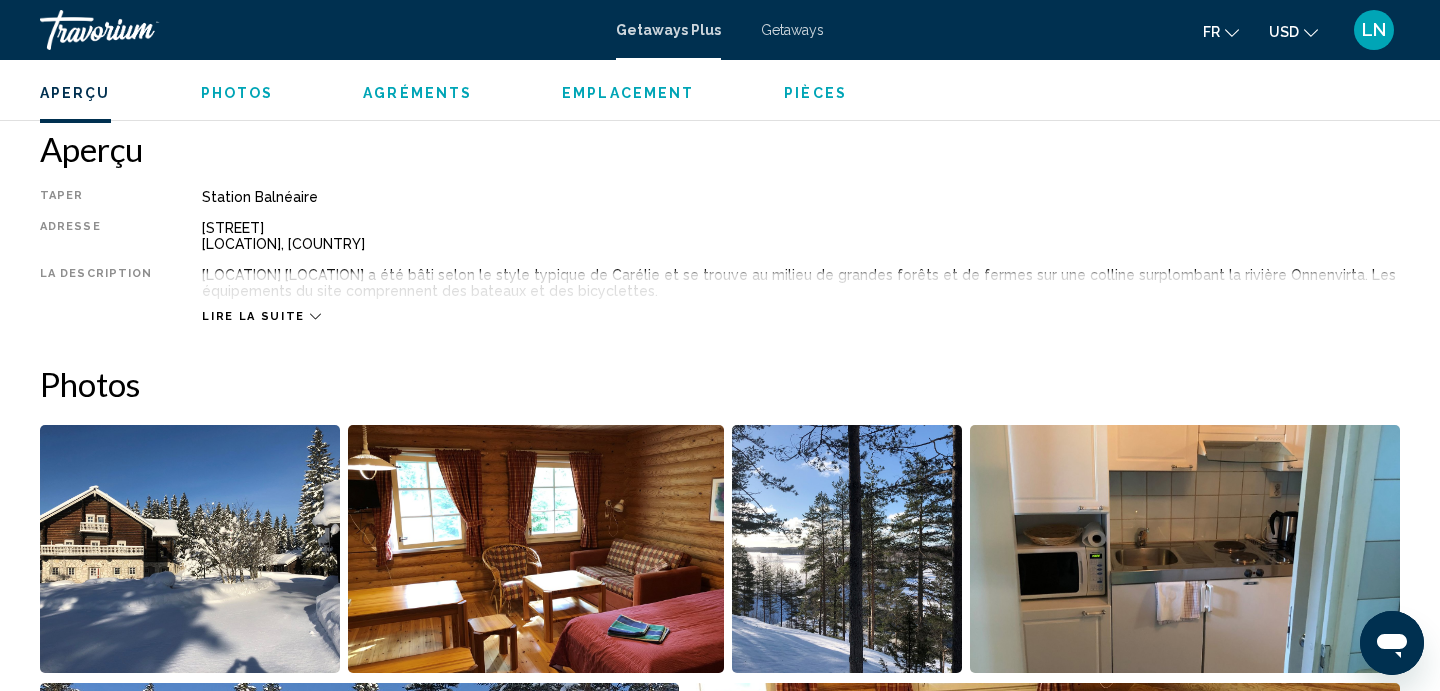 scroll, scrollTop: 636, scrollLeft: 0, axis: vertical 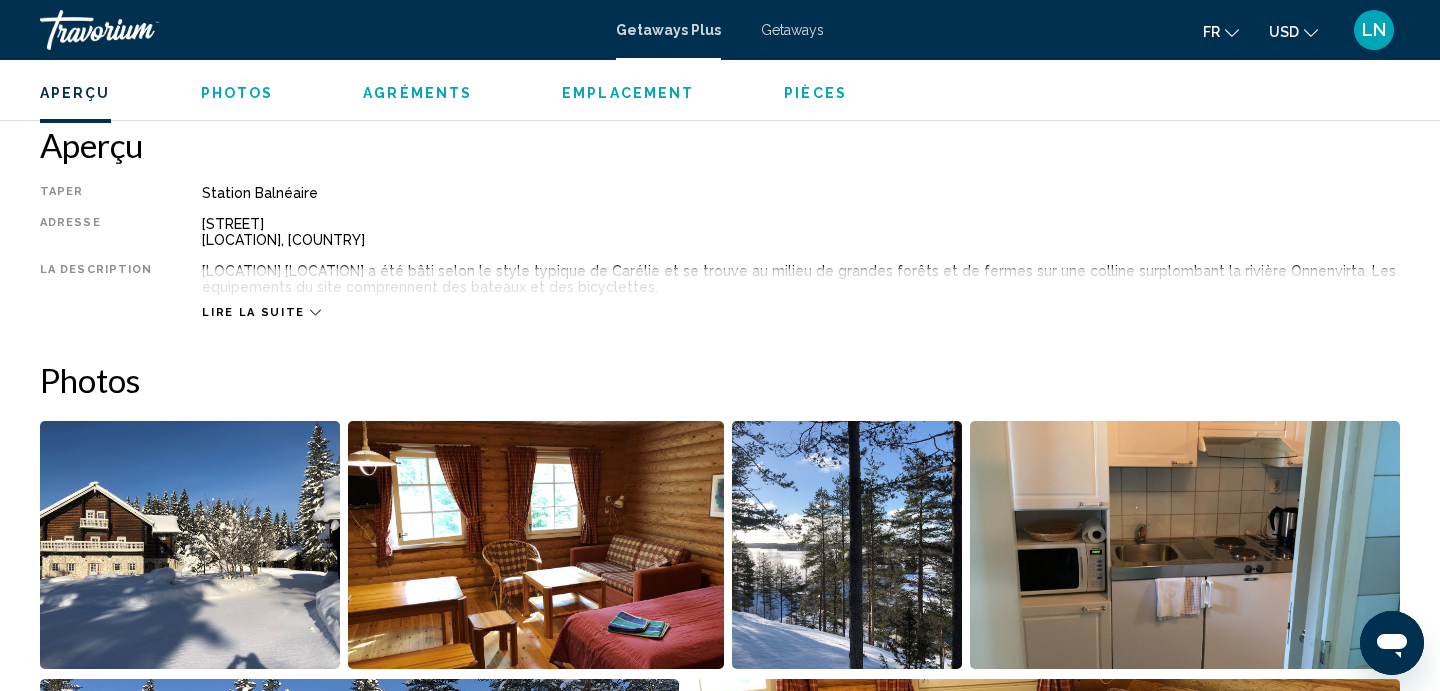 click at bounding box center (190, 545) 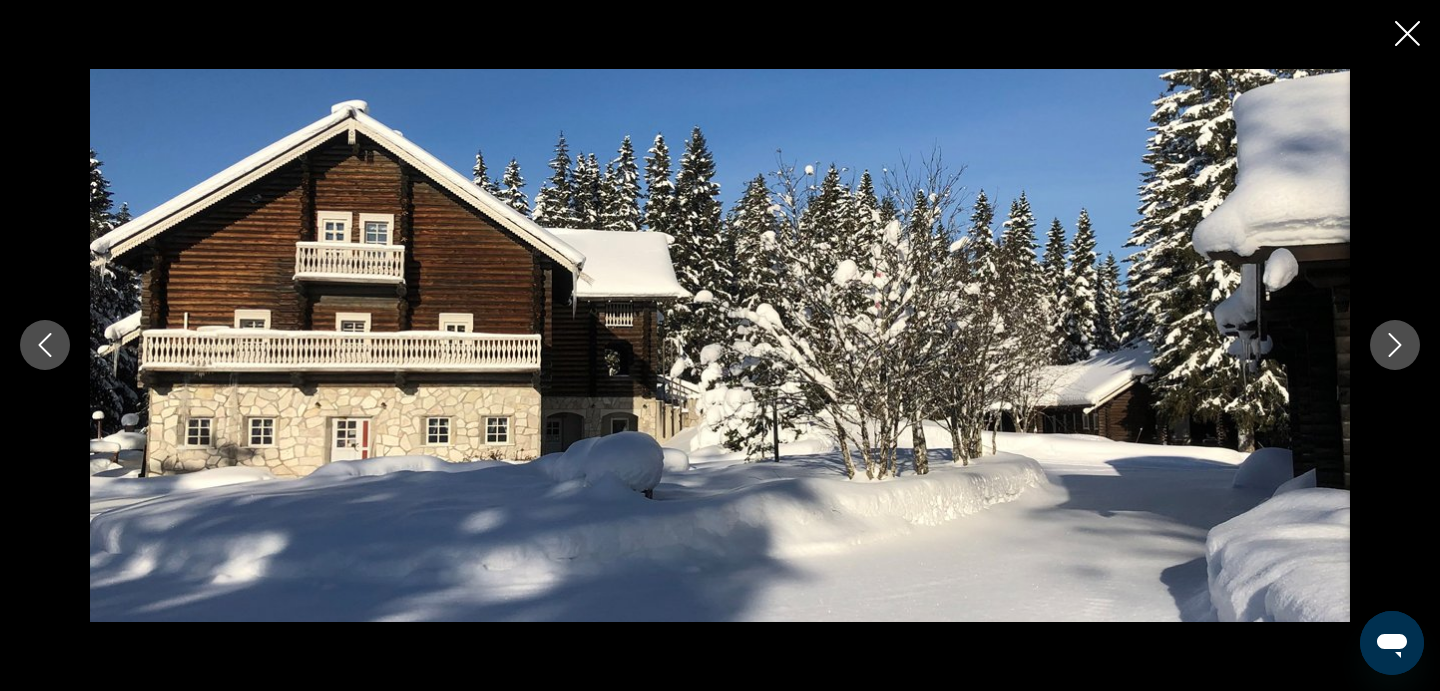click at bounding box center [1395, 345] 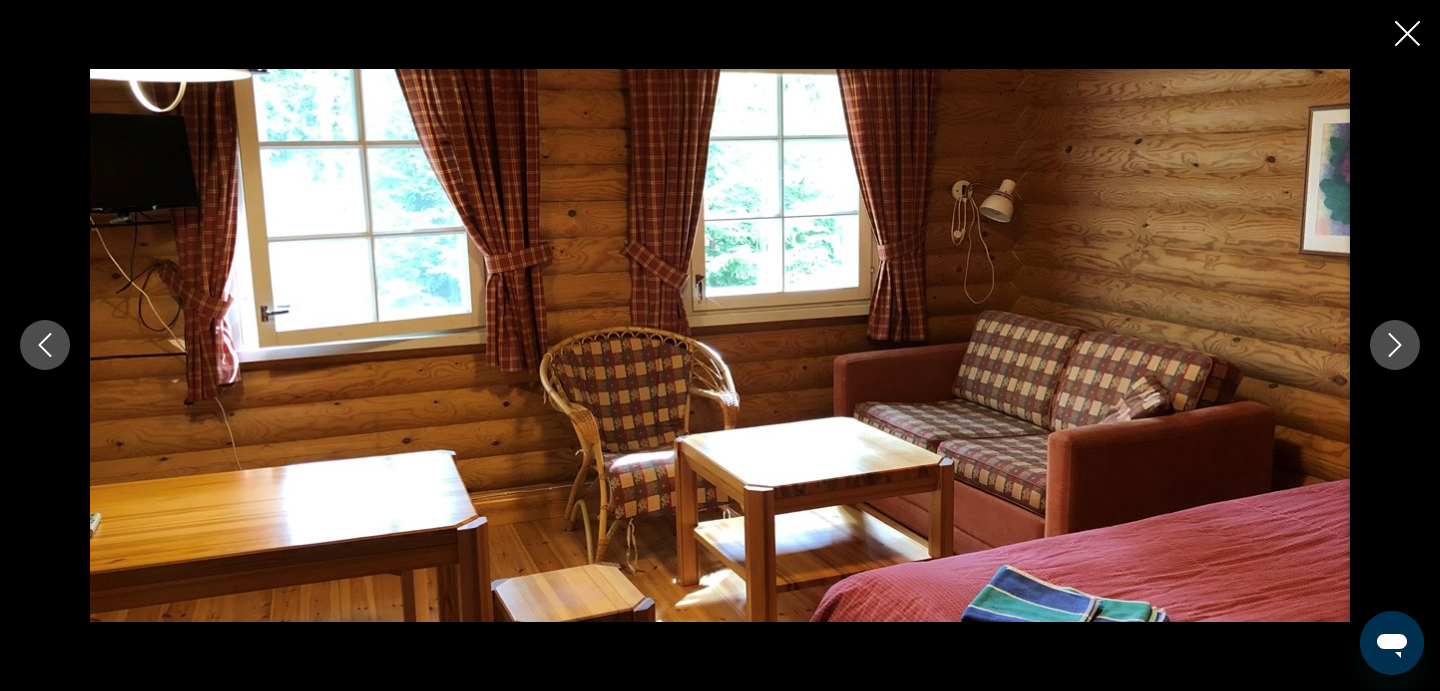 click at bounding box center [1395, 345] 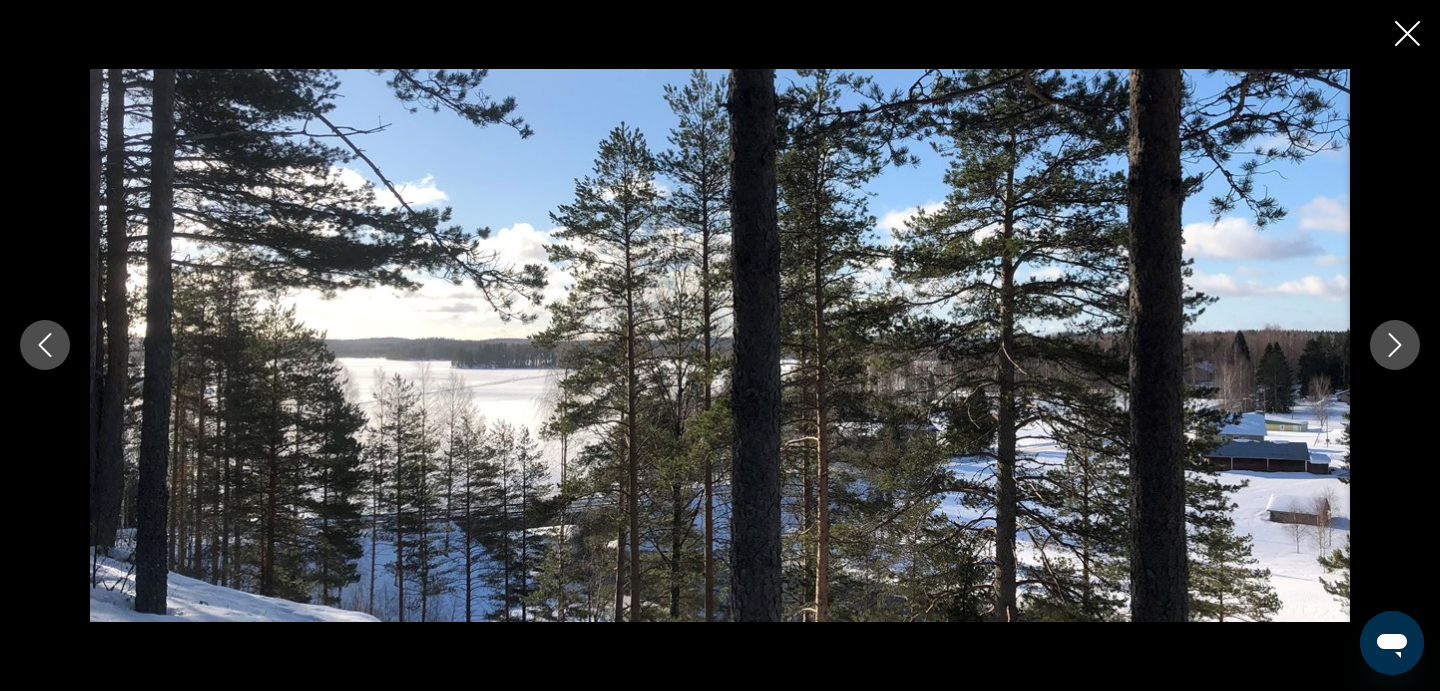 click at bounding box center (1395, 345) 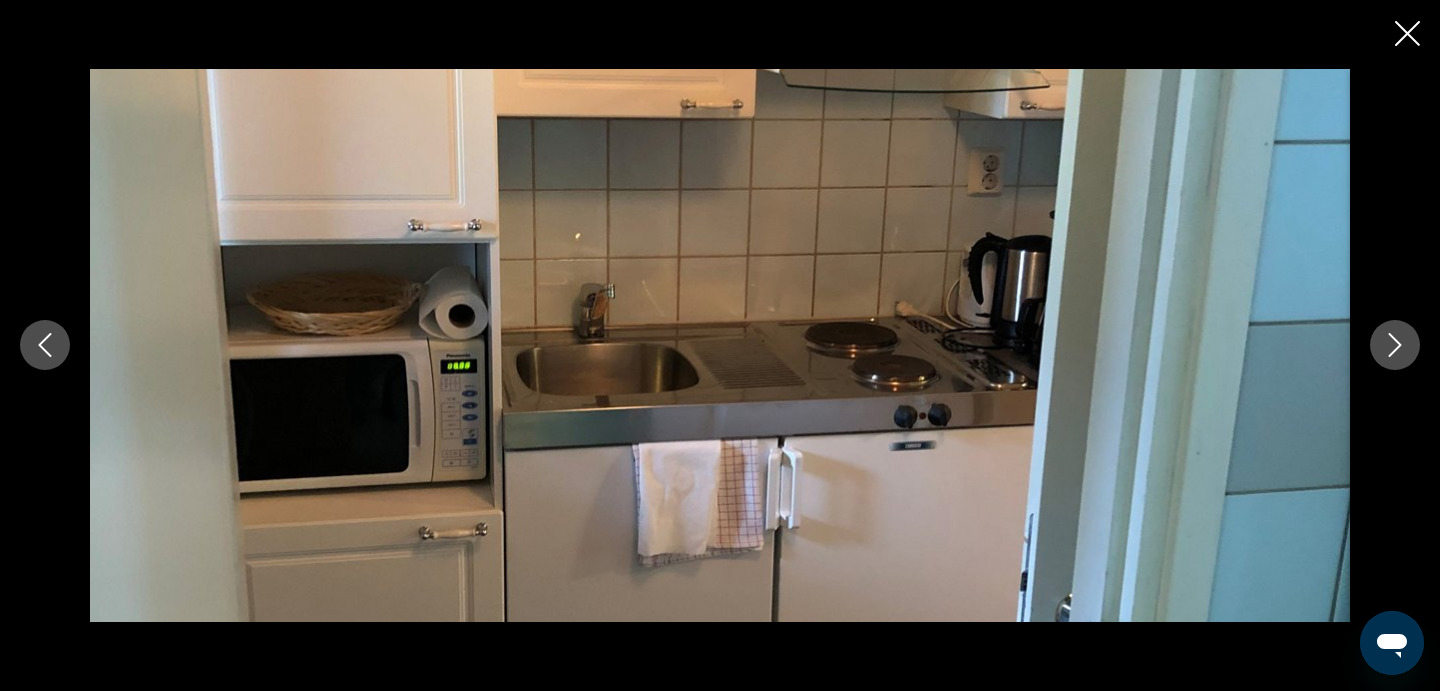 click at bounding box center [1395, 345] 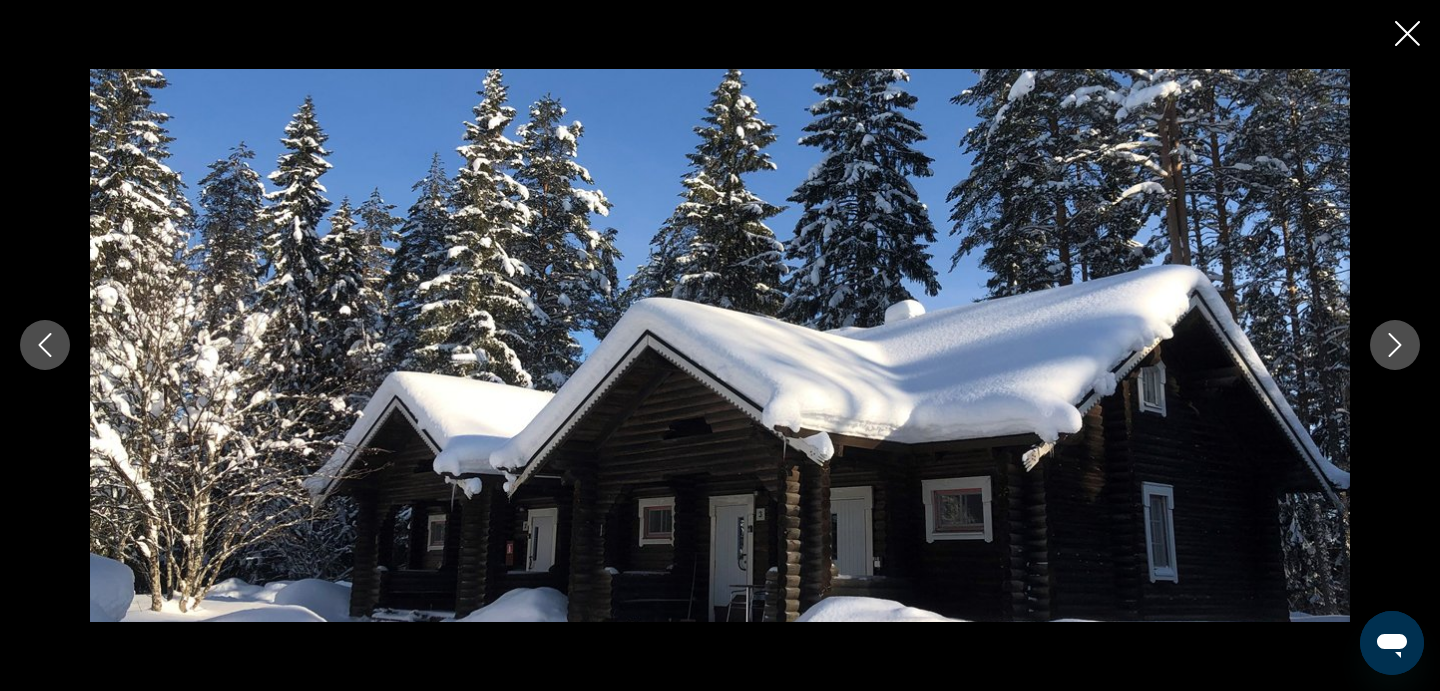 click at bounding box center (1395, 345) 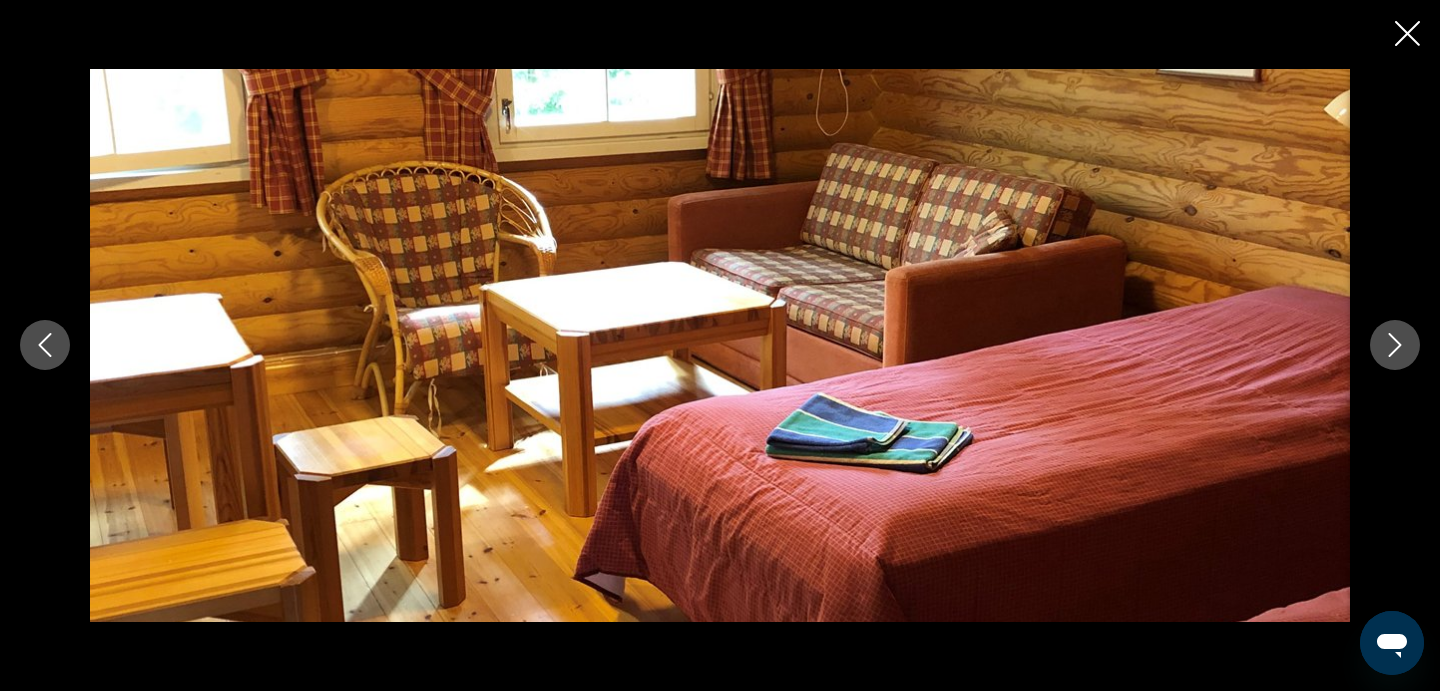 click at bounding box center (1395, 345) 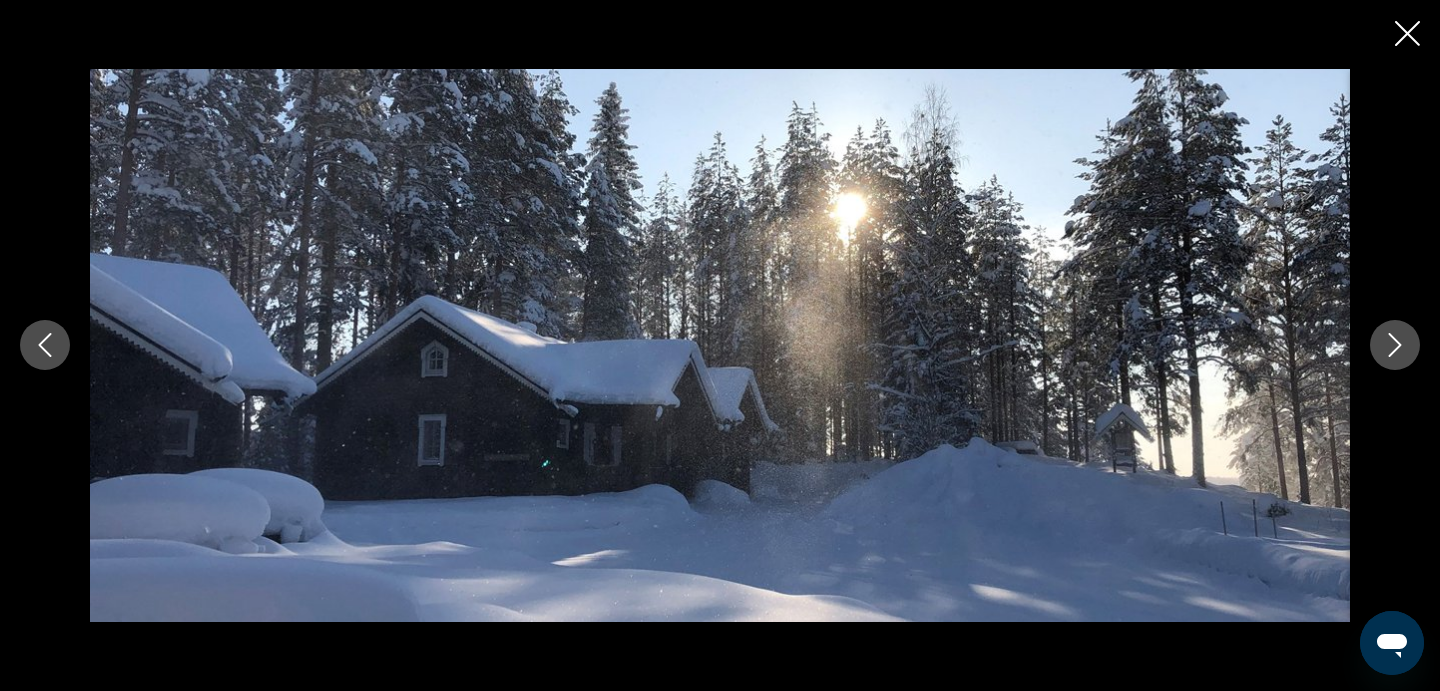 click at bounding box center (1395, 345) 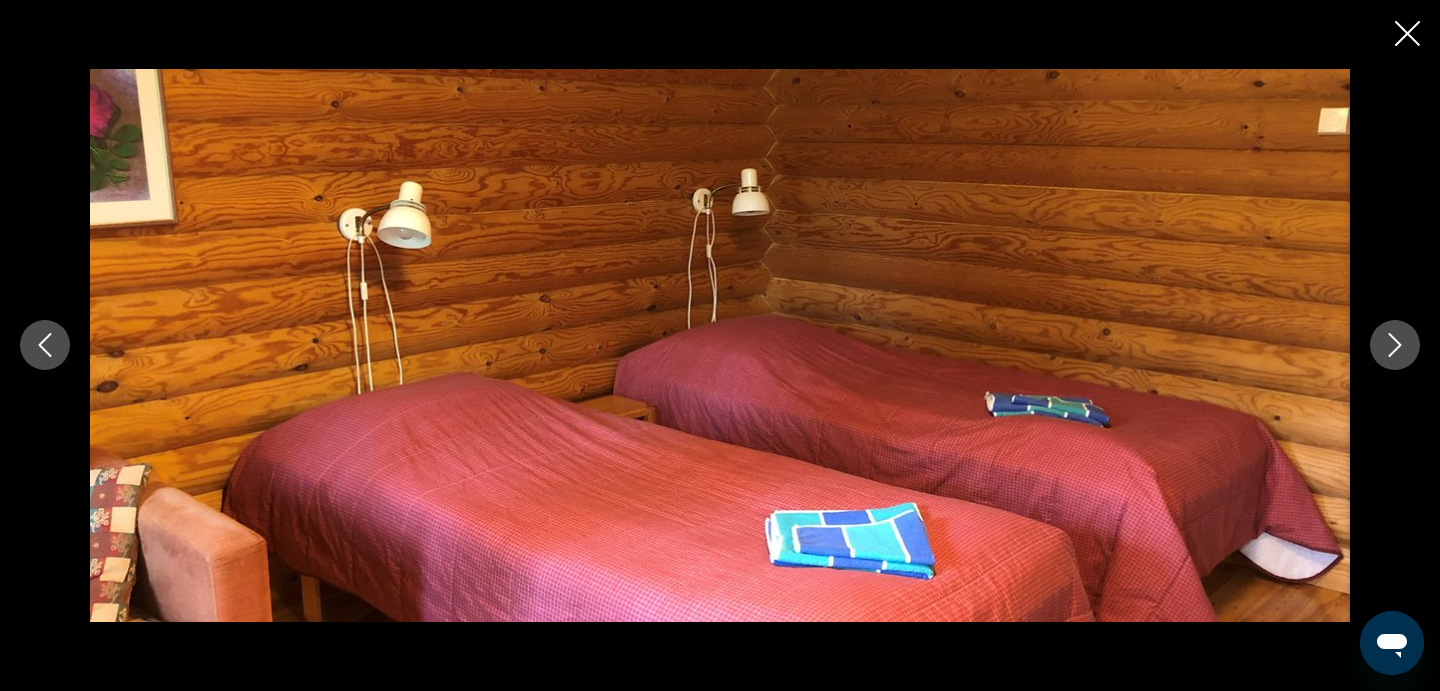 click at bounding box center [1395, 345] 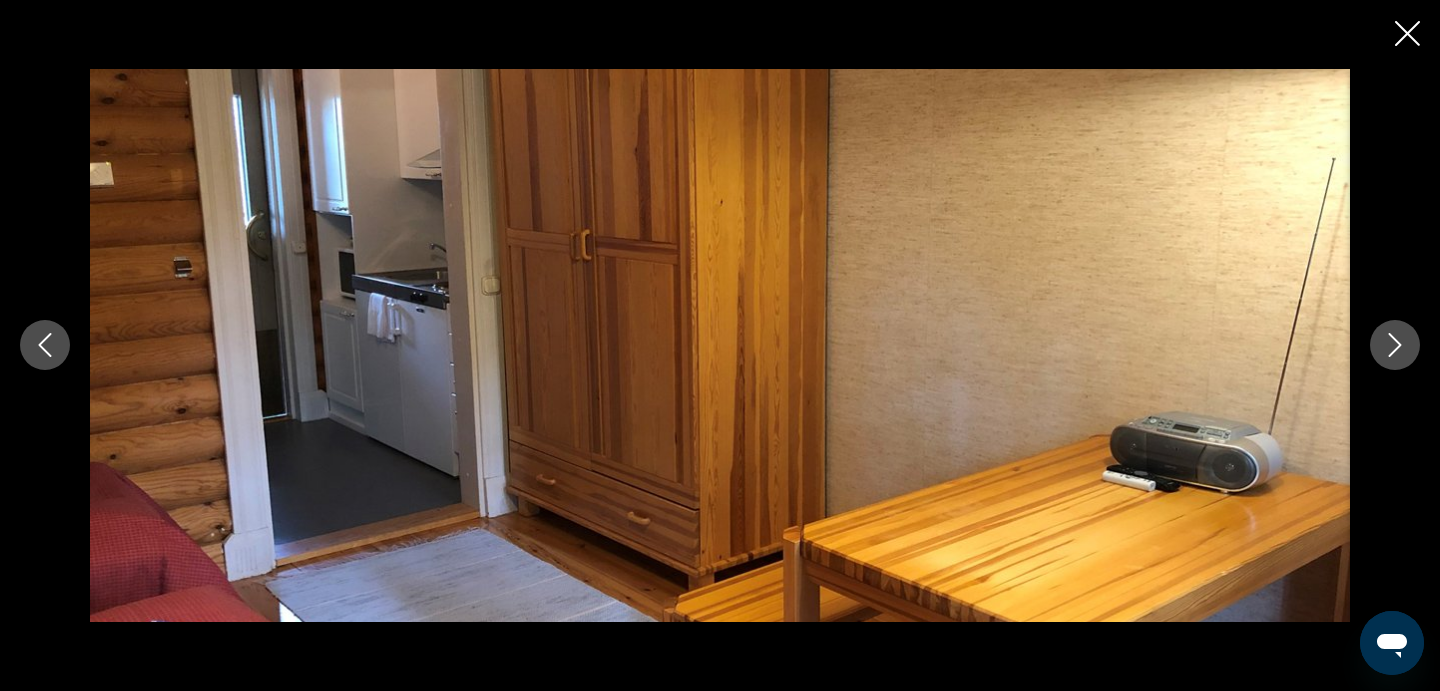 click at bounding box center (1395, 345) 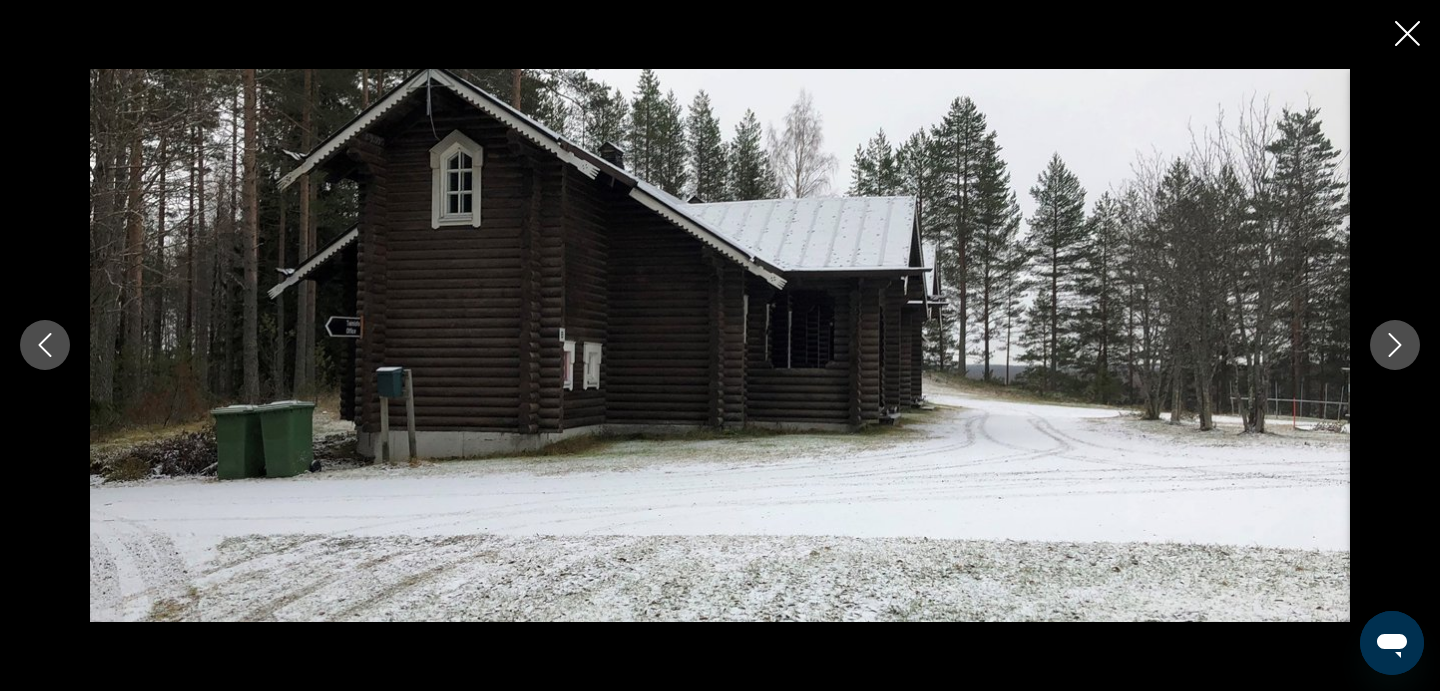 click at bounding box center (1395, 345) 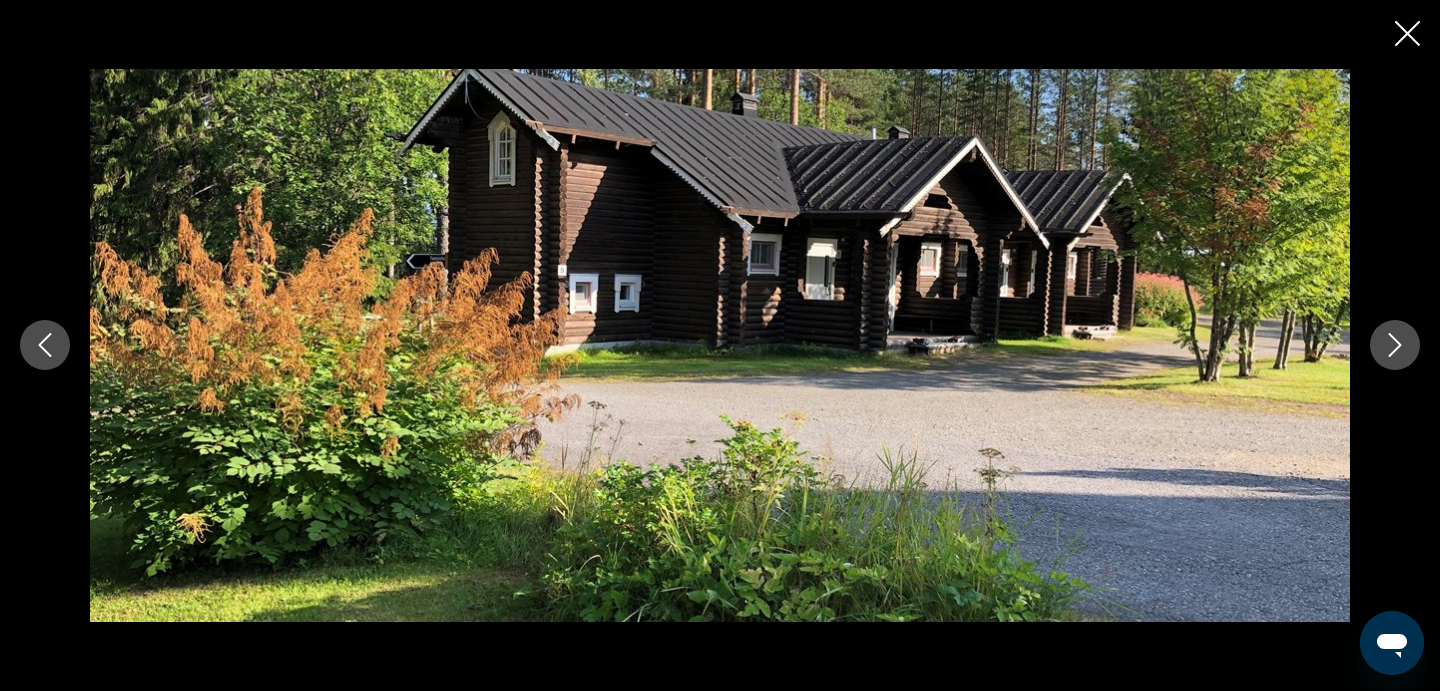 click at bounding box center [1395, 345] 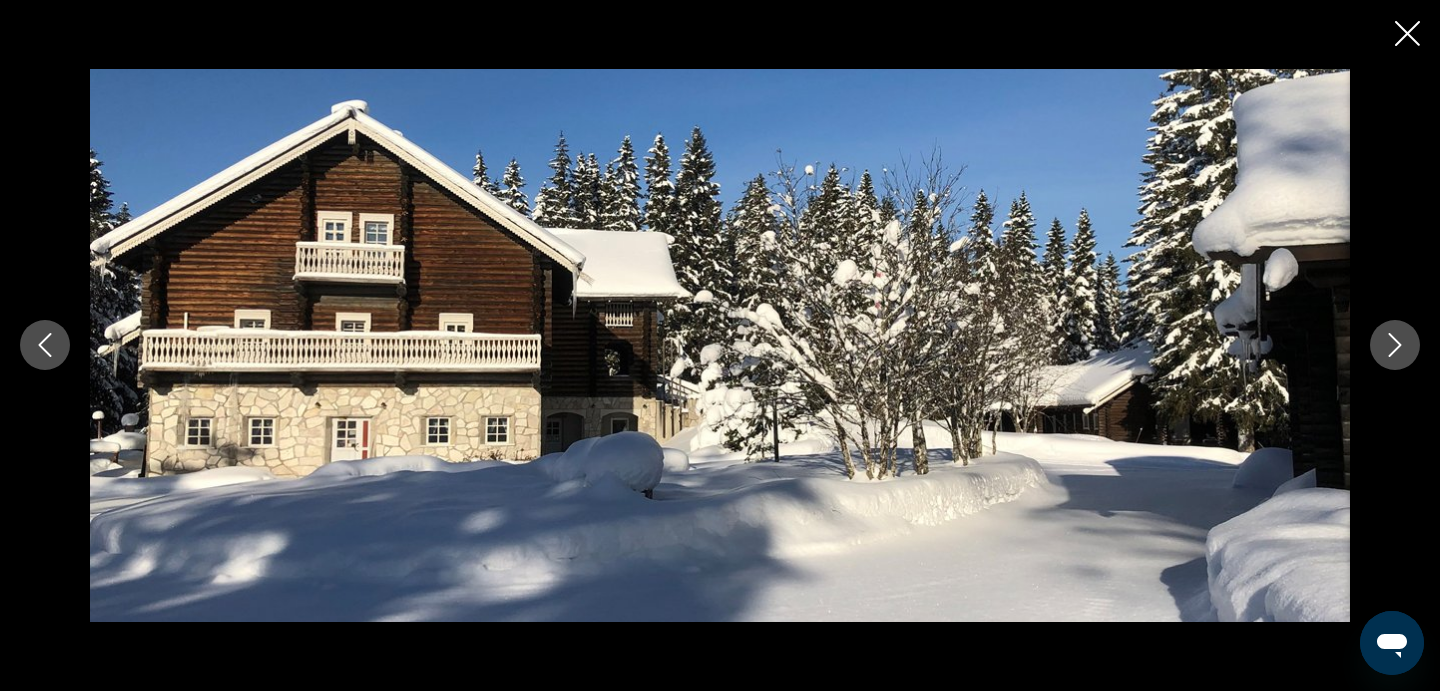 click at bounding box center (1407, 35) 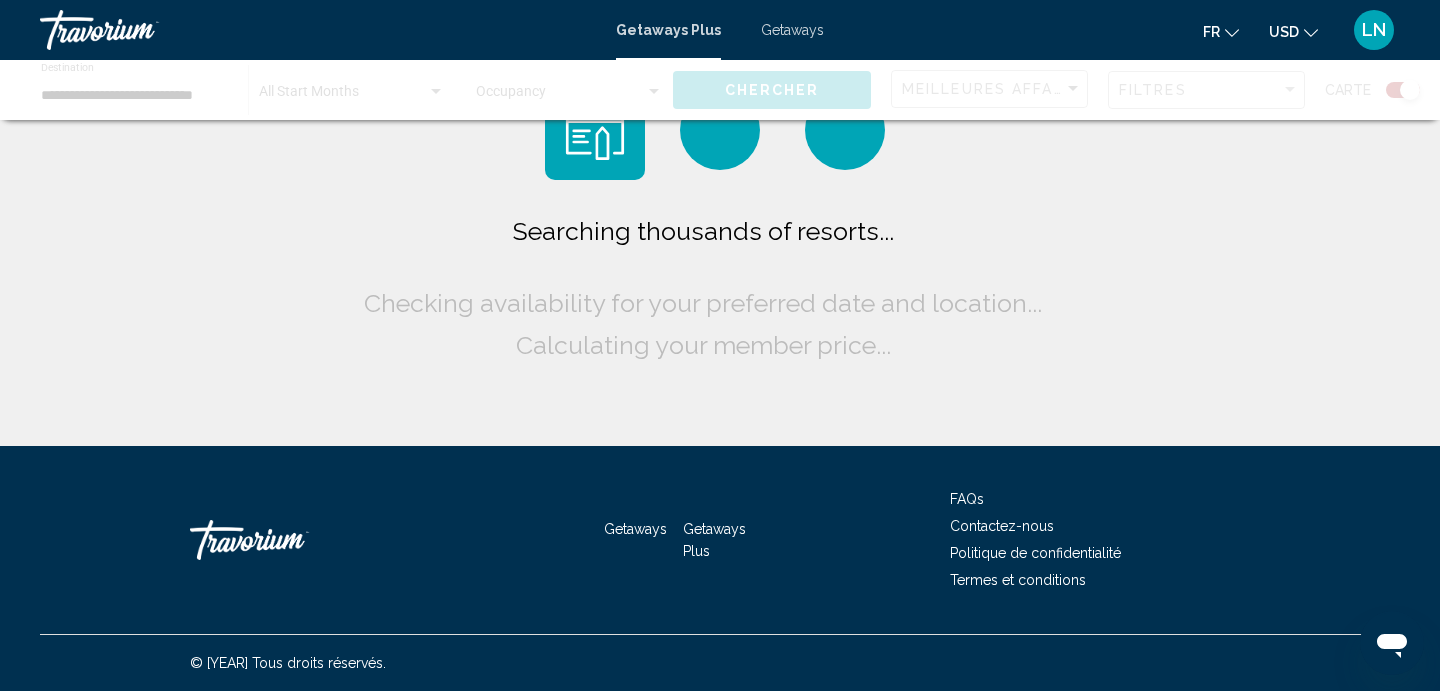scroll, scrollTop: 0, scrollLeft: 0, axis: both 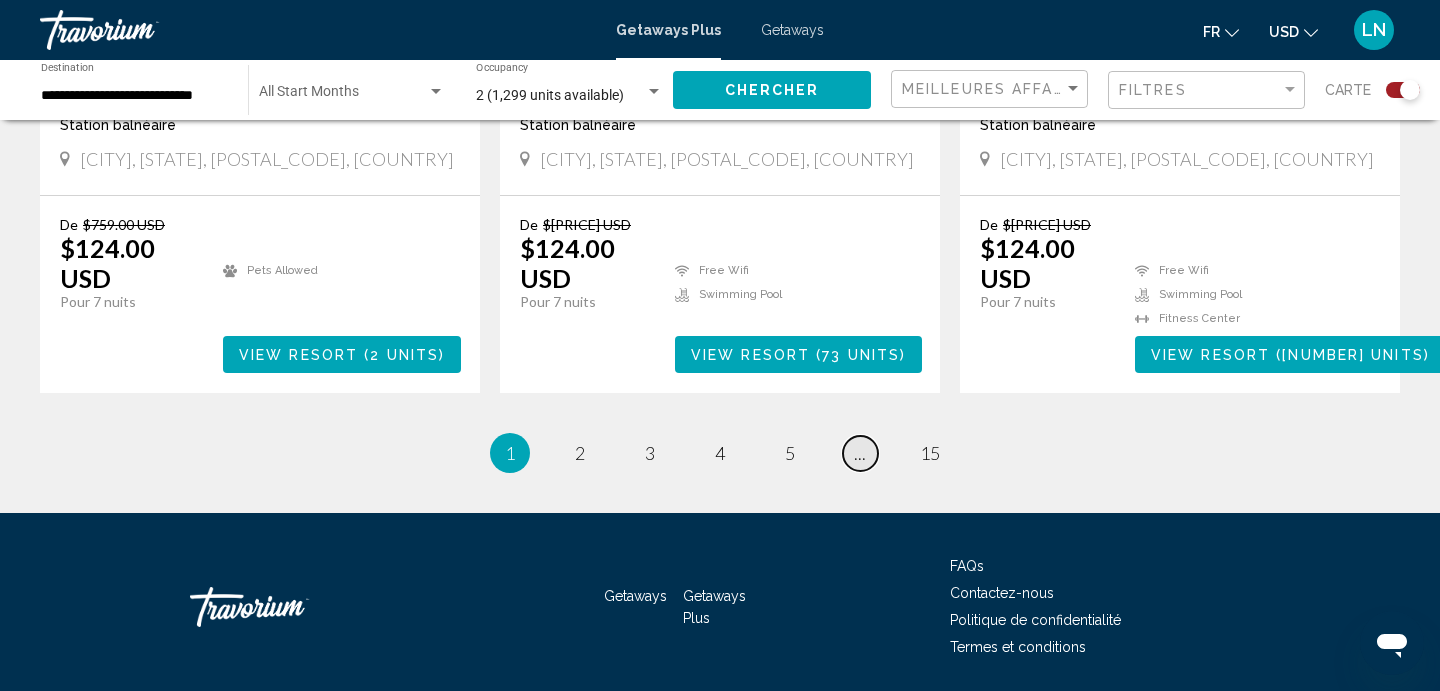 click on "..." at bounding box center (860, 453) 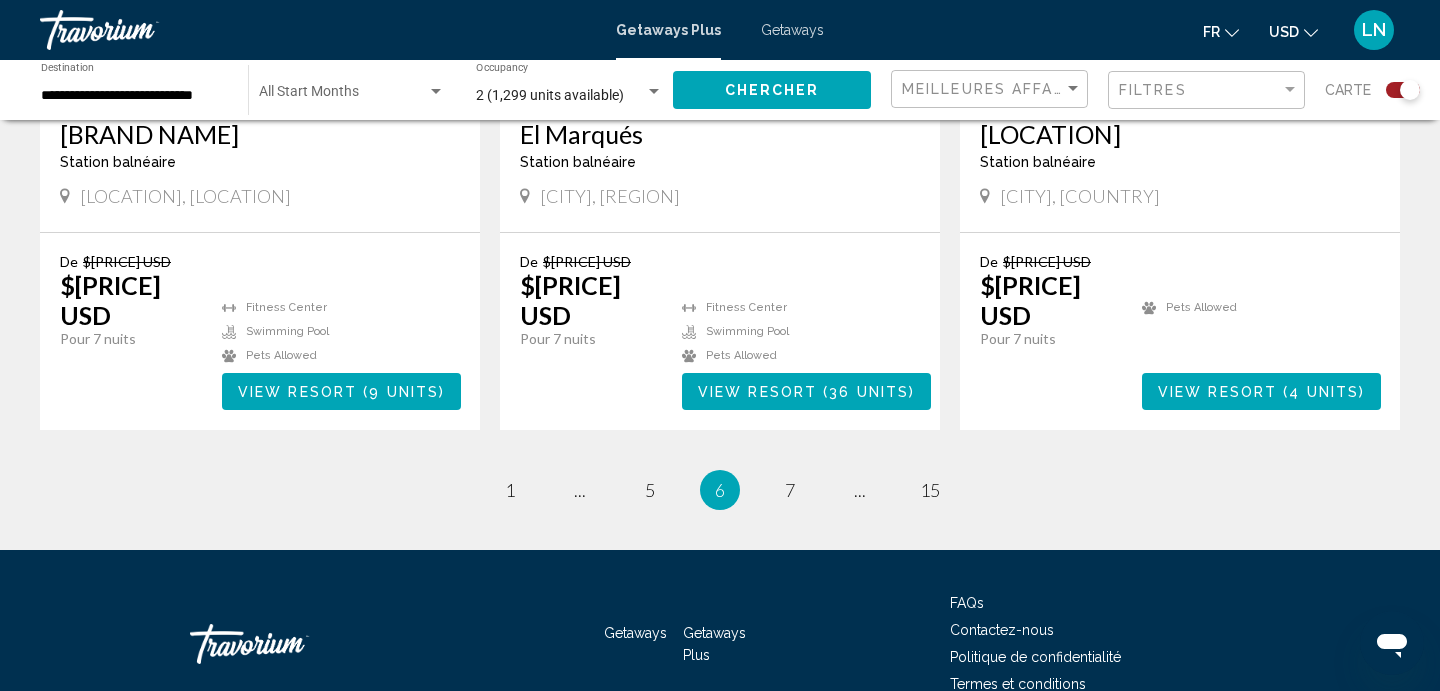 scroll, scrollTop: 3176, scrollLeft: 0, axis: vertical 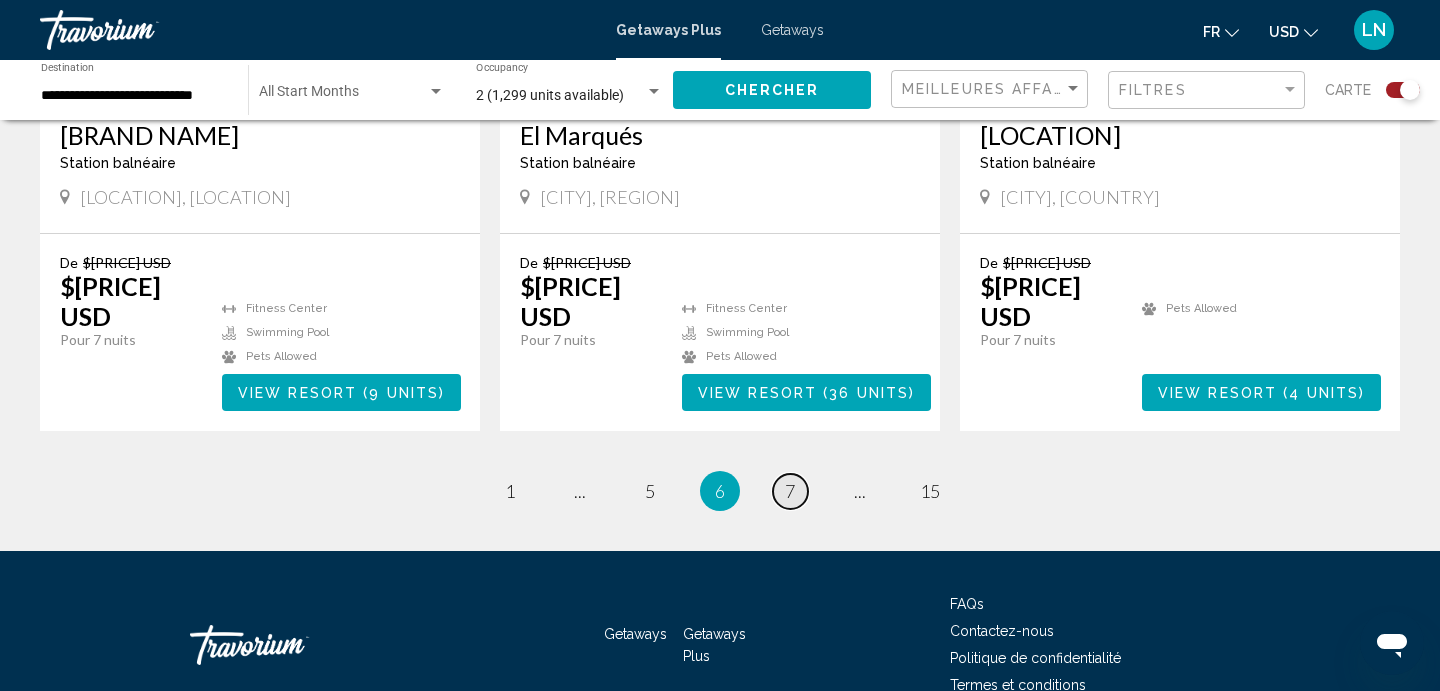 click on "page  [NUMBER]" at bounding box center [510, 491] 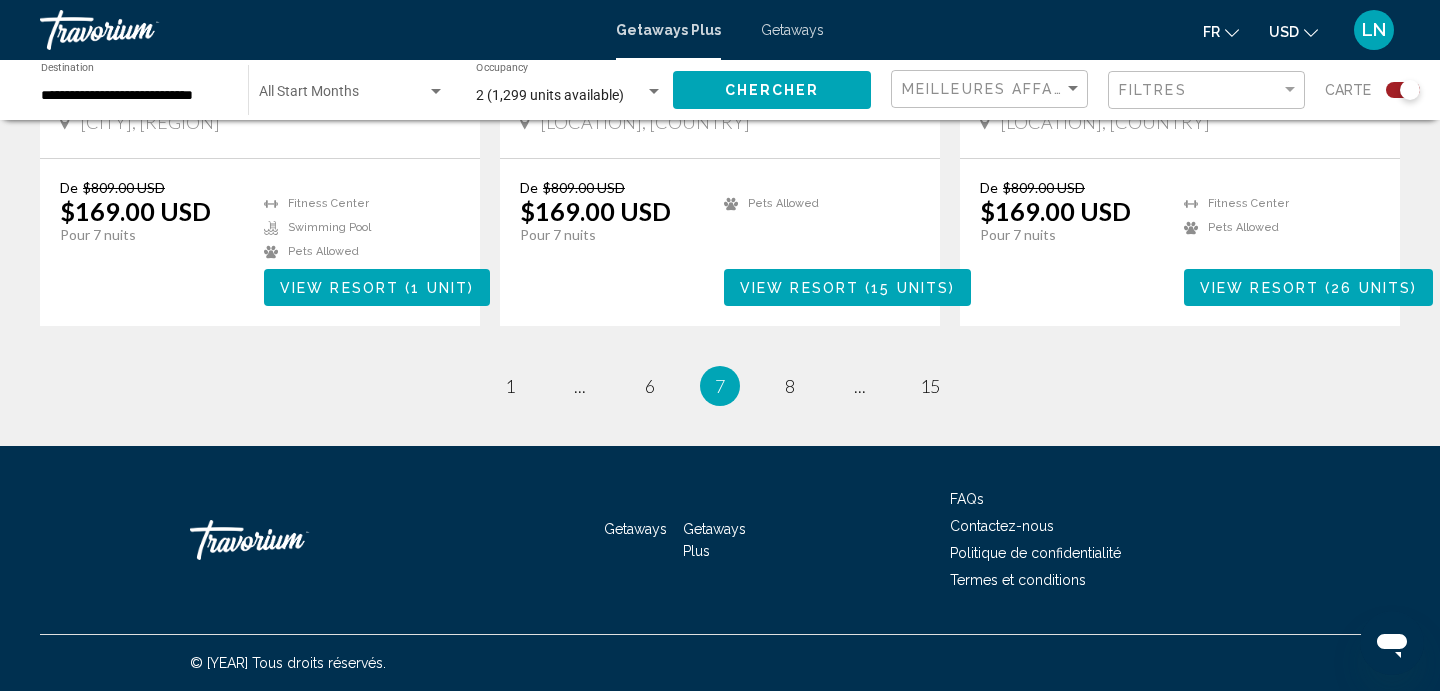 scroll, scrollTop: 3145, scrollLeft: 0, axis: vertical 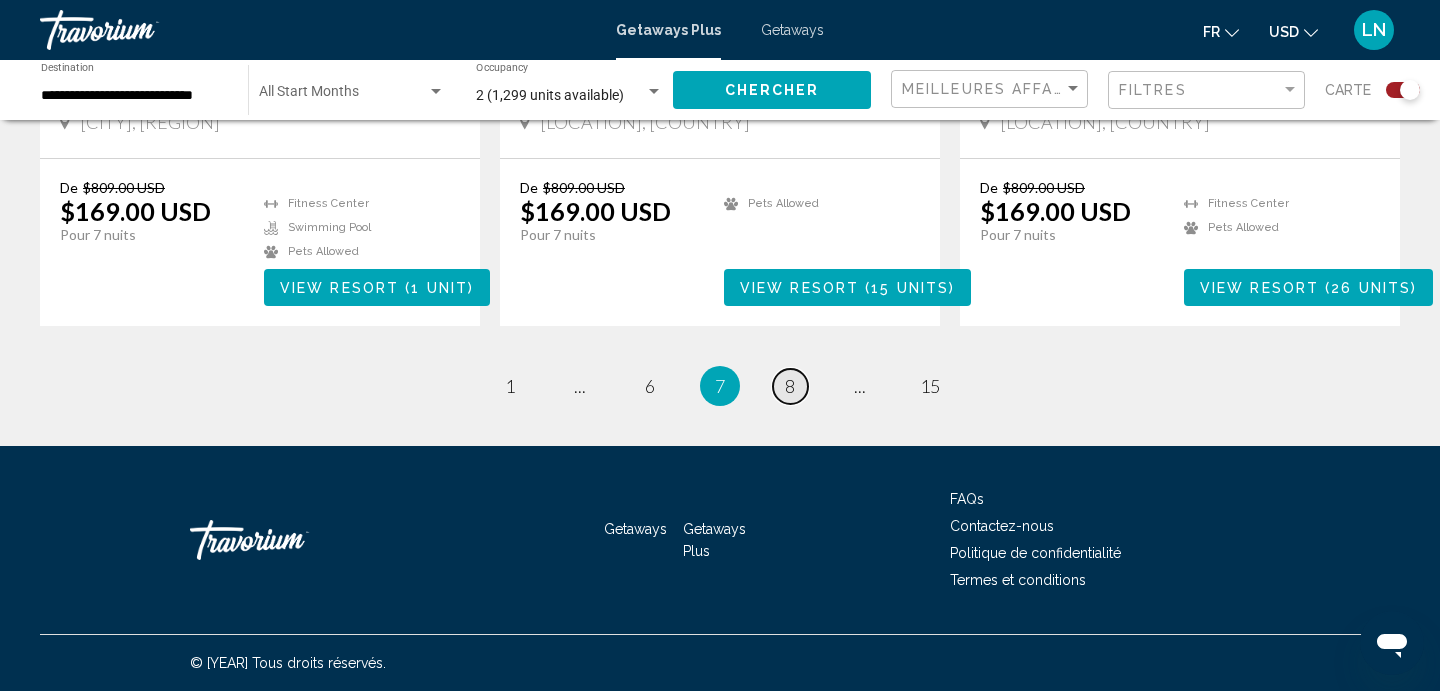 click on "8" at bounding box center [510, 386] 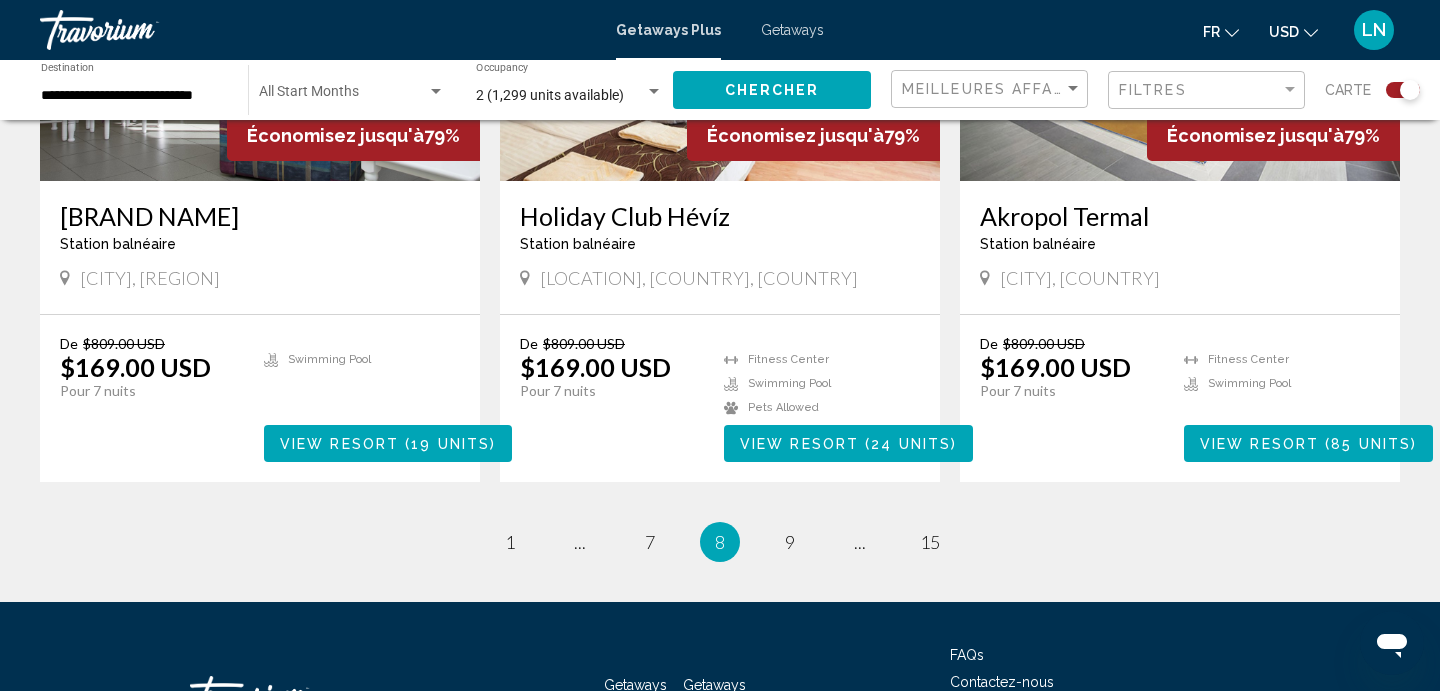 scroll, scrollTop: 2955, scrollLeft: 0, axis: vertical 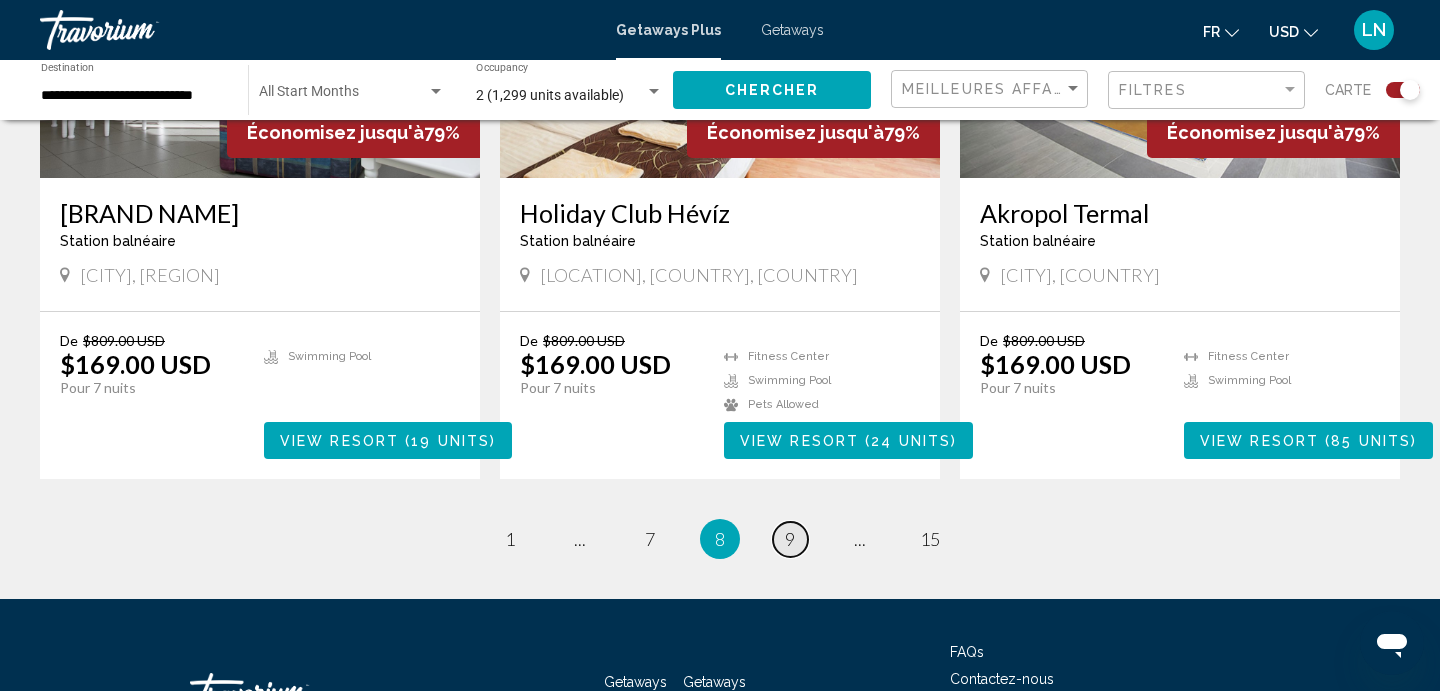 click on "page  9" at bounding box center [510, 539] 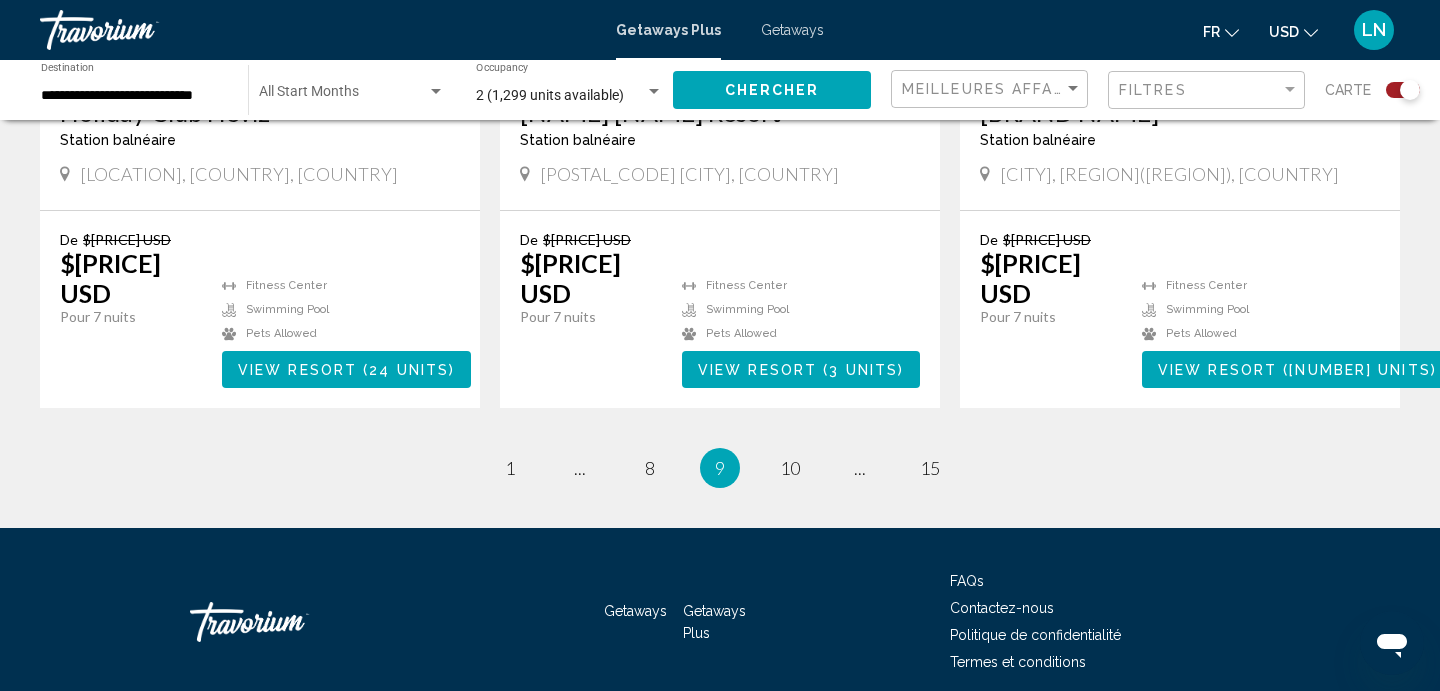 scroll, scrollTop: 3145, scrollLeft: 0, axis: vertical 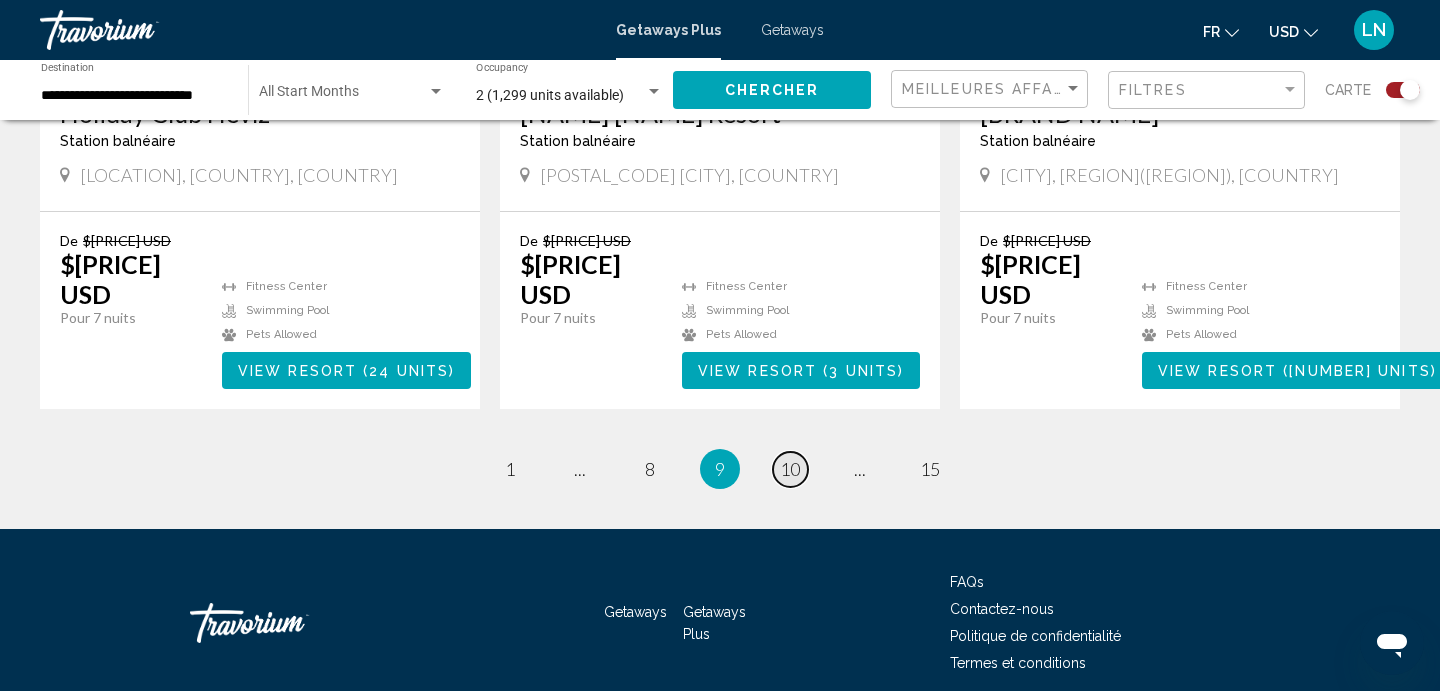 click on "10" at bounding box center (510, 469) 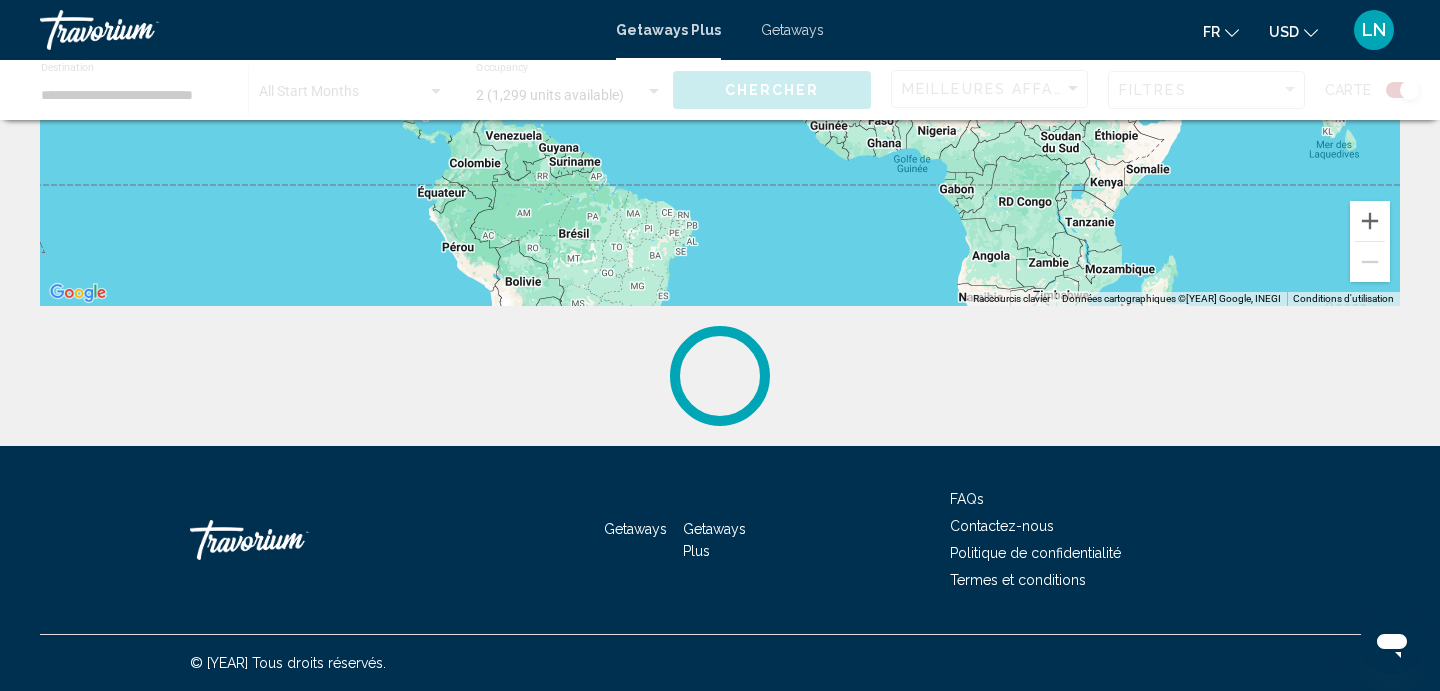 scroll, scrollTop: 0, scrollLeft: 0, axis: both 